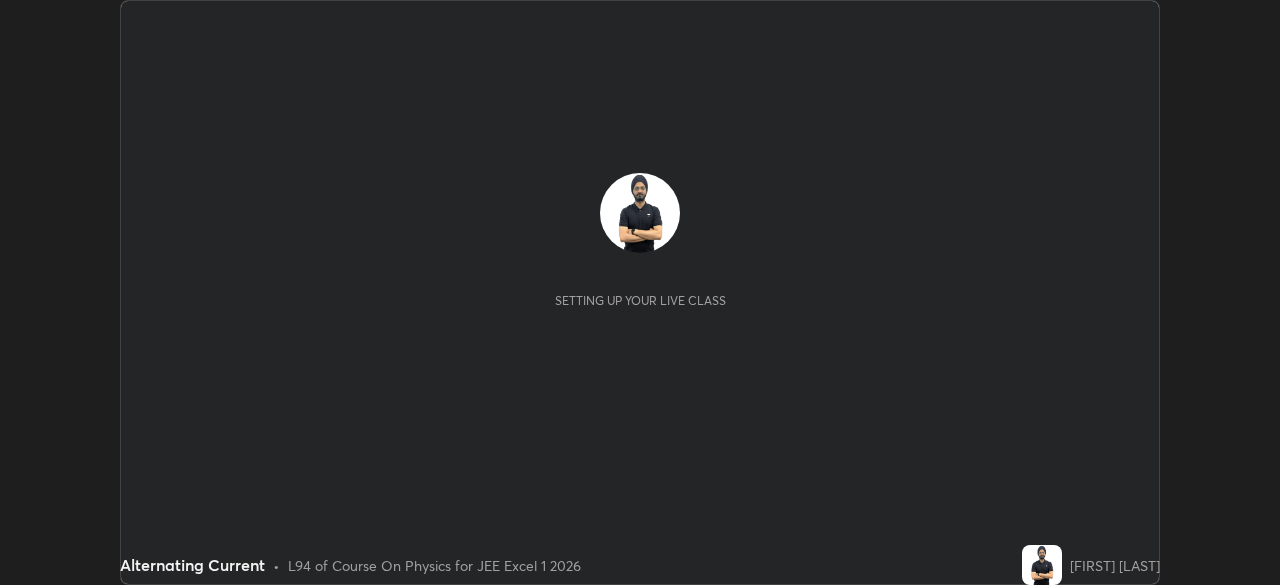 scroll, scrollTop: 0, scrollLeft: 0, axis: both 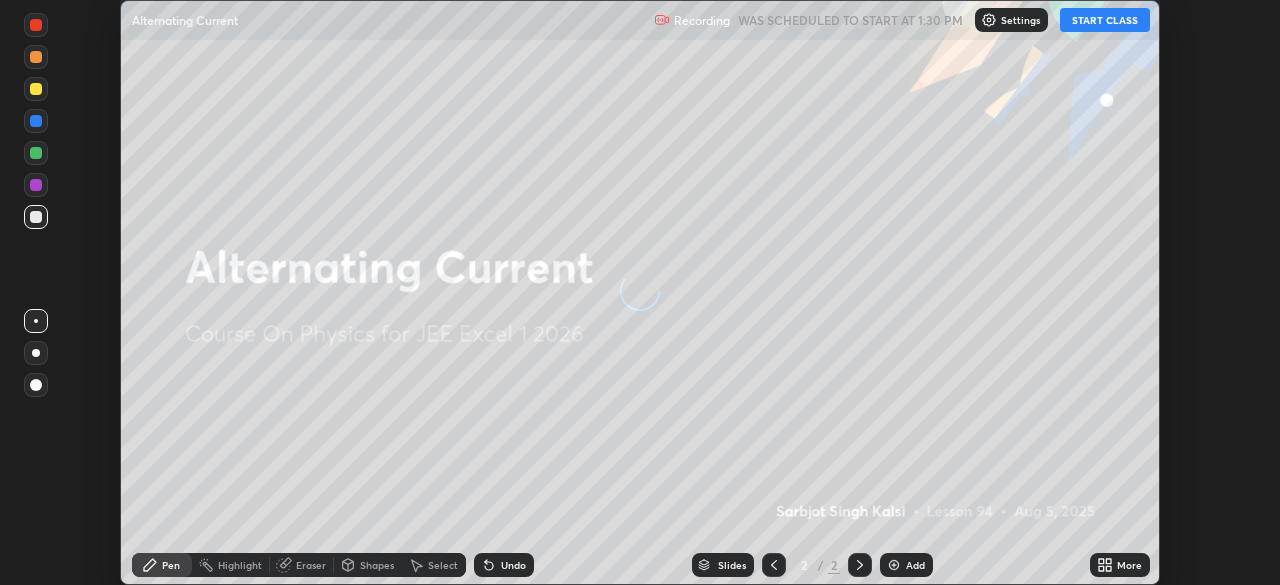 click on "More" at bounding box center (1120, 565) 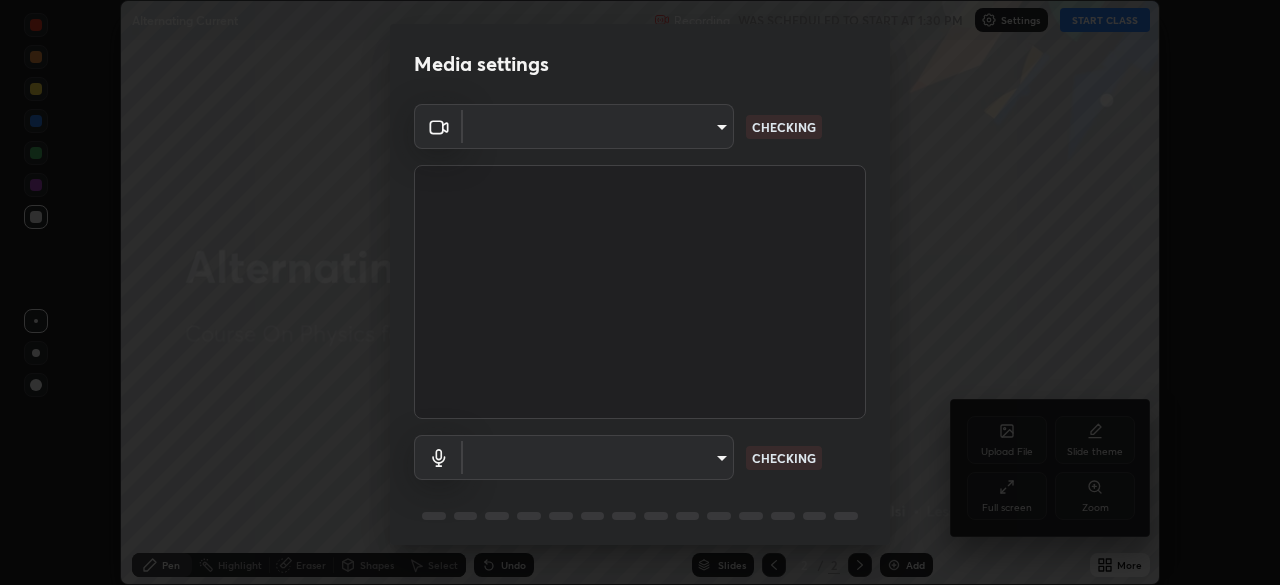 scroll, scrollTop: 71, scrollLeft: 0, axis: vertical 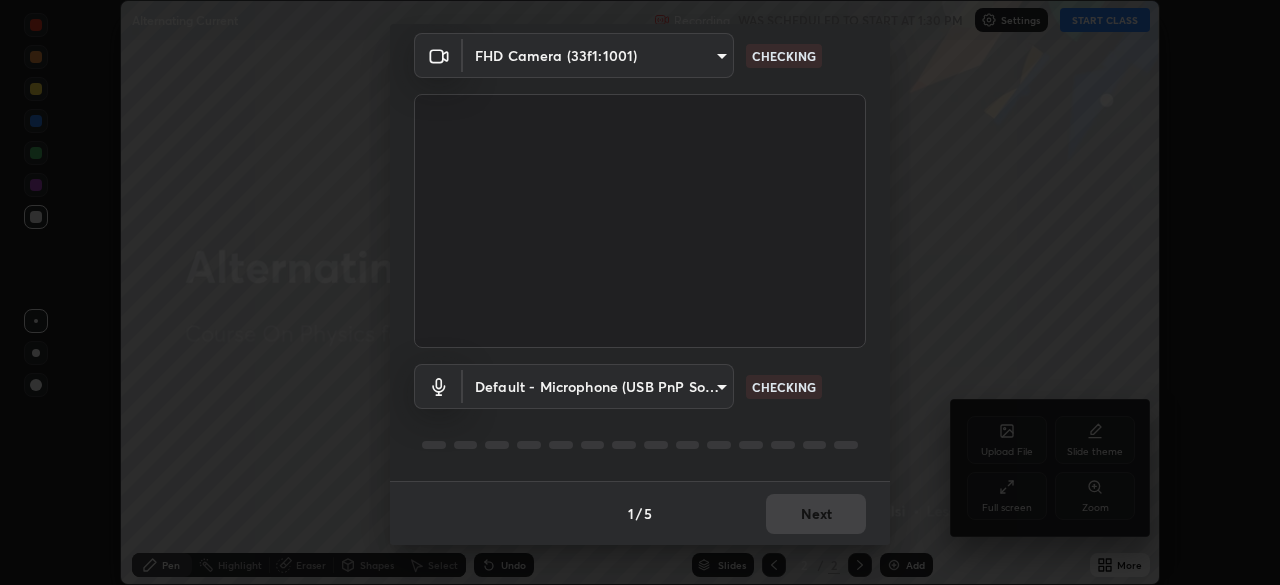 type on "7d393a75b5efabb373047579b199f96731eb4933b6c70bc853c0b4e4a878a56a" 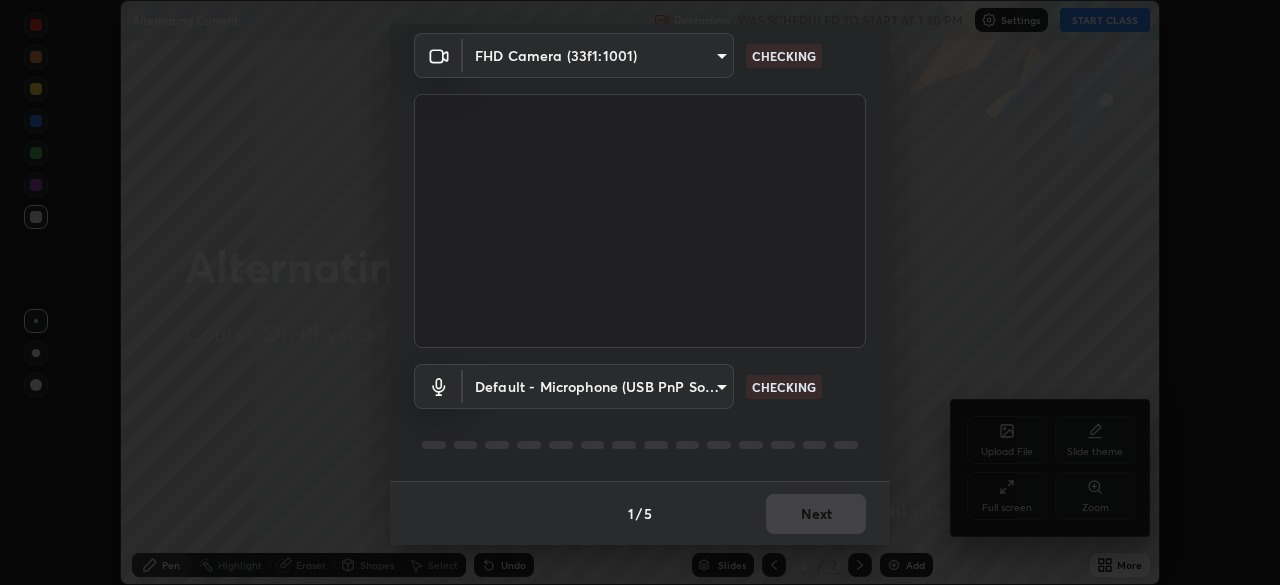 click on "Erase all Alternating Current Recording WAS SCHEDULED TO START AT  [TIME] Settings START CLASS Setting up your live class Alternating Current • L94 of Course On Physics for JEE Excel 1 2026 [FIRST] [LAST] Pen Highlight Eraser Shapes Select Undo Slides 2 / 2 Add More No doubts shared Encourage your learners to ask a doubt for better clarity Report an issue Reason for reporting Buffering Chat not working Audio - Video sync issue Educator video quality low ​ Attach an image Report Upload File Slide theme Full screen Zoom Media settings FHD Camera (33f1:1001) [HASH] CHECKING Default - Microphone (USB PnP Sound Device) default CHECKING 1 / 5 Next" at bounding box center [640, 292] 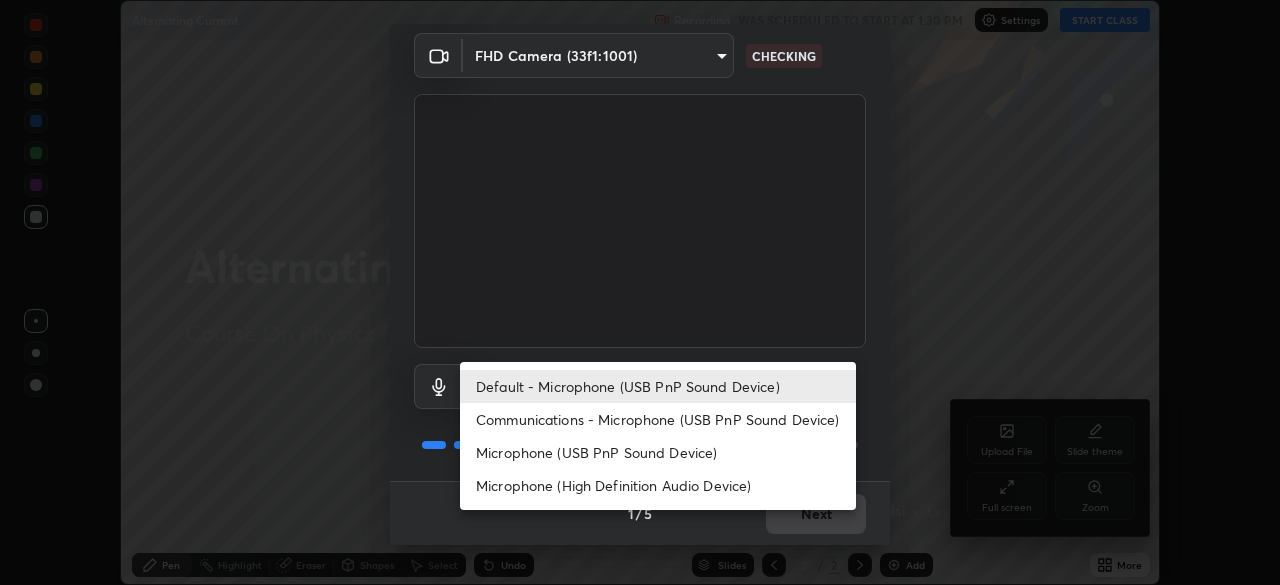 click on "Communications - Microphone (USB PnP Sound Device)" at bounding box center (658, 419) 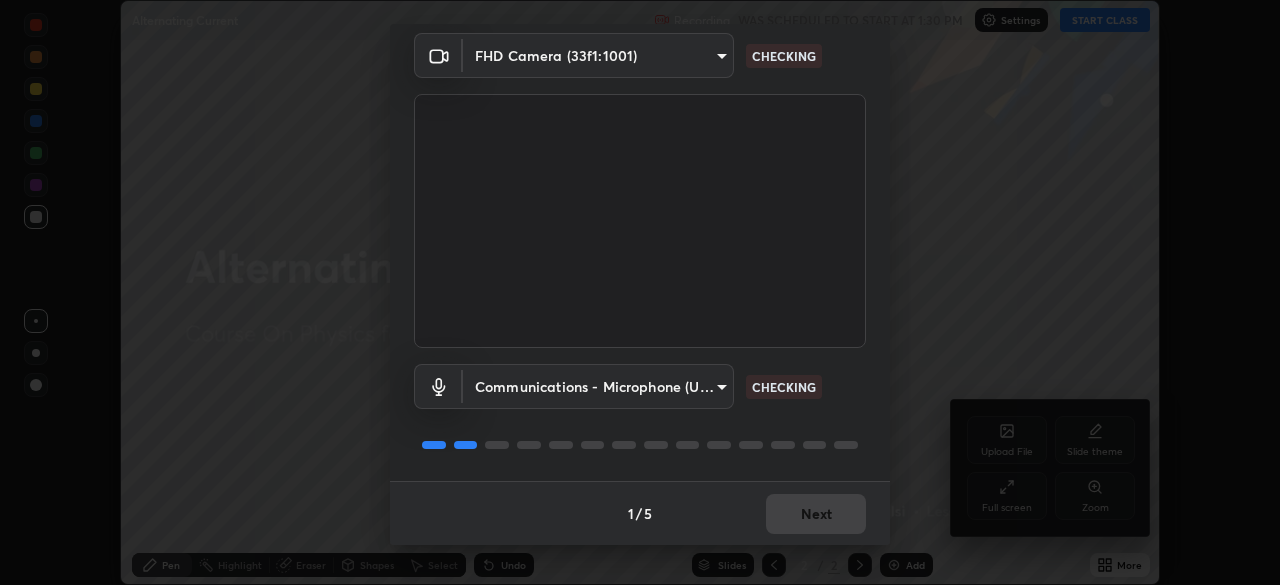 click on "1 / 5 Next" at bounding box center (640, 513) 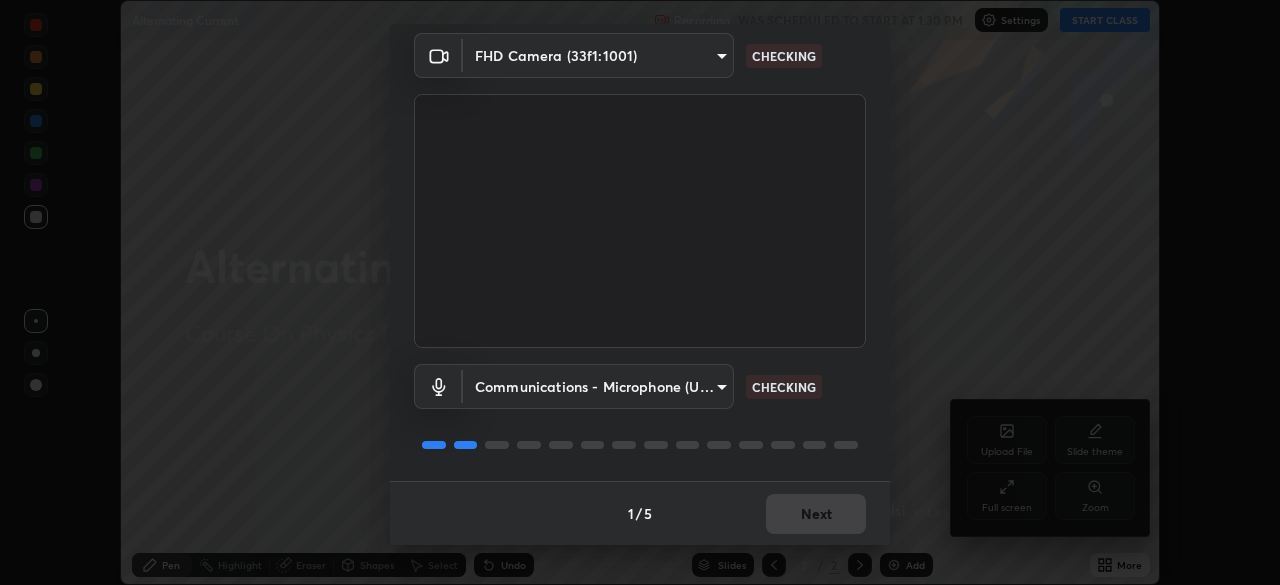 click on "1 / 5 Next" at bounding box center [640, 513] 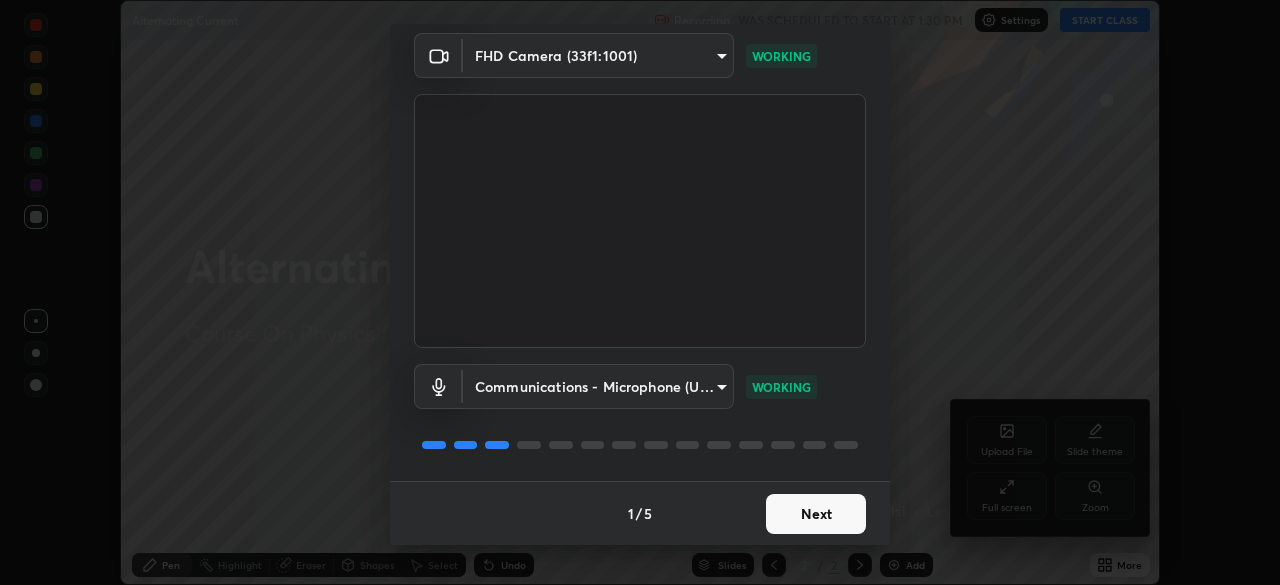 click on "Next" at bounding box center [816, 514] 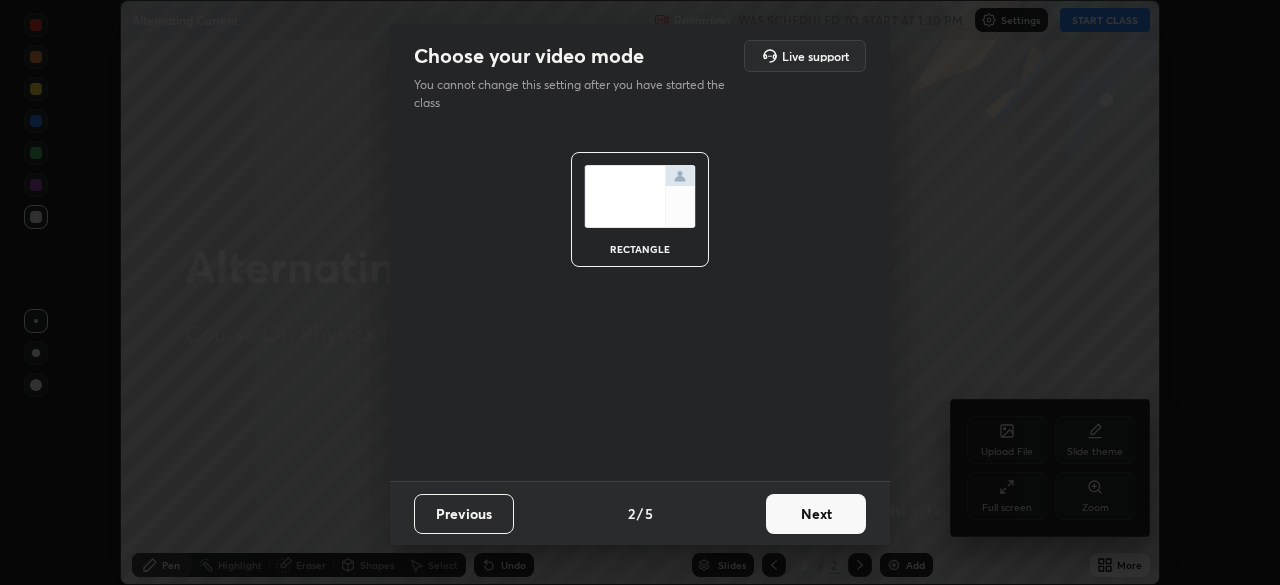 click on "Next" at bounding box center [816, 514] 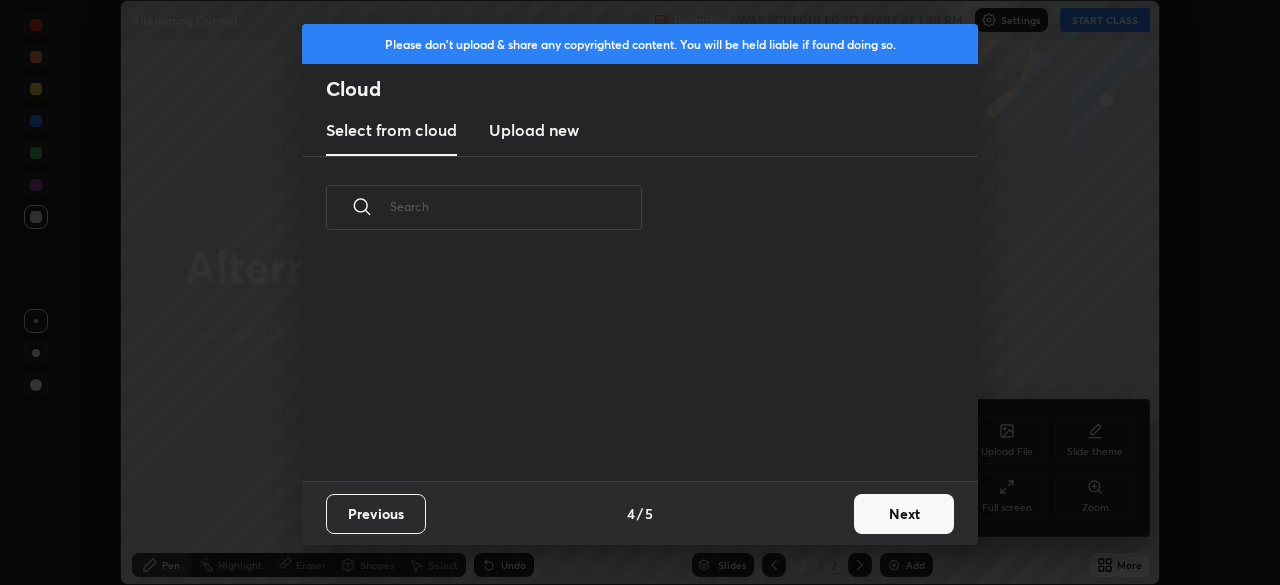 click on "Next" at bounding box center (904, 514) 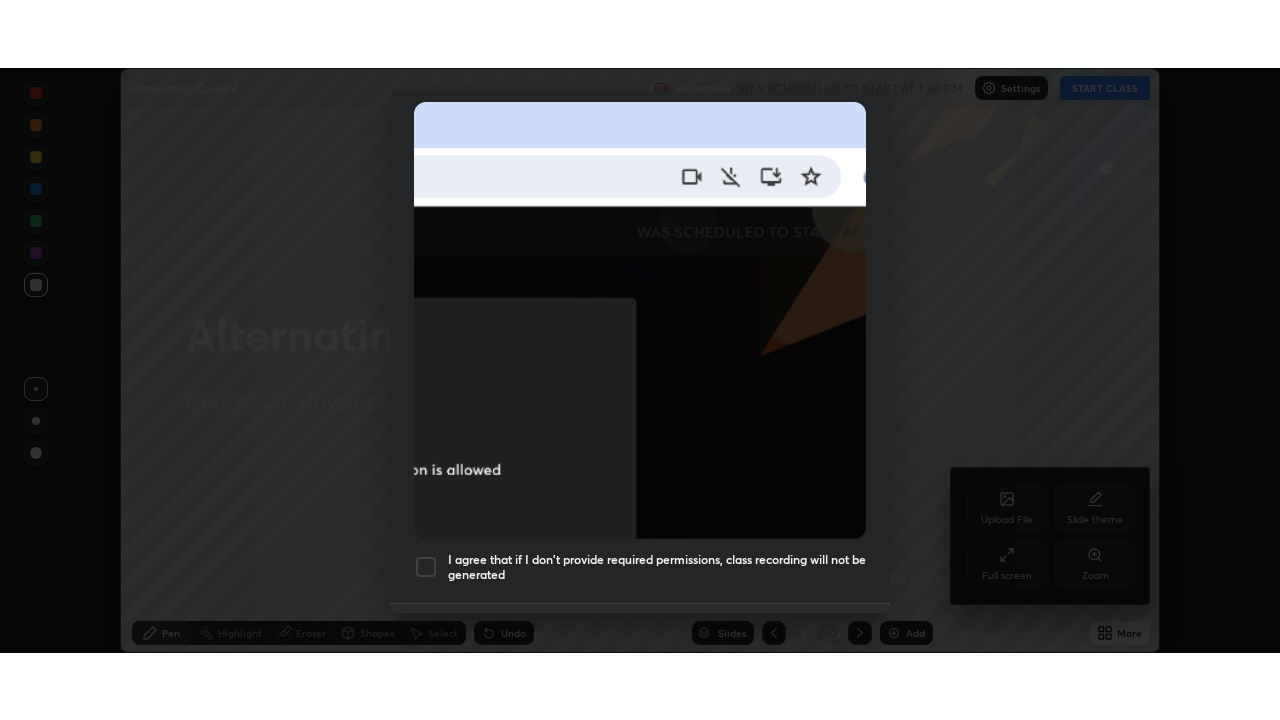 scroll, scrollTop: 479, scrollLeft: 0, axis: vertical 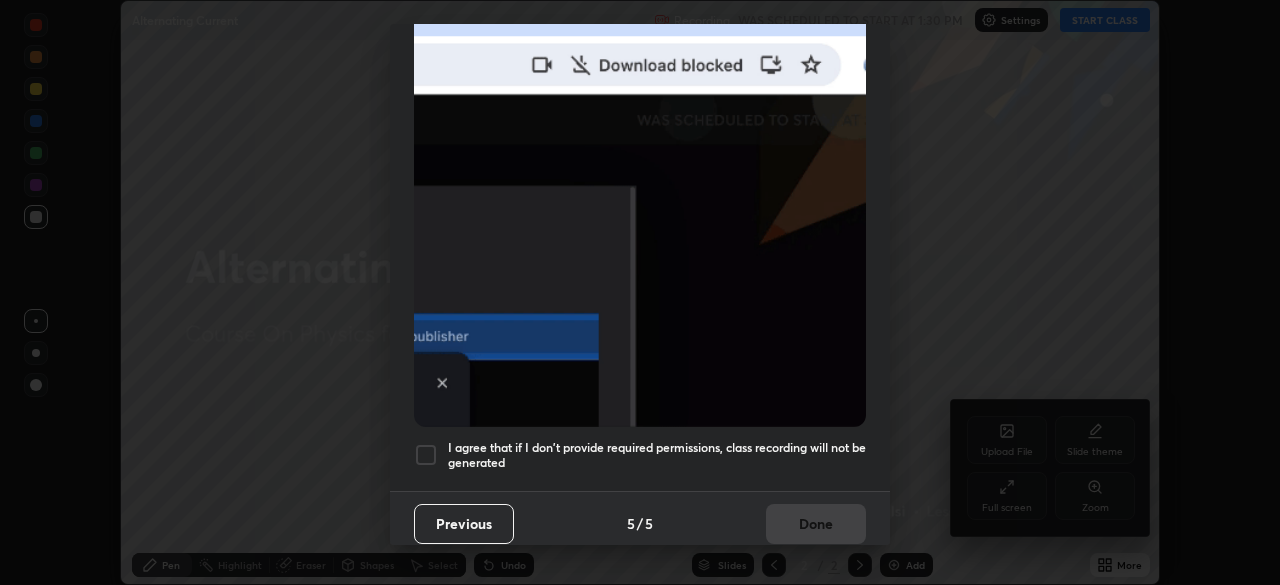 click on "Allow "Download multiple files" if prompted: If download blocked popup comes, open it and then "Always allow": I agree that if I don't provide required permissions, class recording will not be generated" at bounding box center (640, 70) 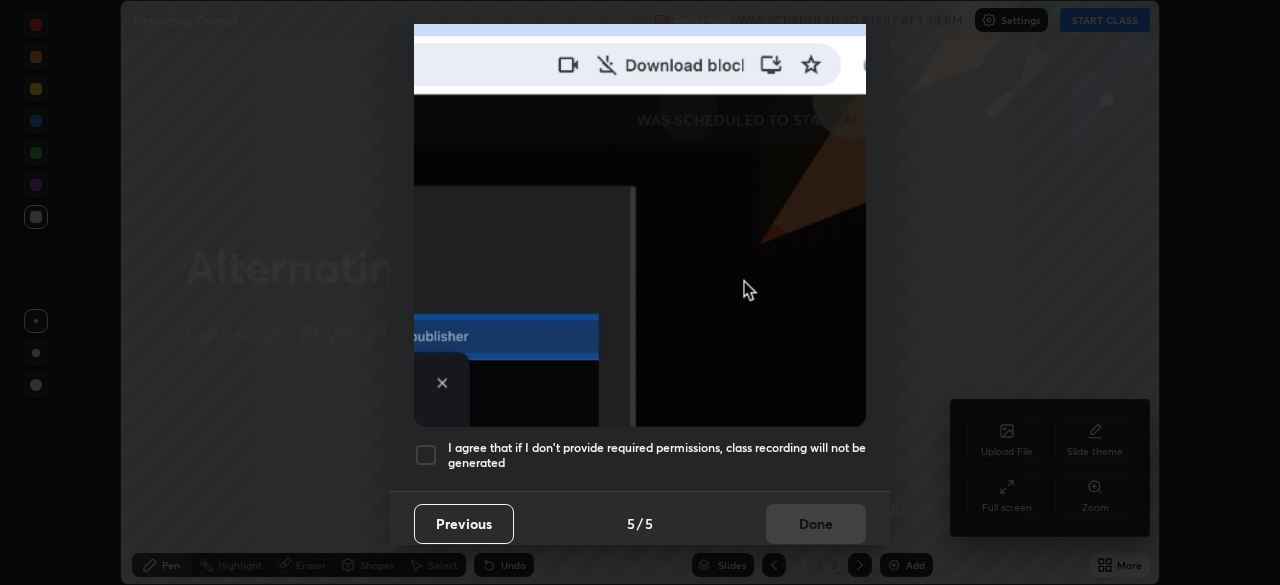 click on "Previous 5 / 5 Done" at bounding box center [640, 523] 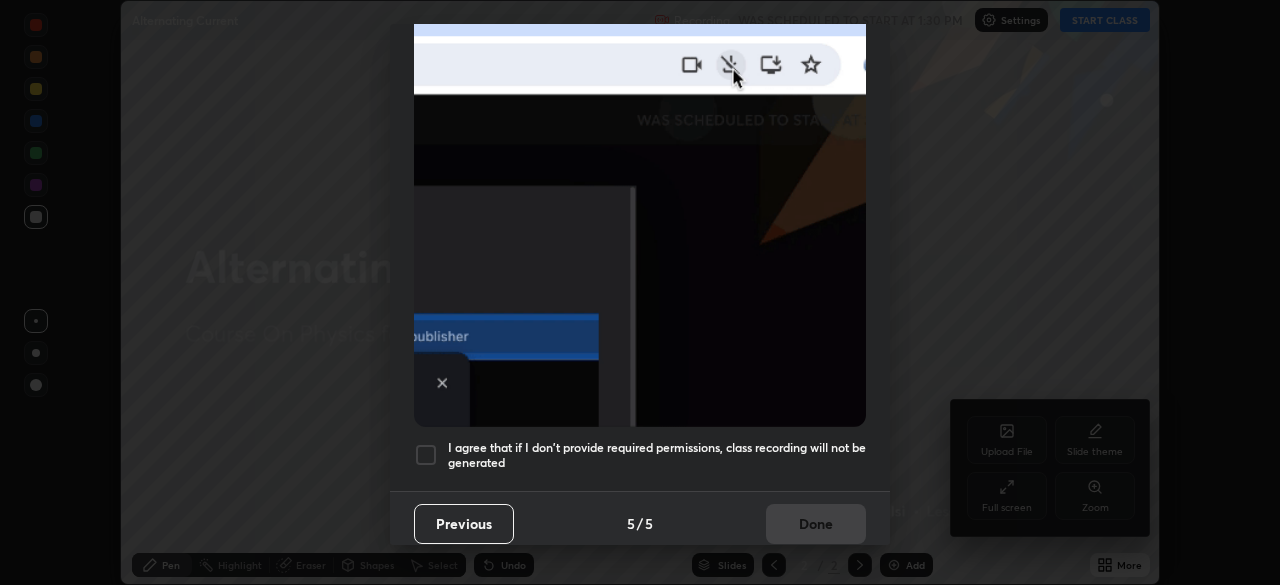 click on "I agree that if I don't provide required permissions, class recording will not be generated" at bounding box center [657, 455] 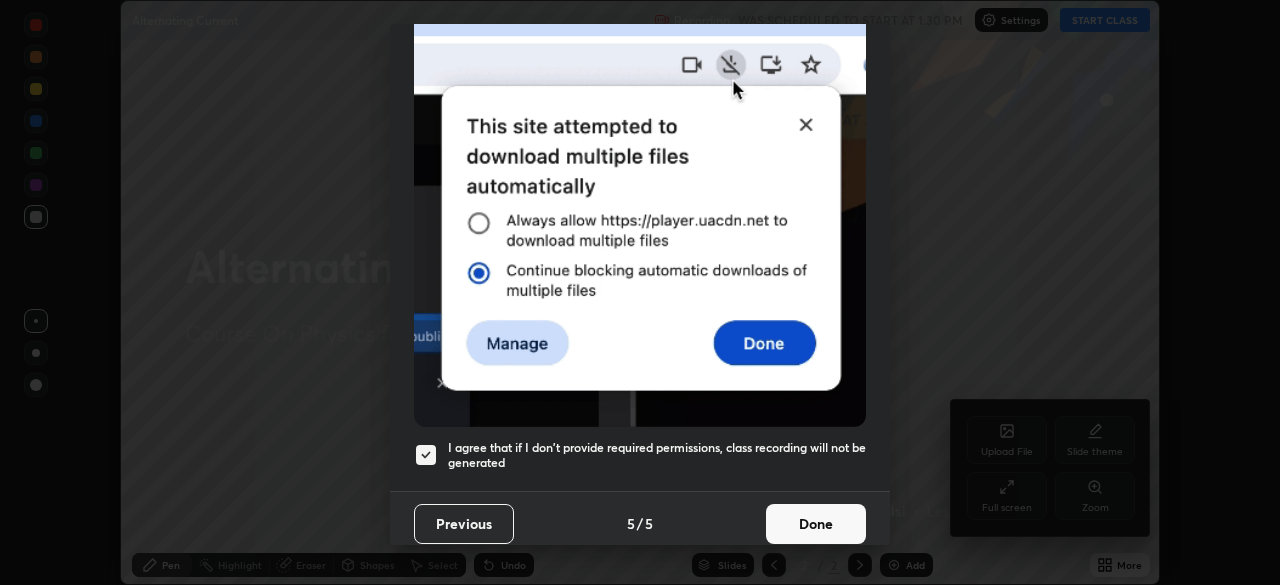 click on "Done" at bounding box center (816, 524) 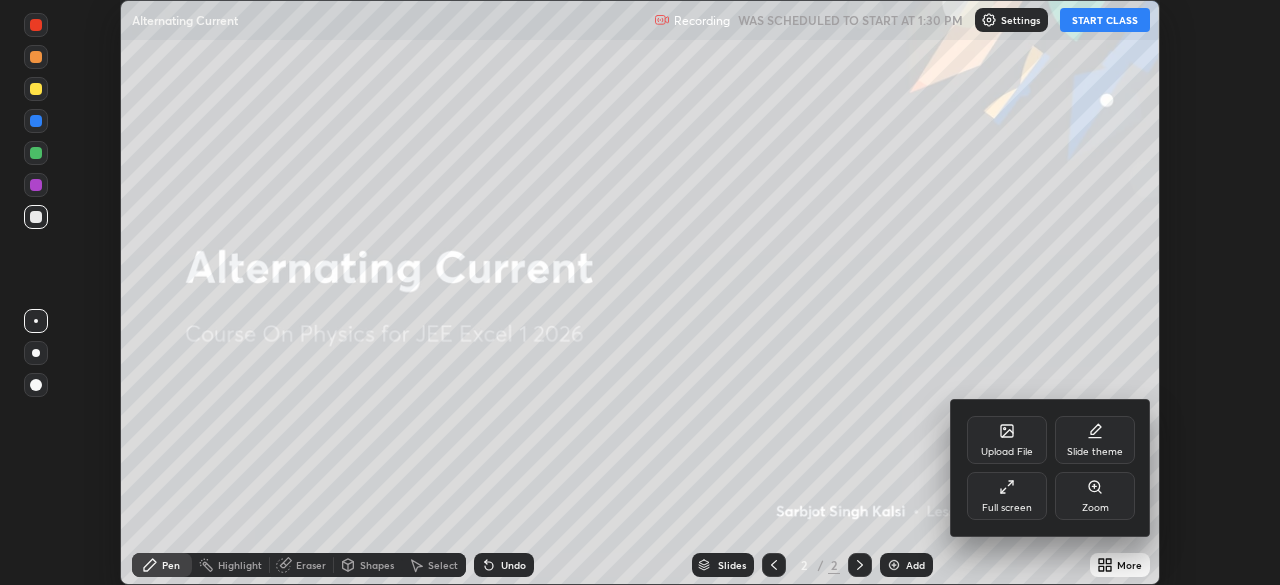 click on "Full screen" at bounding box center [1007, 496] 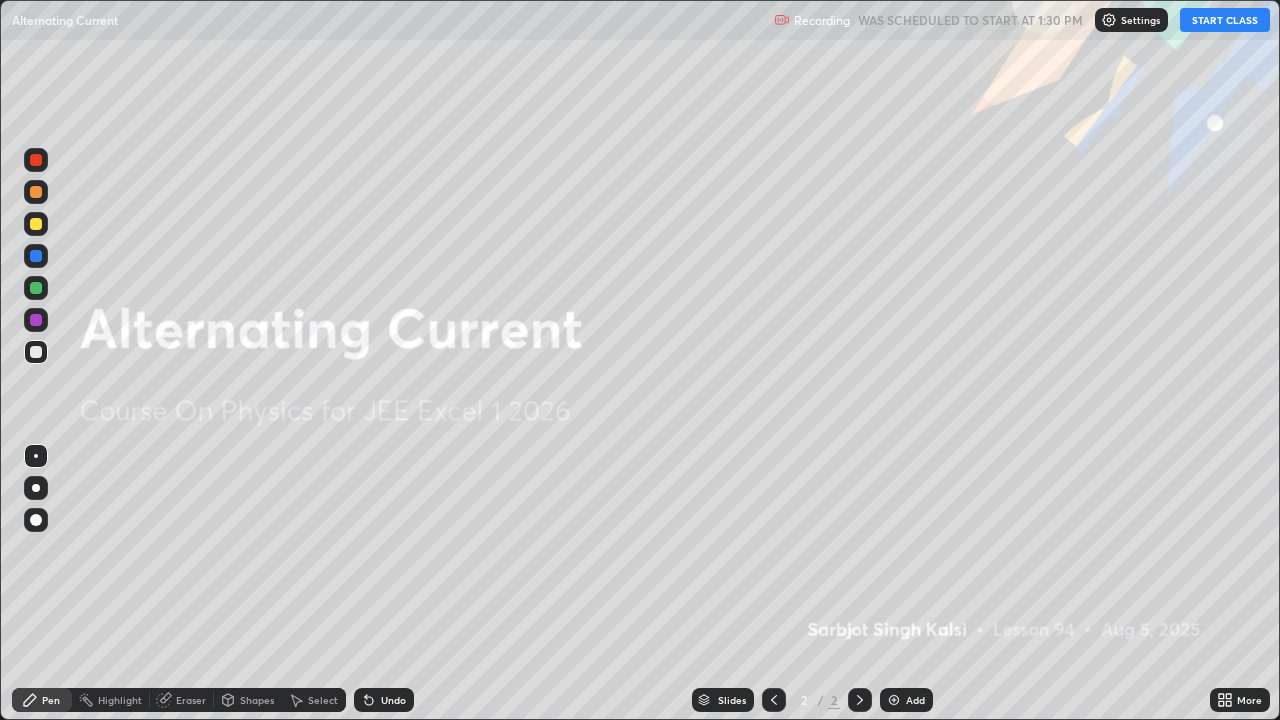 scroll, scrollTop: 99280, scrollLeft: 98720, axis: both 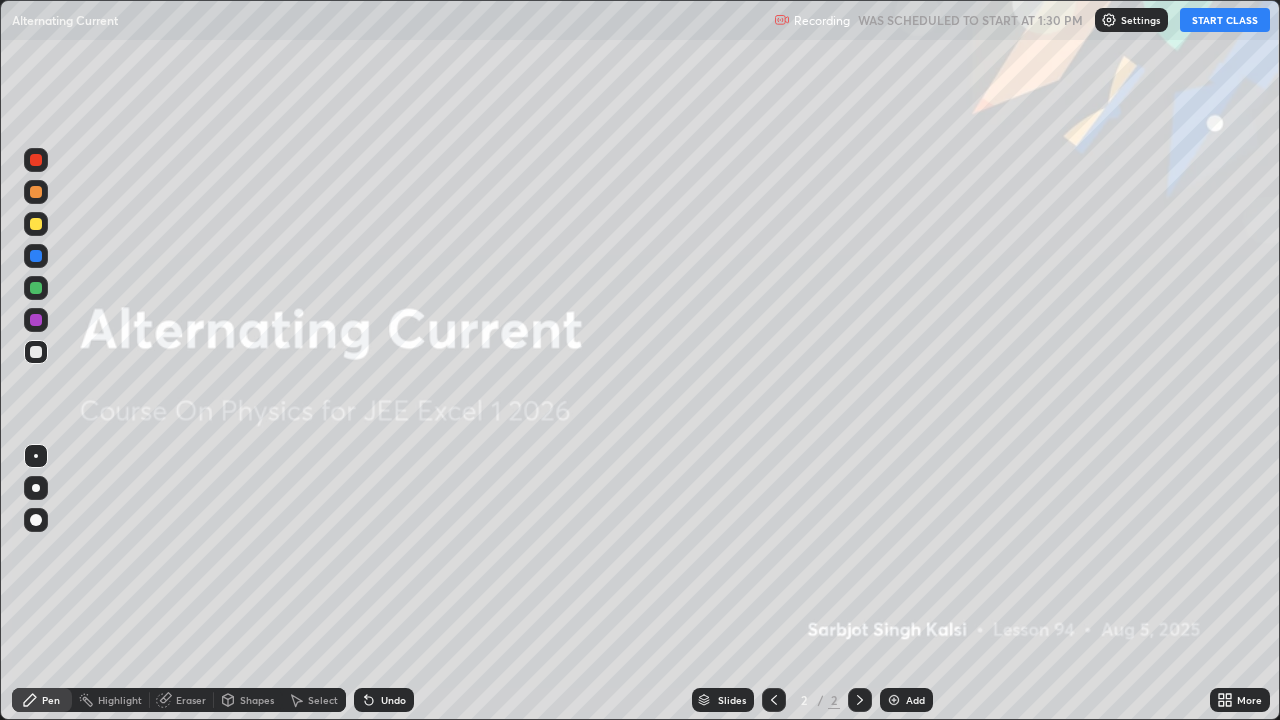 click on "START CLASS" at bounding box center [1225, 20] 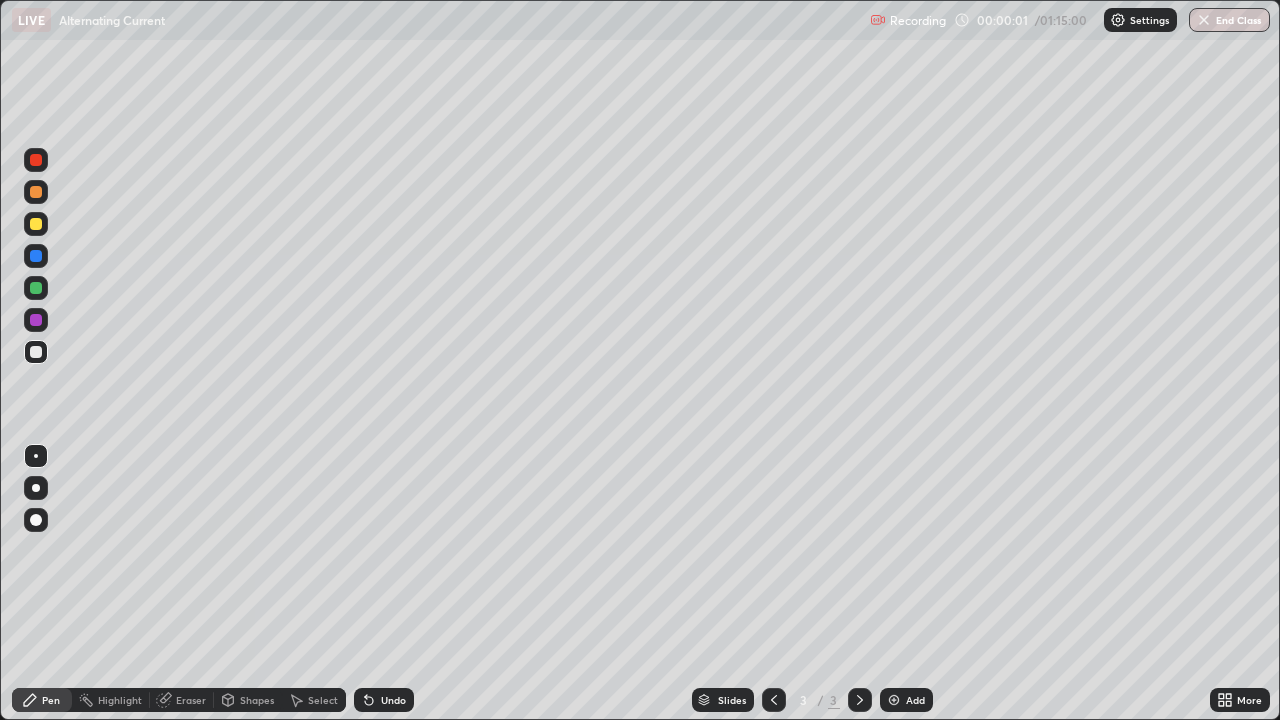 click at bounding box center (36, 224) 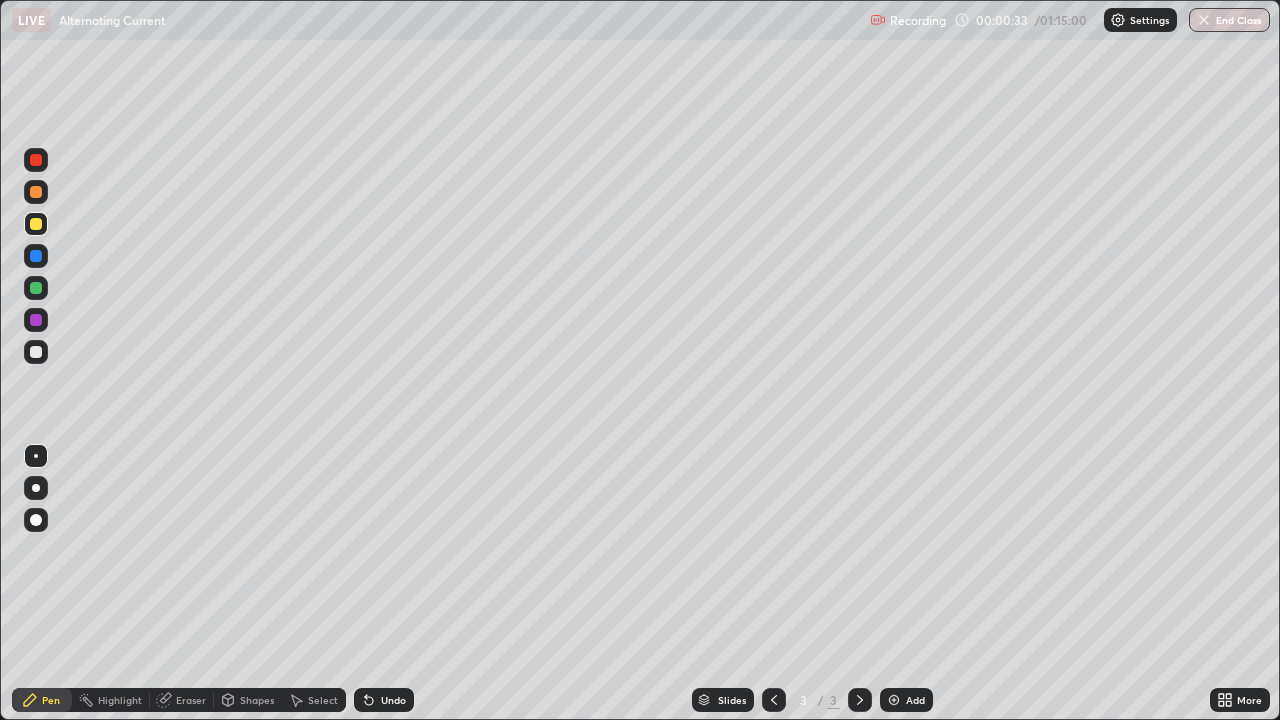 click at bounding box center (36, 352) 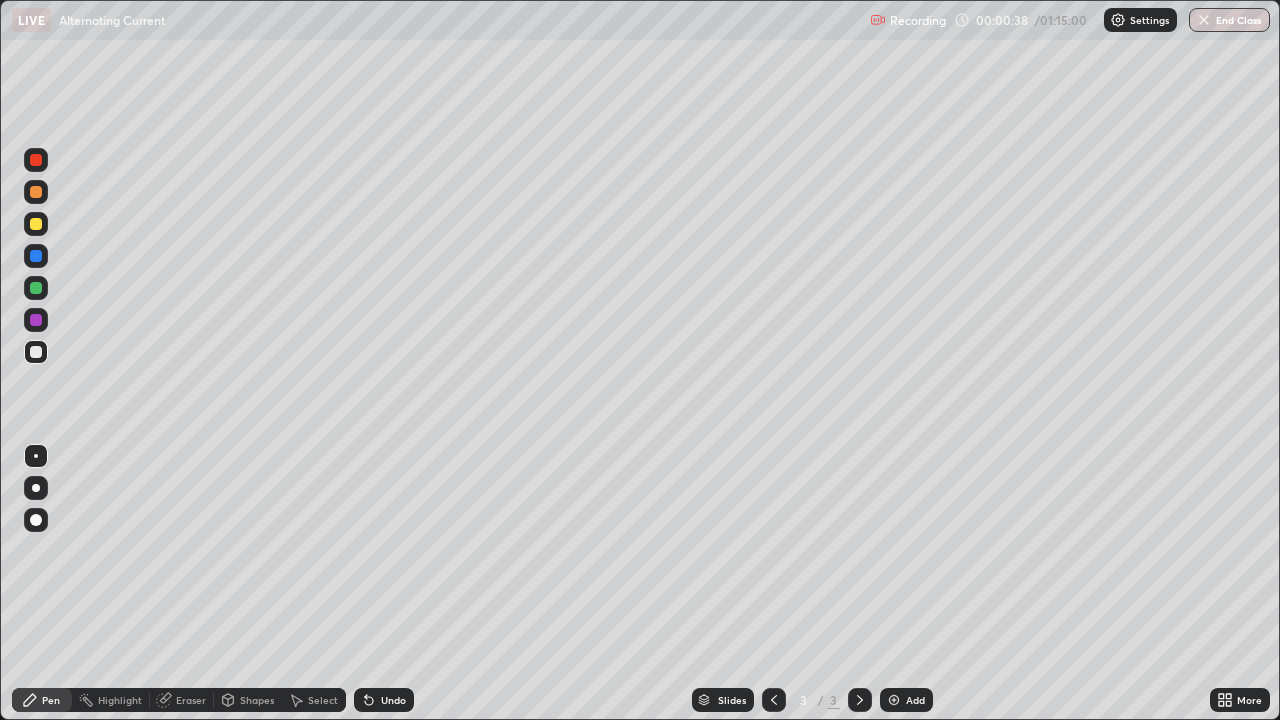 click at bounding box center (36, 352) 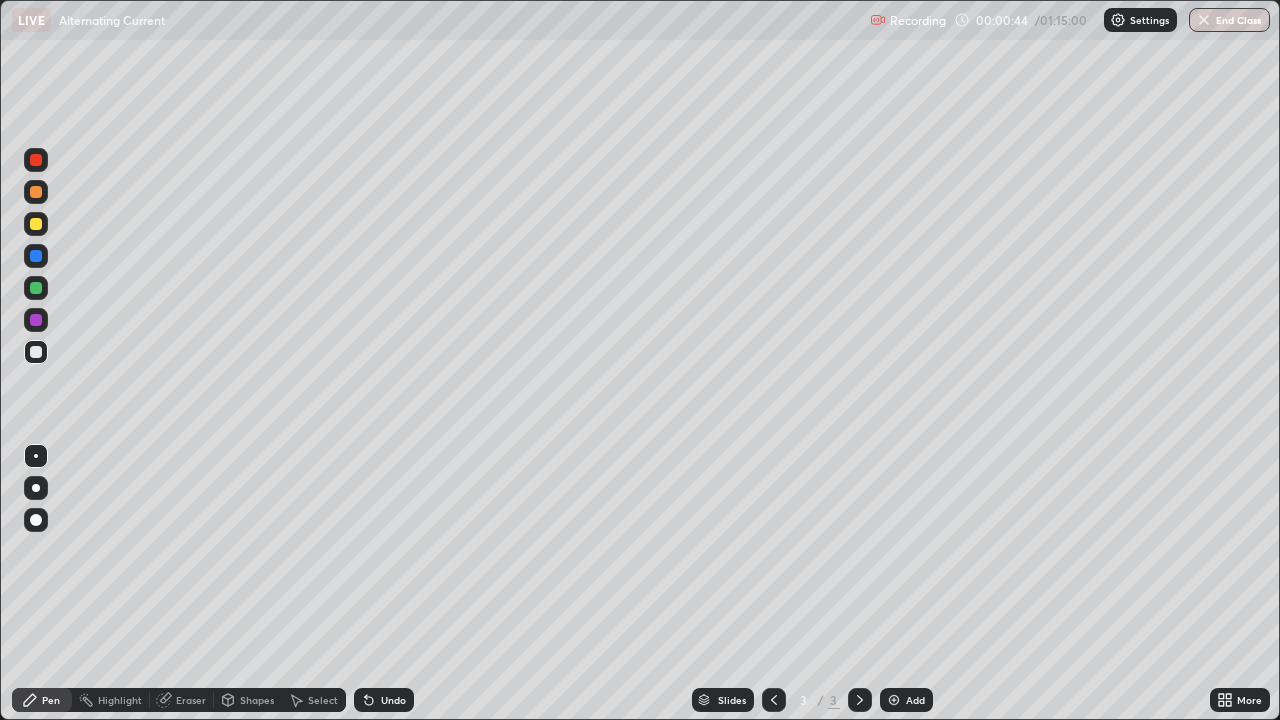 click at bounding box center (36, 256) 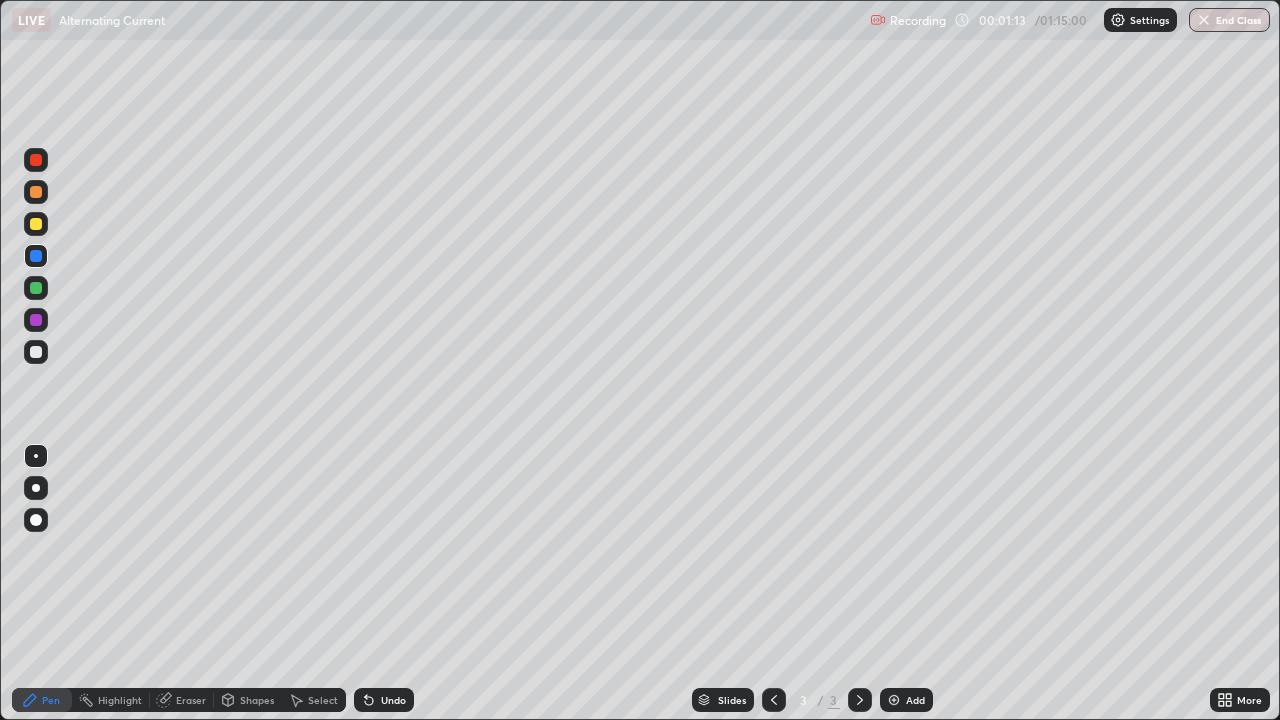 click at bounding box center [36, 224] 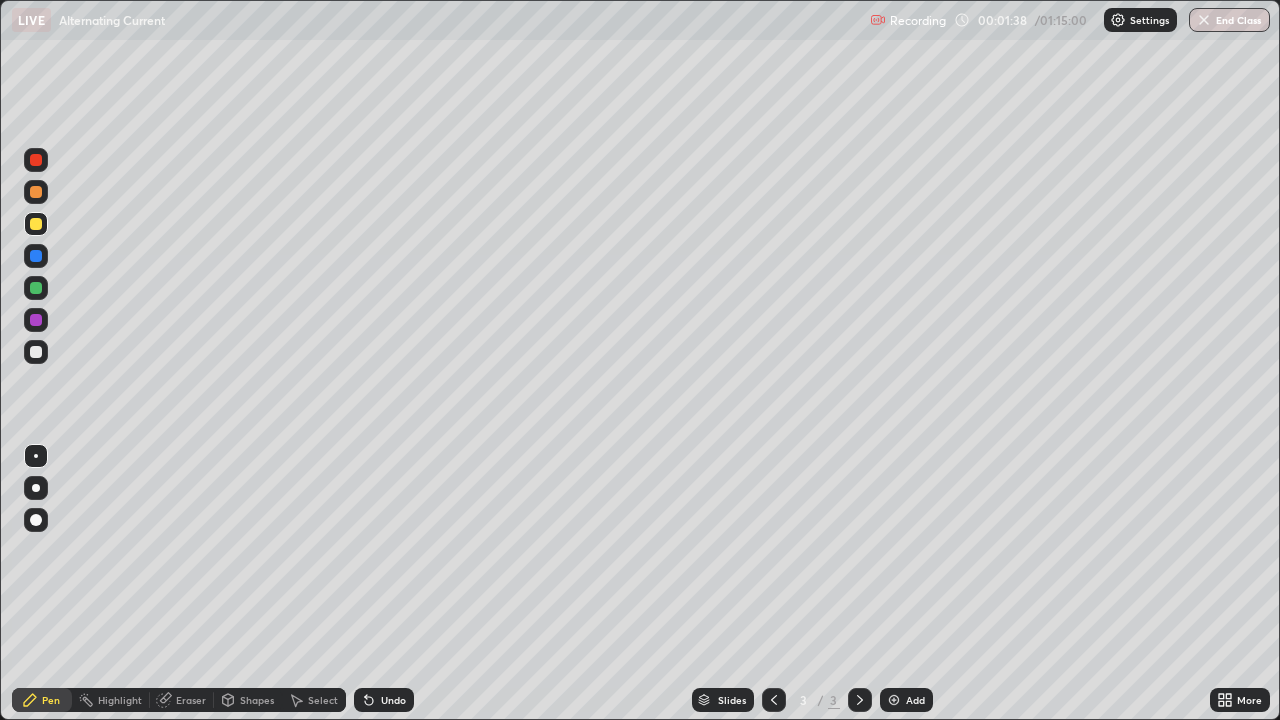 click at bounding box center (36, 352) 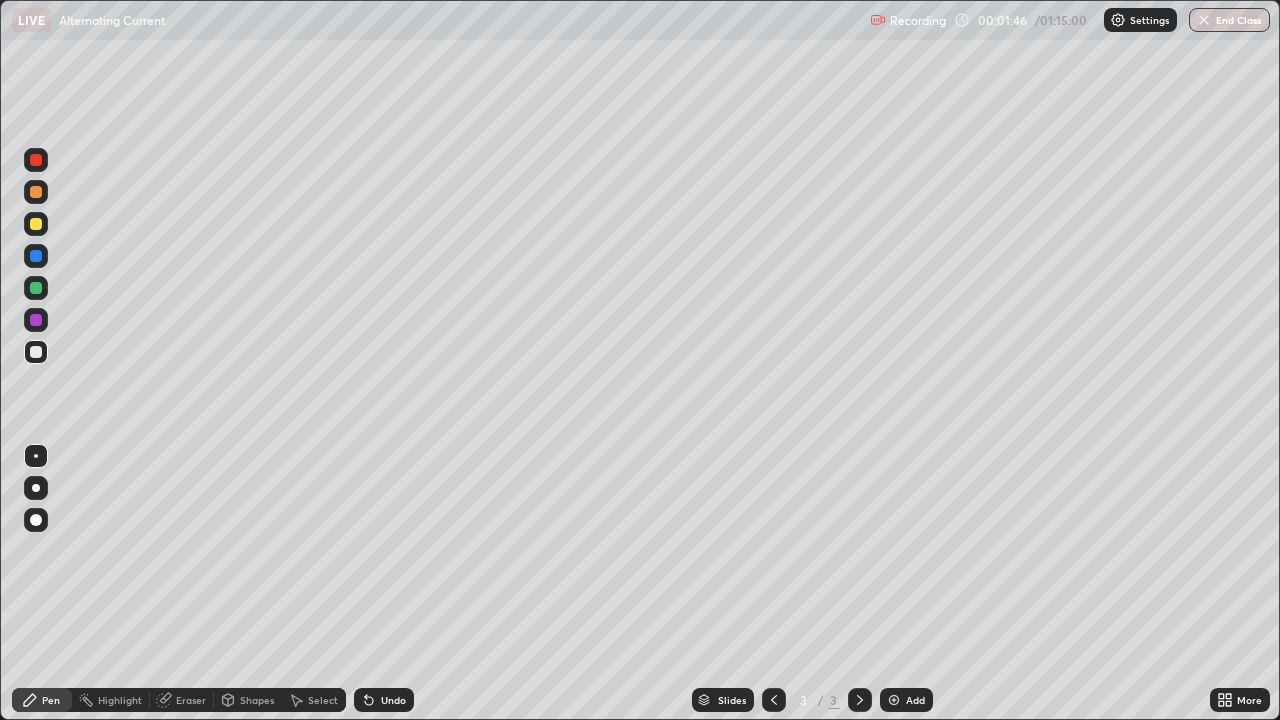 click at bounding box center (36, 192) 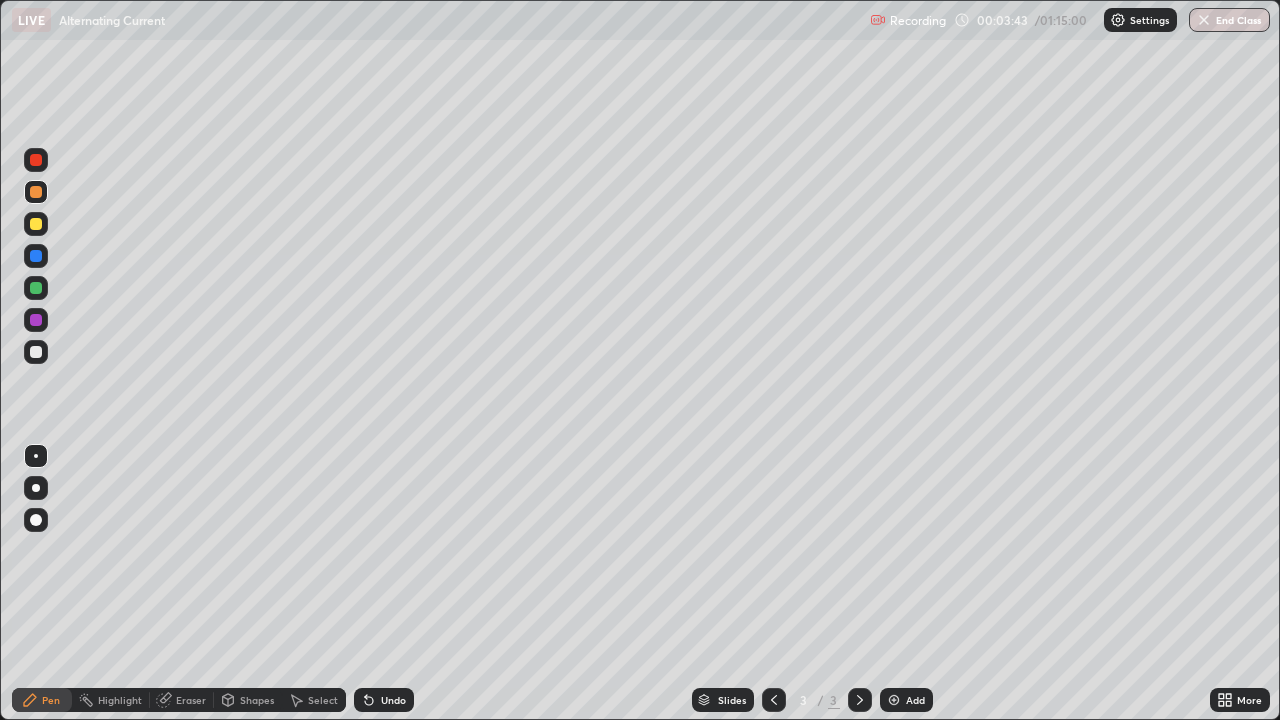 click on "Add" at bounding box center [915, 700] 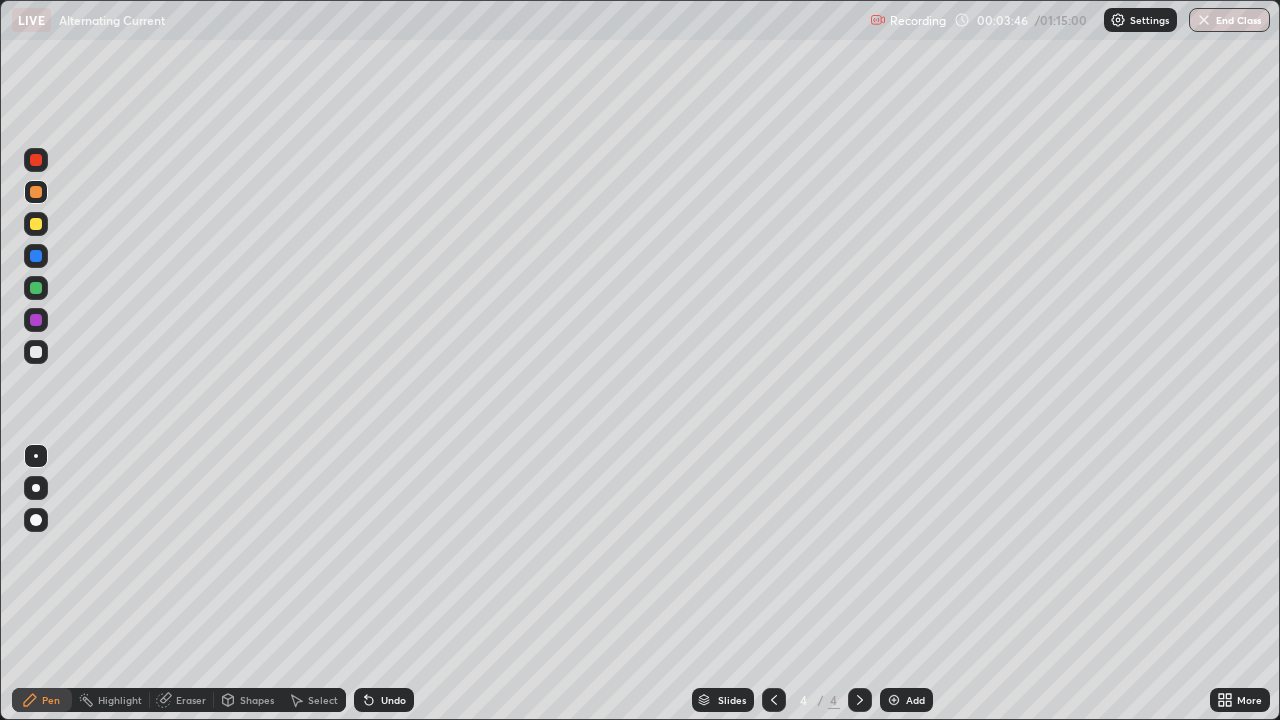 click at bounding box center [36, 352] 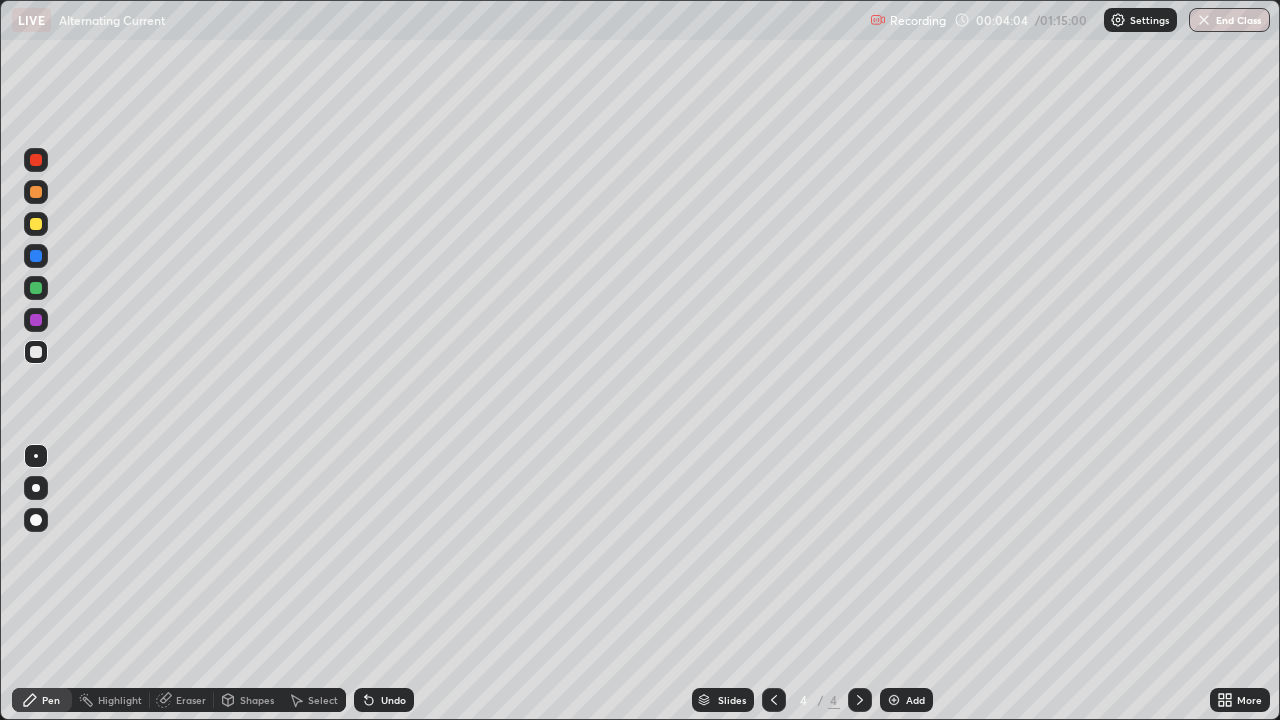 click on "Undo" at bounding box center (384, 700) 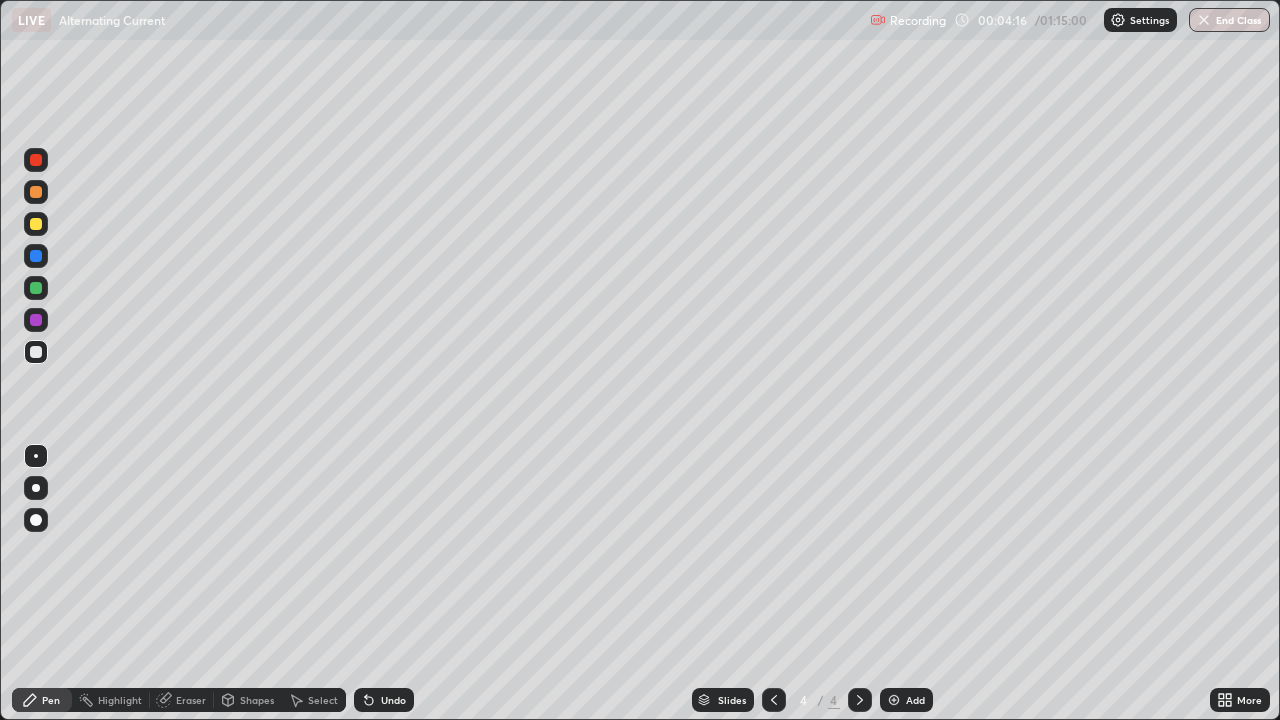 click on "Eraser" at bounding box center [191, 700] 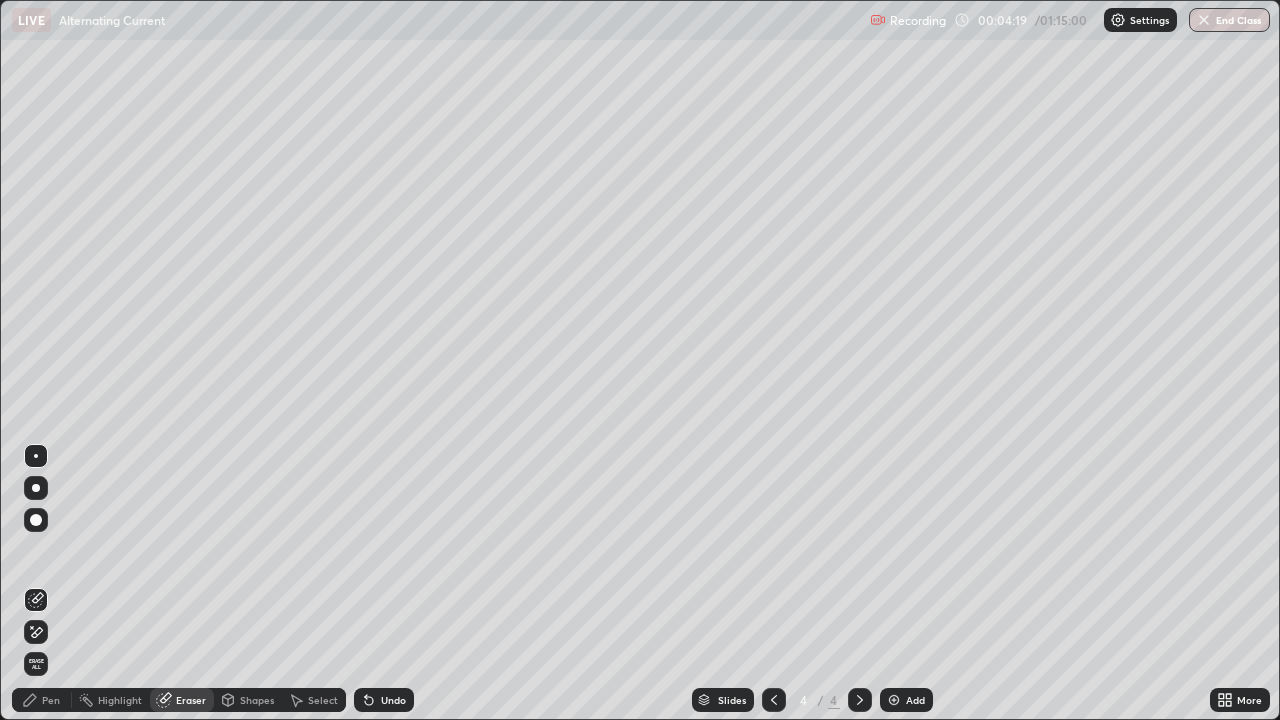 click on "Pen" at bounding box center (51, 700) 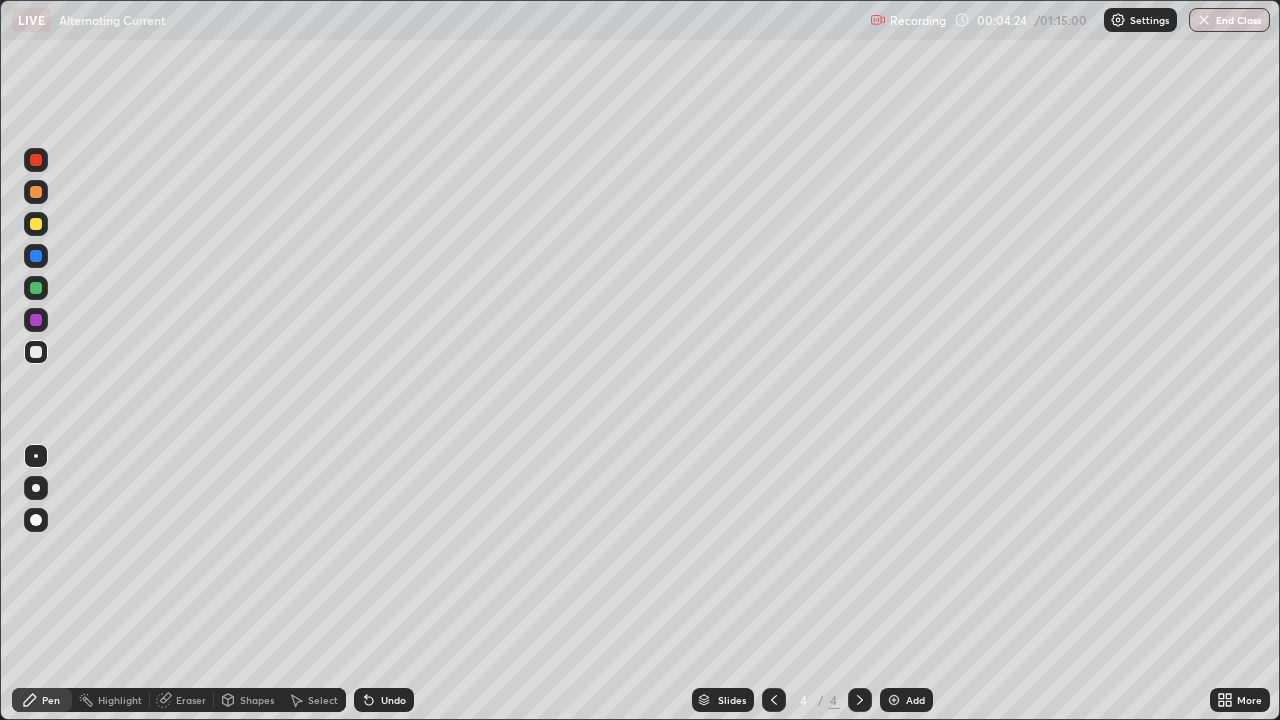 click on "Eraser" at bounding box center [182, 700] 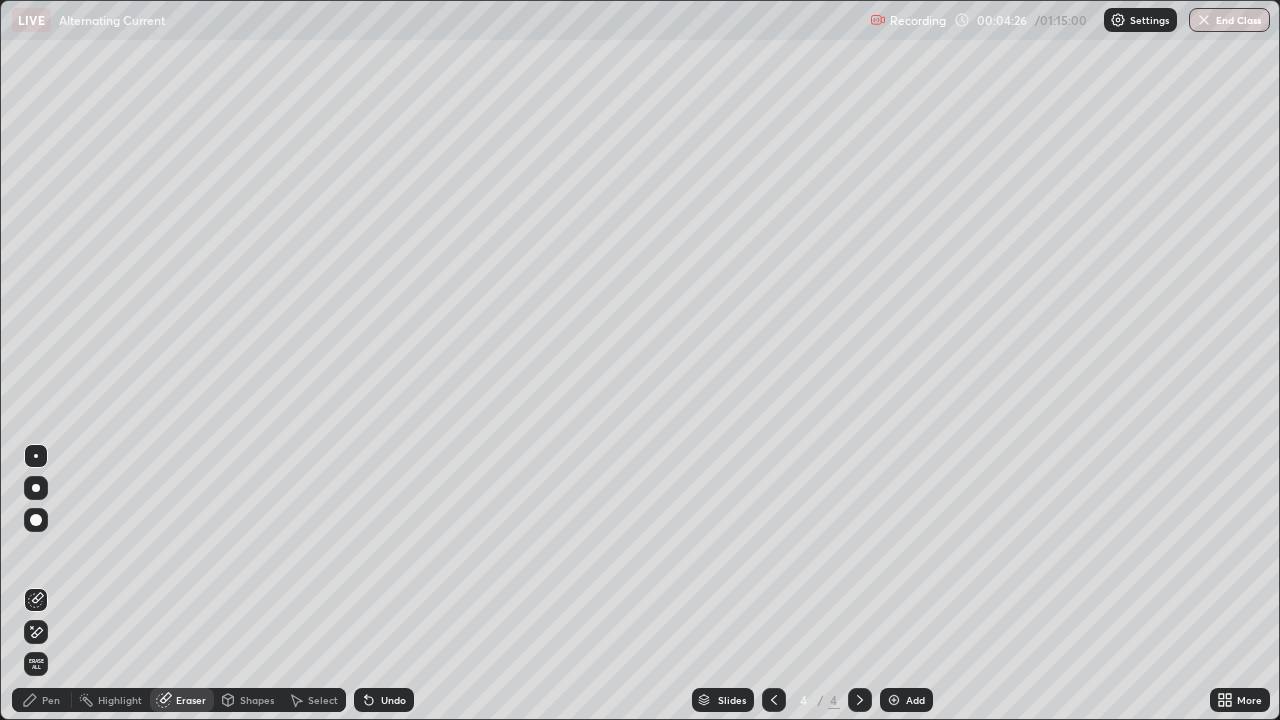 click on "Pen" at bounding box center [51, 700] 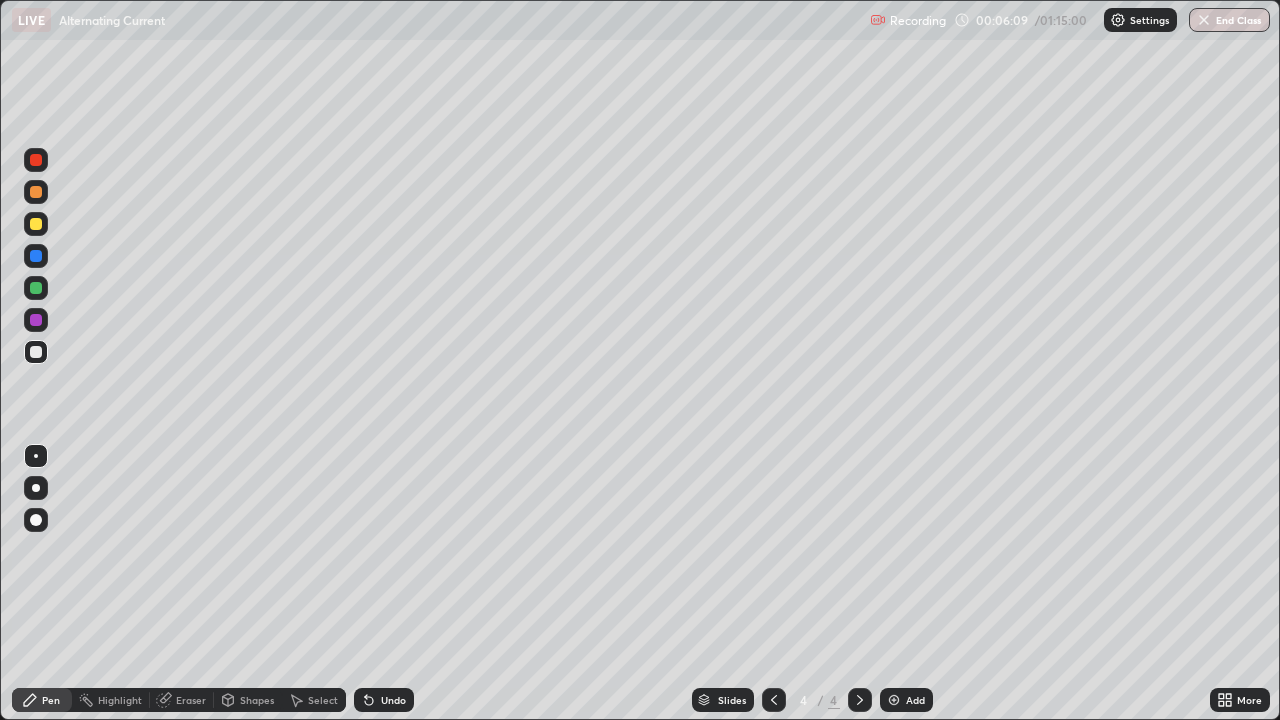 click on "Eraser" at bounding box center (191, 700) 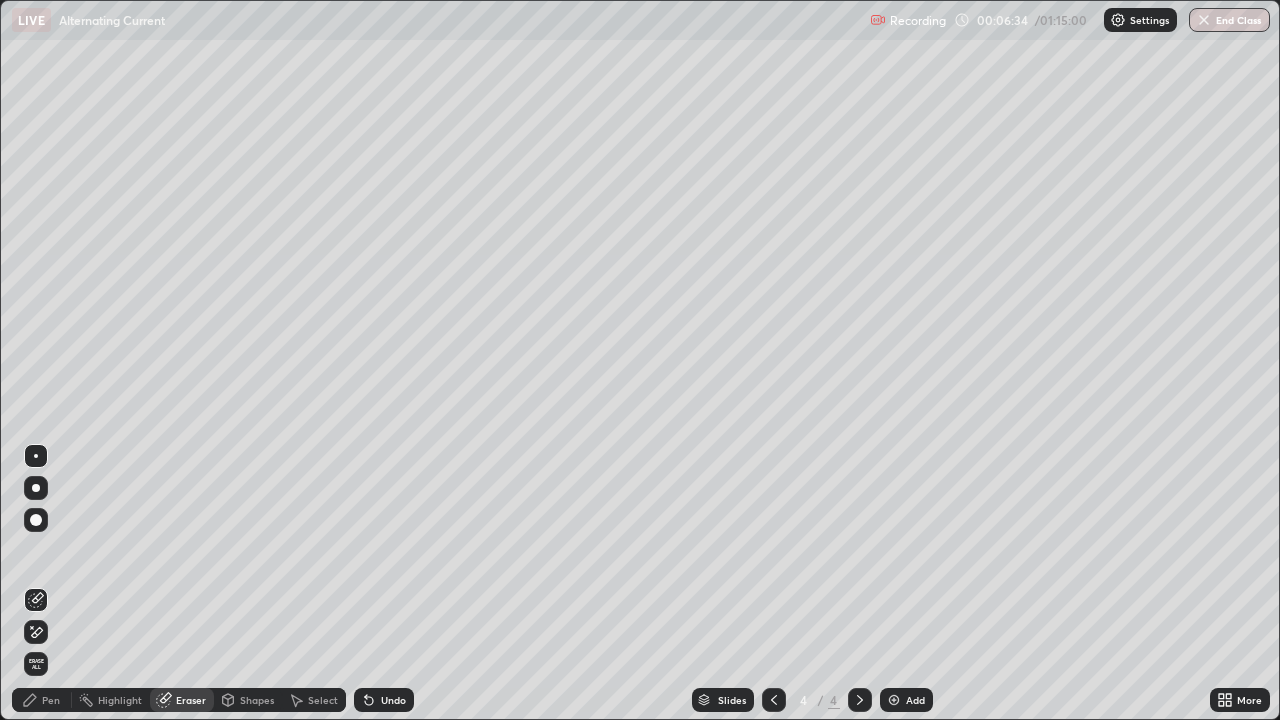 click on "Pen" at bounding box center [42, 700] 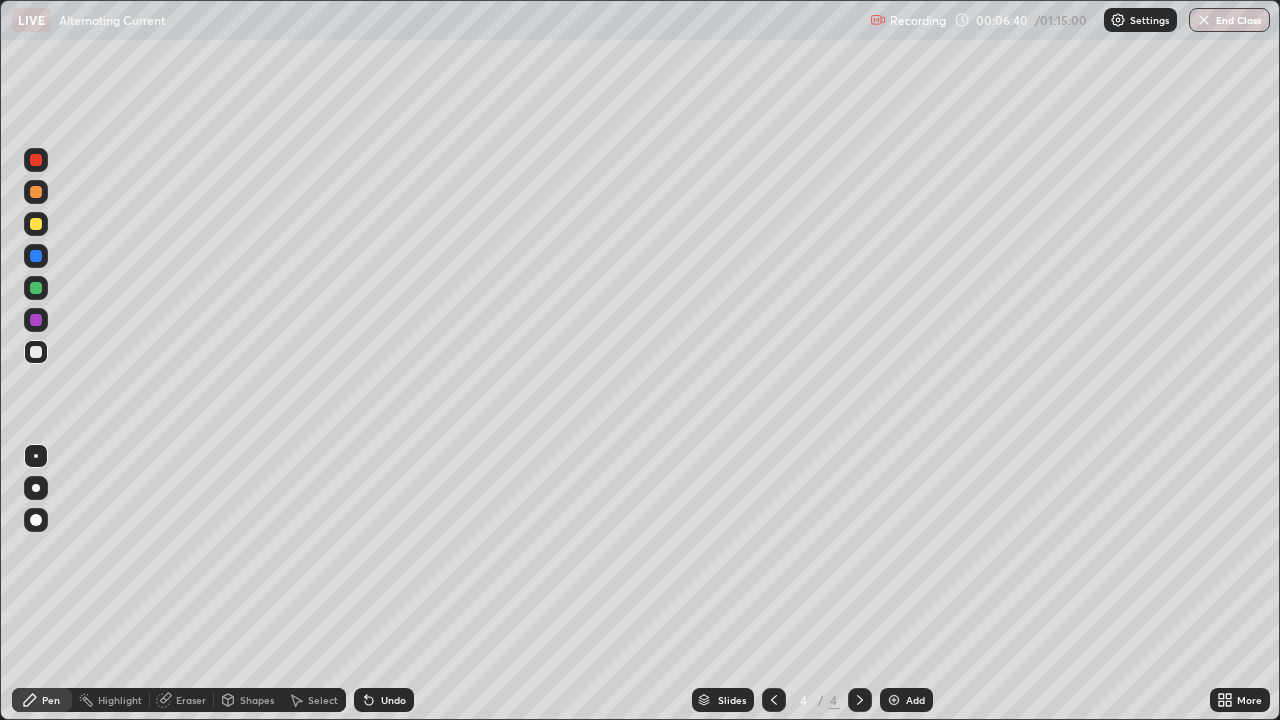 click on "Eraser" at bounding box center (191, 700) 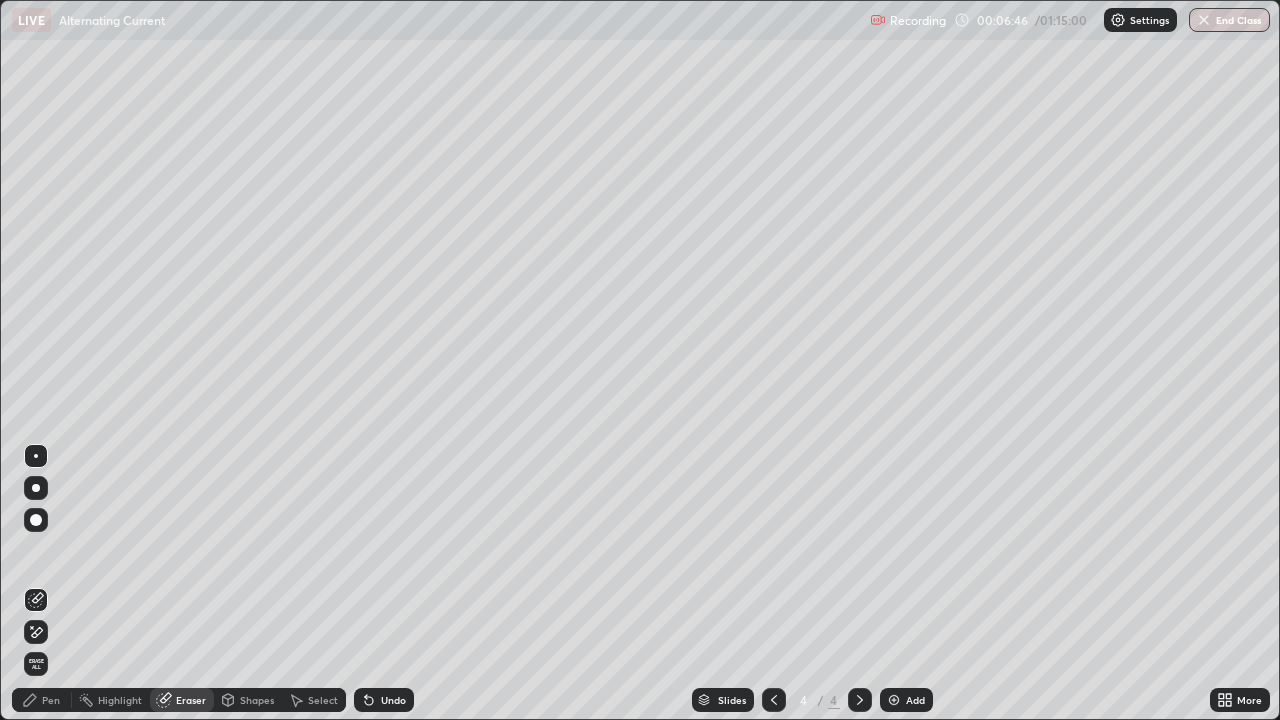 click on "Pen" at bounding box center [51, 700] 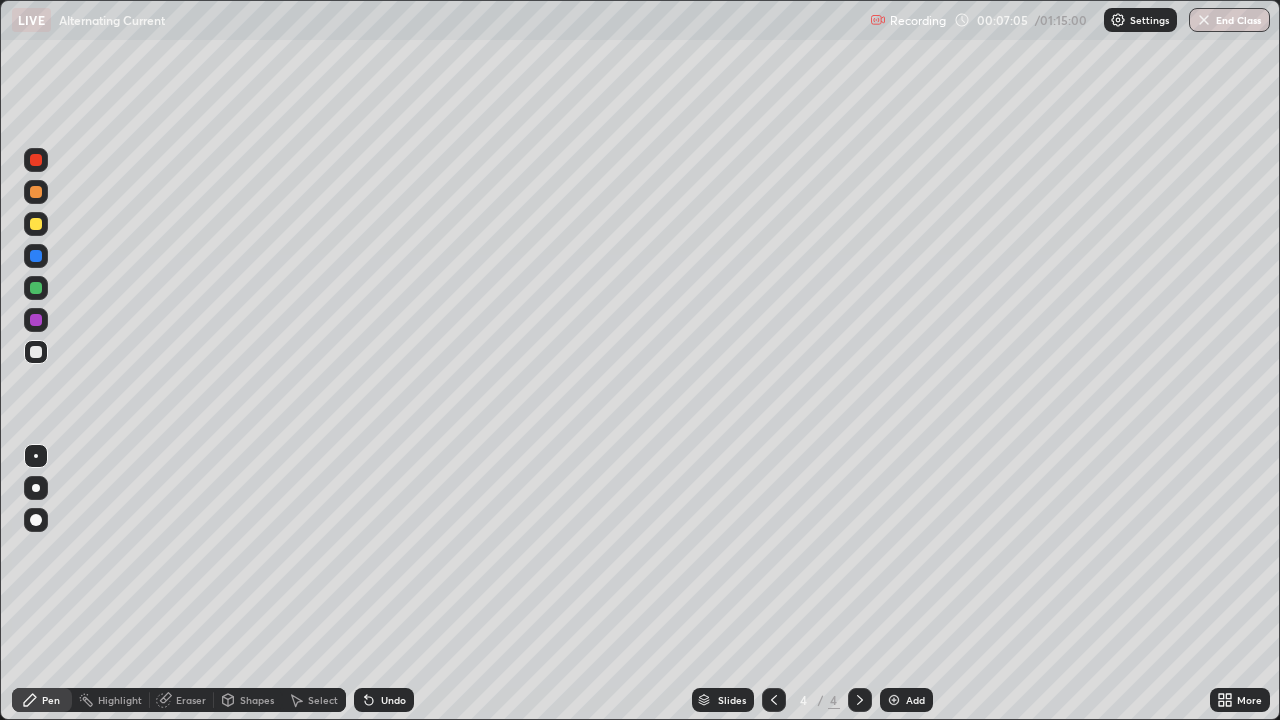 click on "Add" at bounding box center (906, 700) 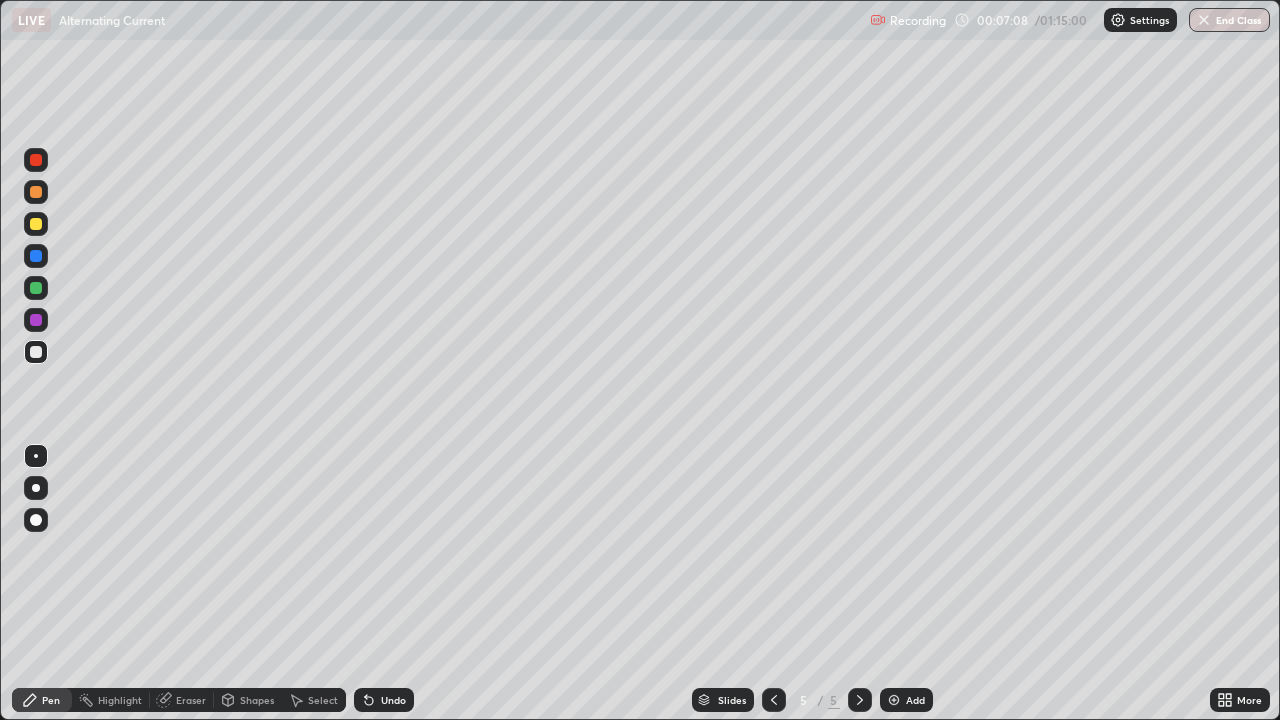 click 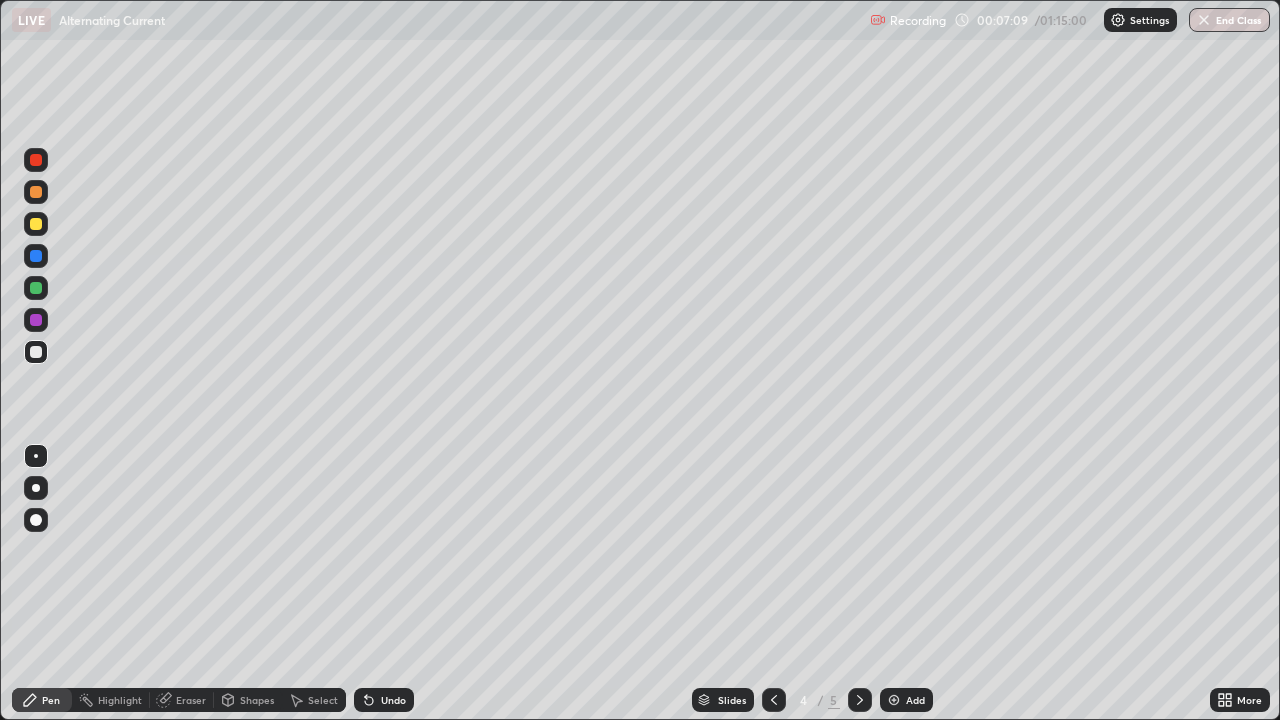 click on "Shapes" at bounding box center [248, 700] 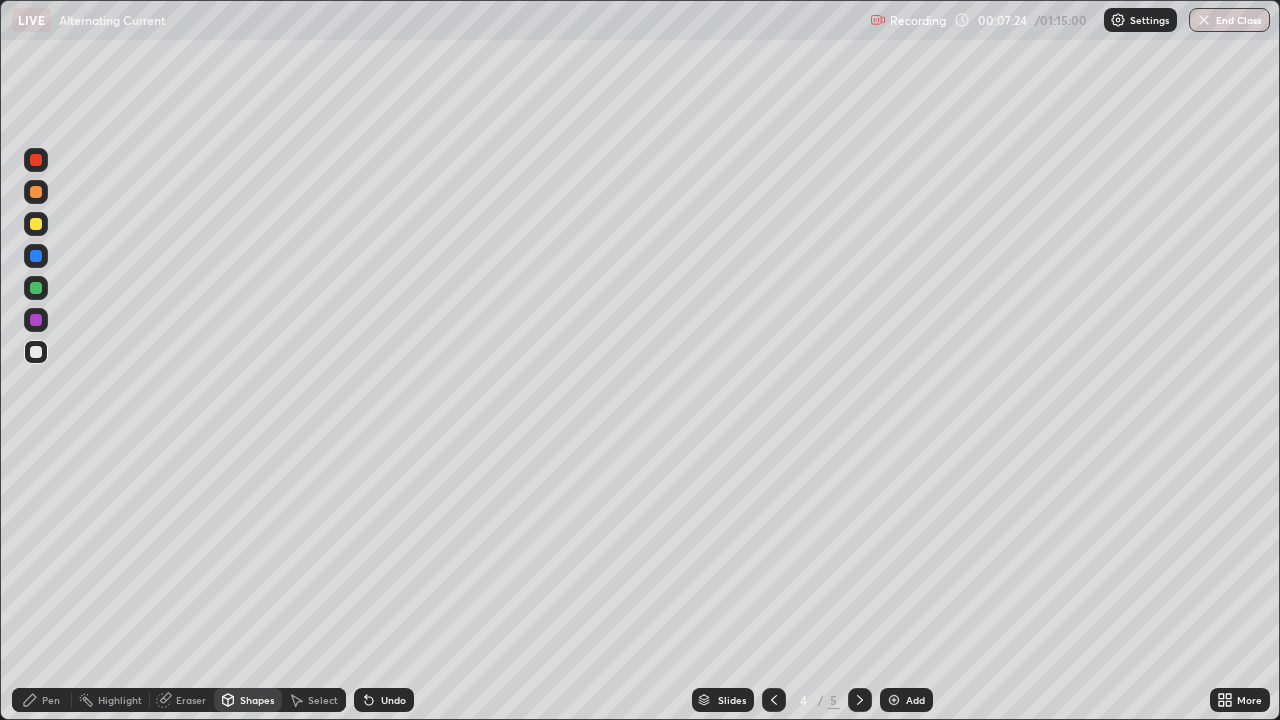 click on "Pen" at bounding box center (51, 700) 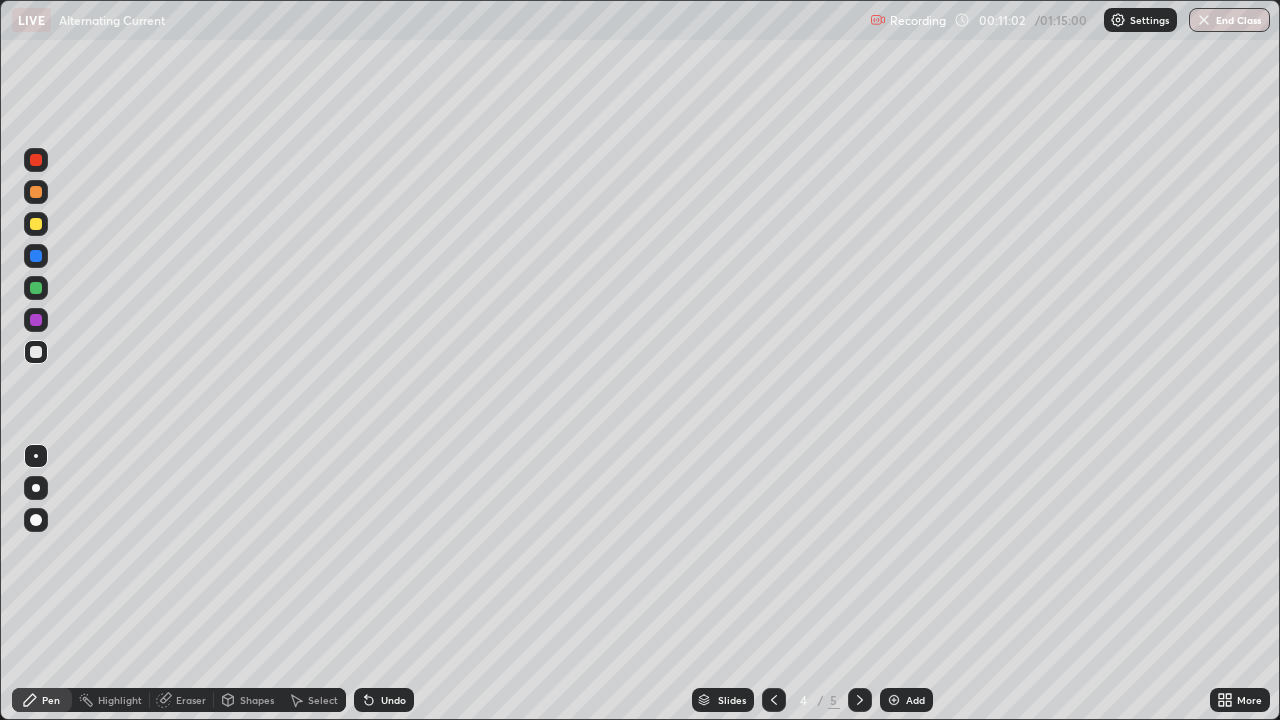 click on "Undo" at bounding box center [384, 700] 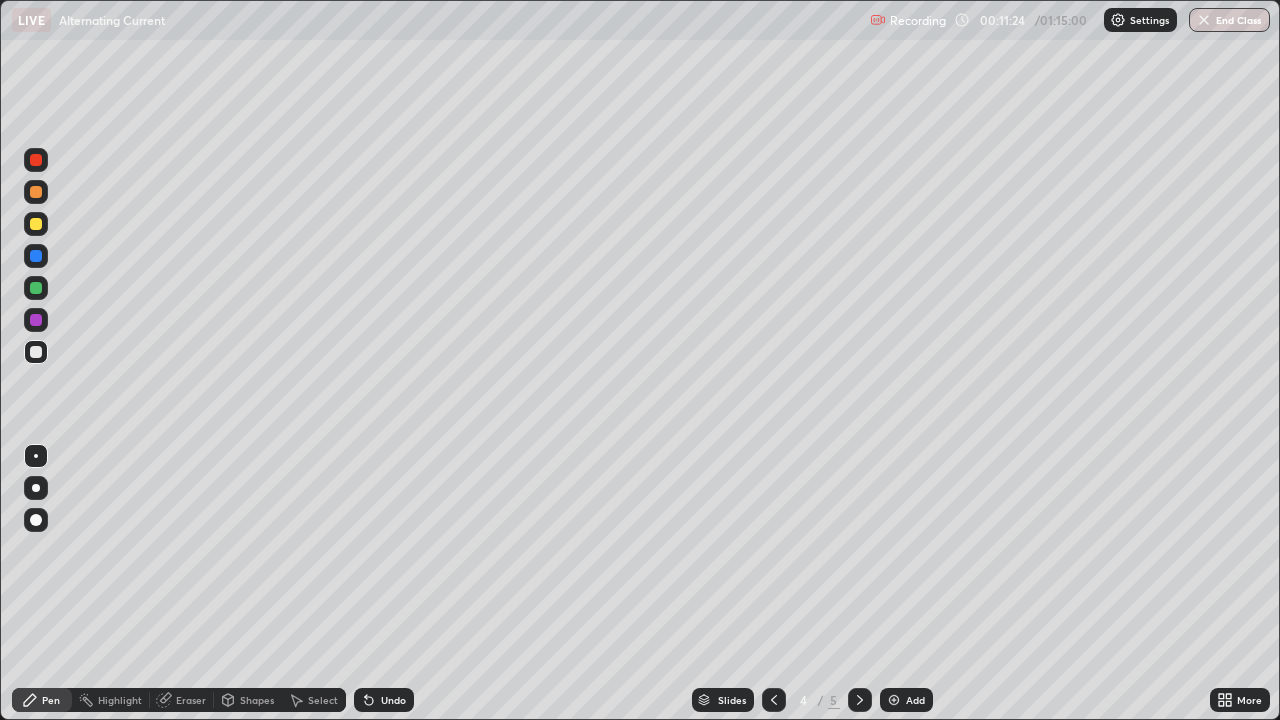 click on "Add" at bounding box center [915, 700] 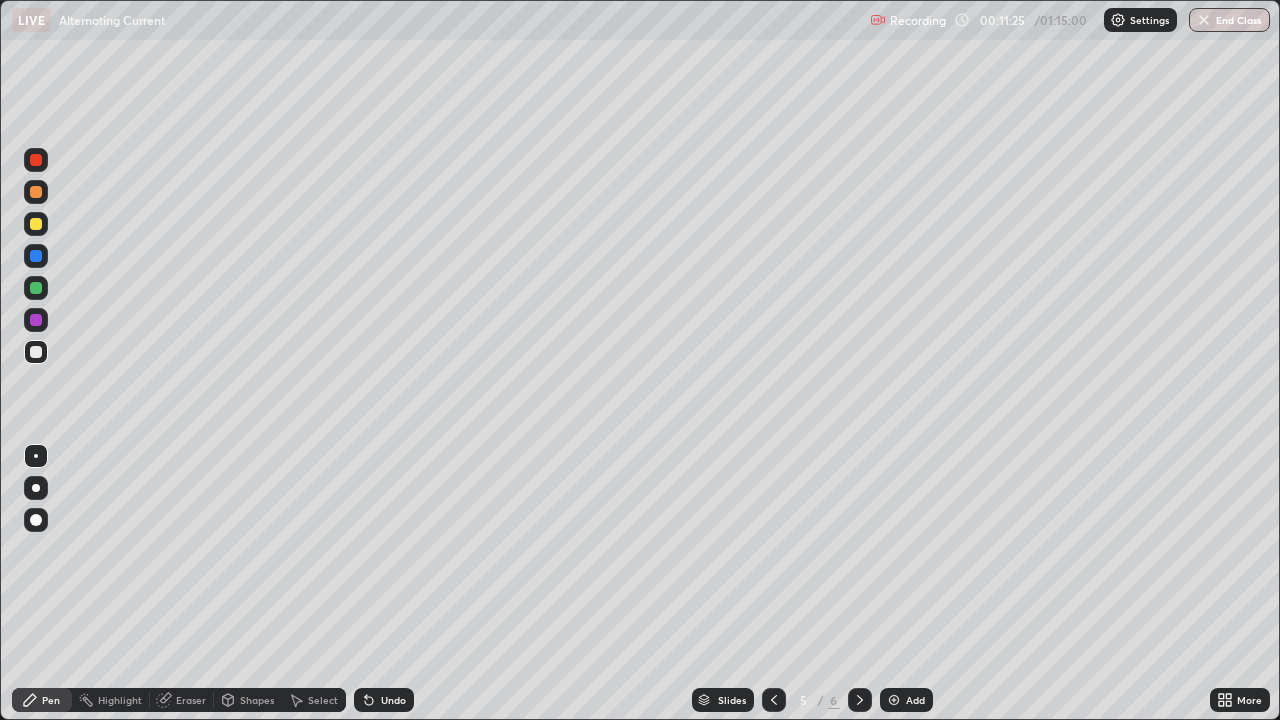 click at bounding box center (36, 352) 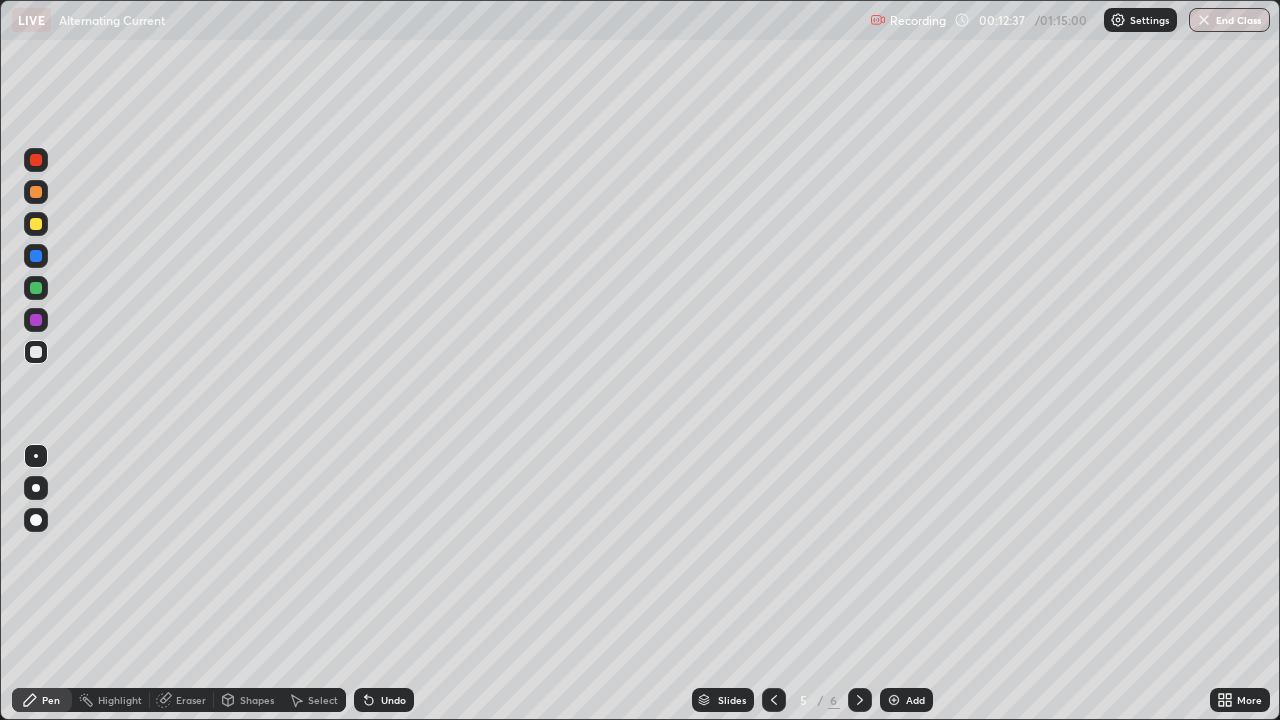 click at bounding box center (36, 352) 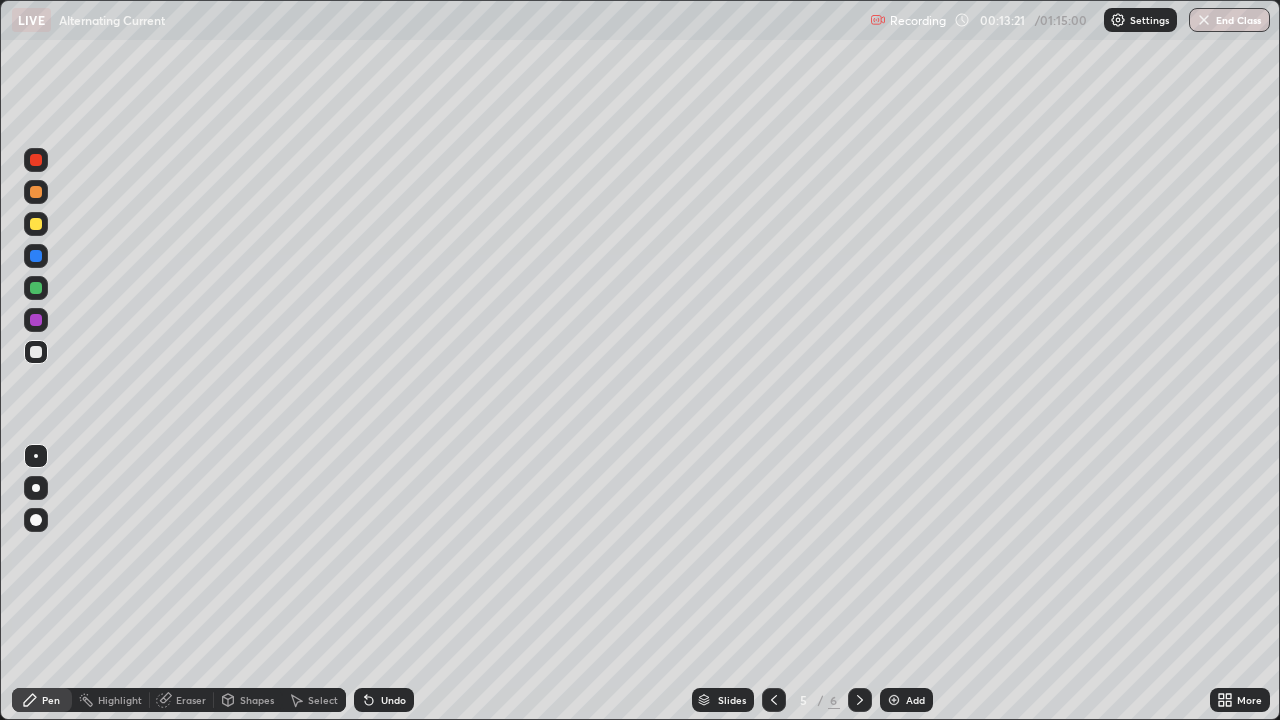 click on "Eraser" at bounding box center (191, 700) 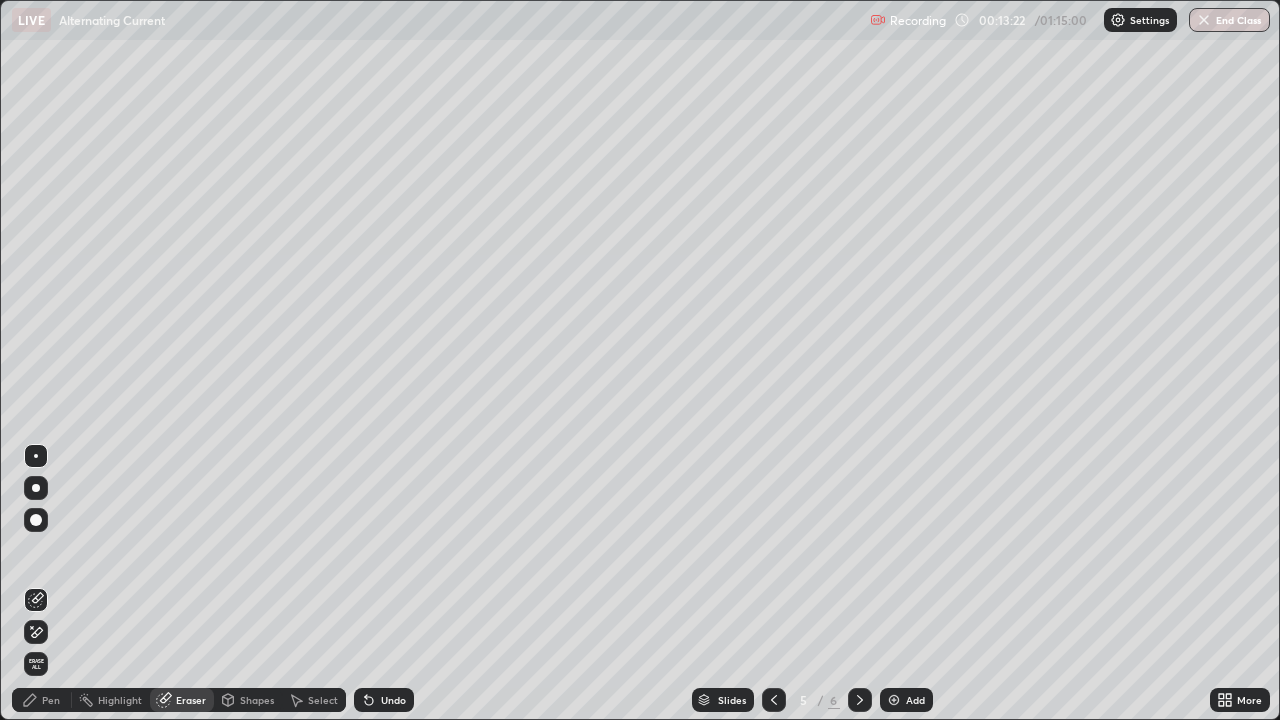 click 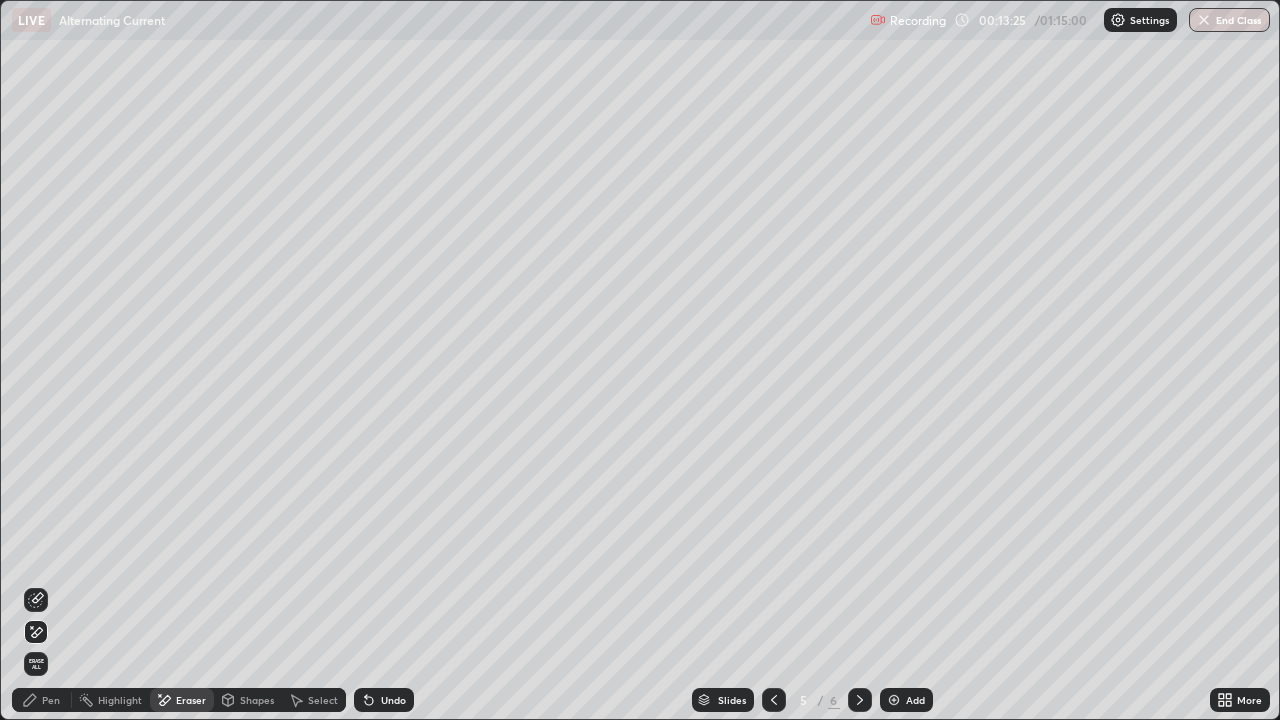 click on "Pen" at bounding box center [51, 700] 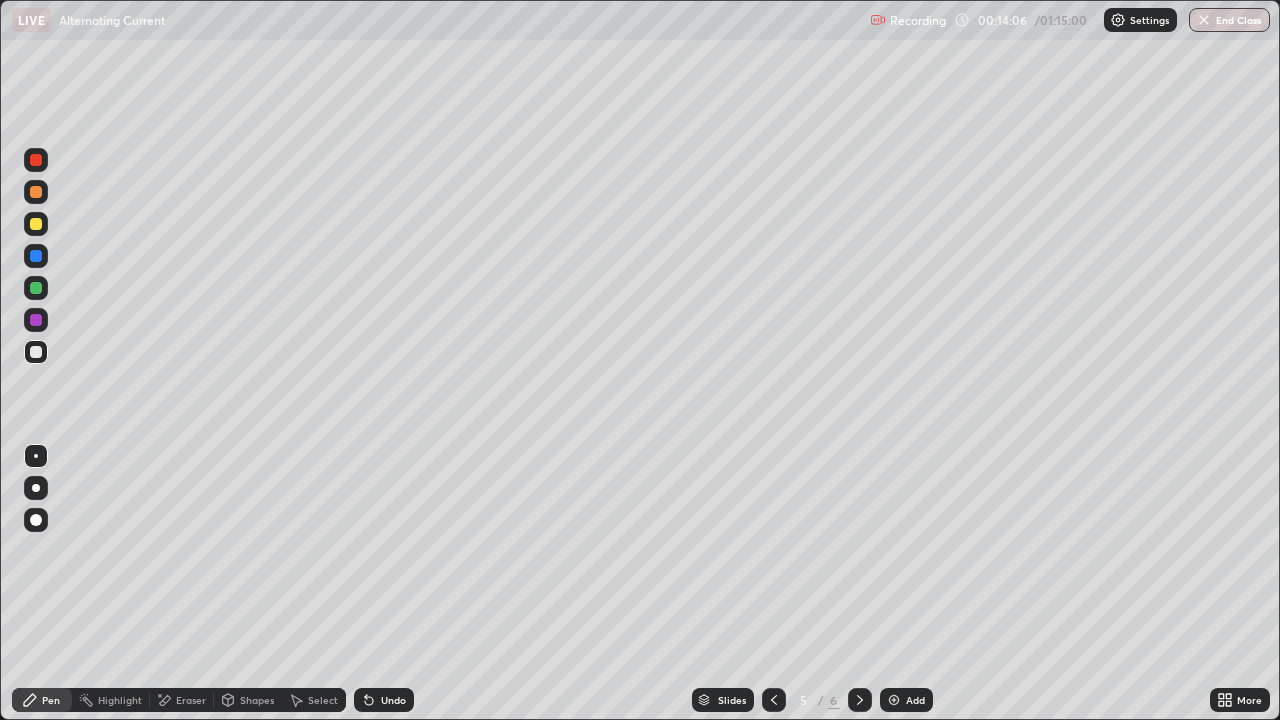 click on "Eraser" at bounding box center [191, 700] 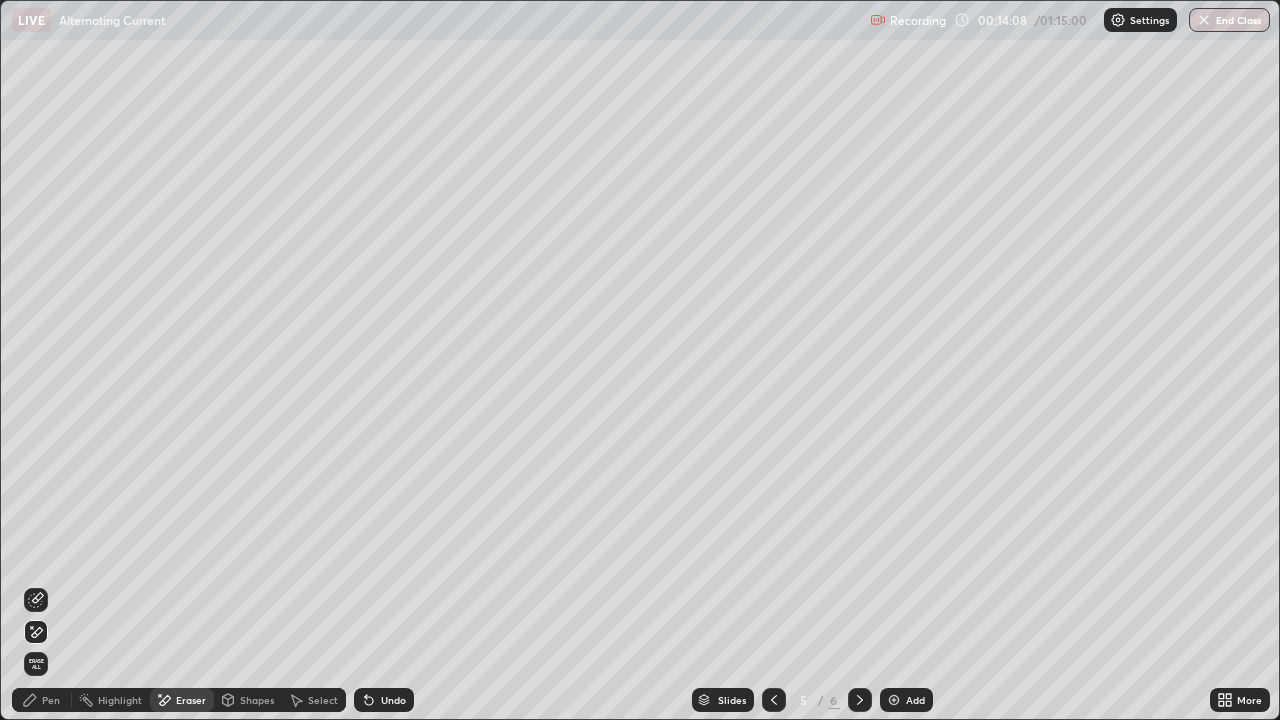 click on "Pen" at bounding box center (51, 700) 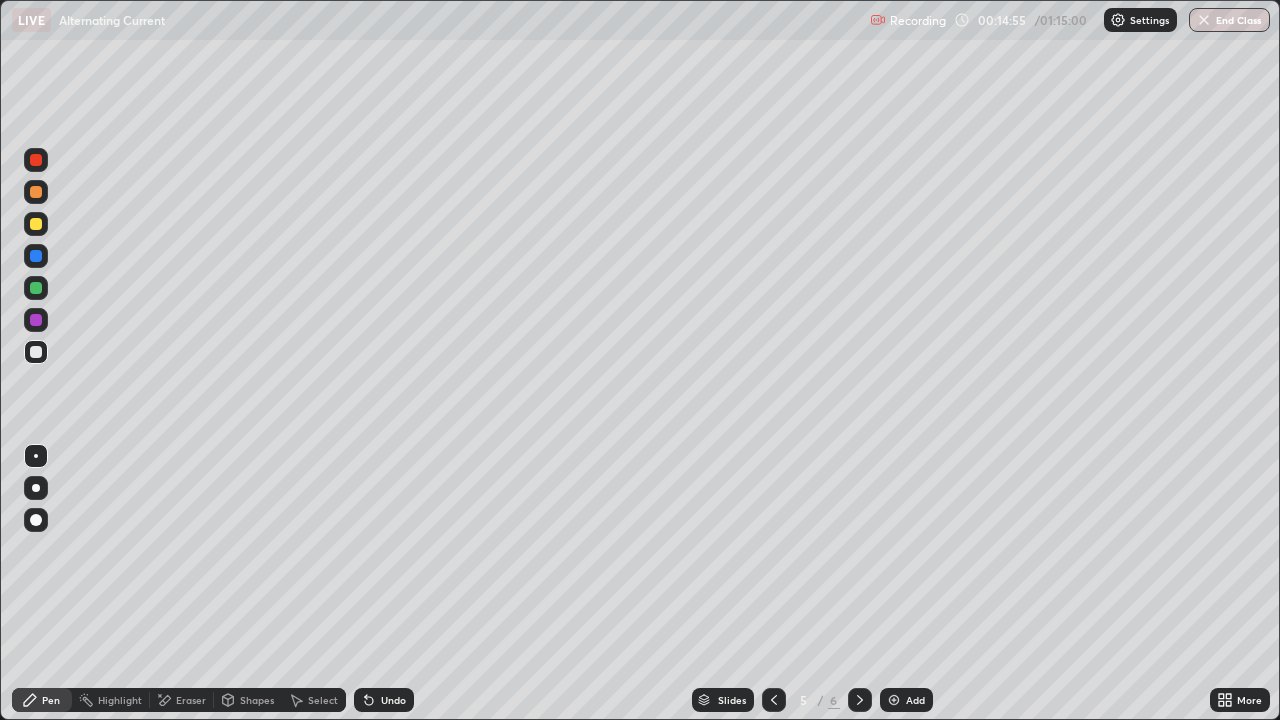 click on "Eraser" at bounding box center (191, 700) 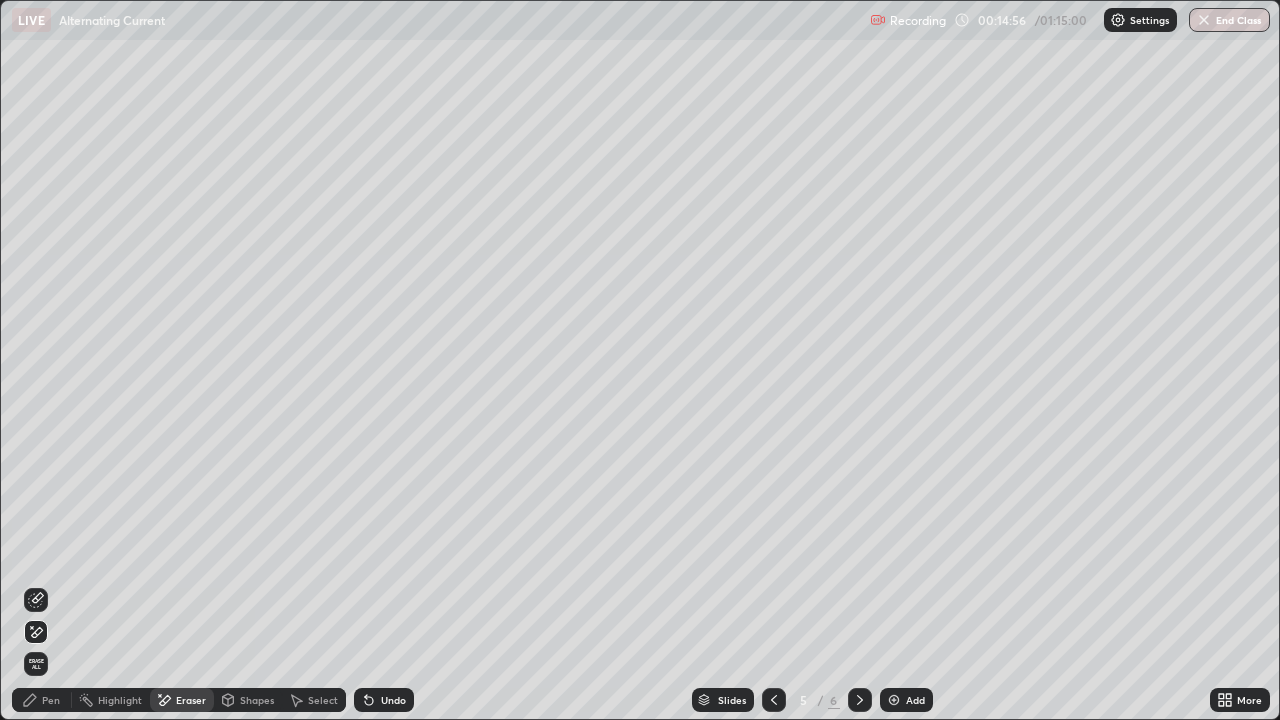 click 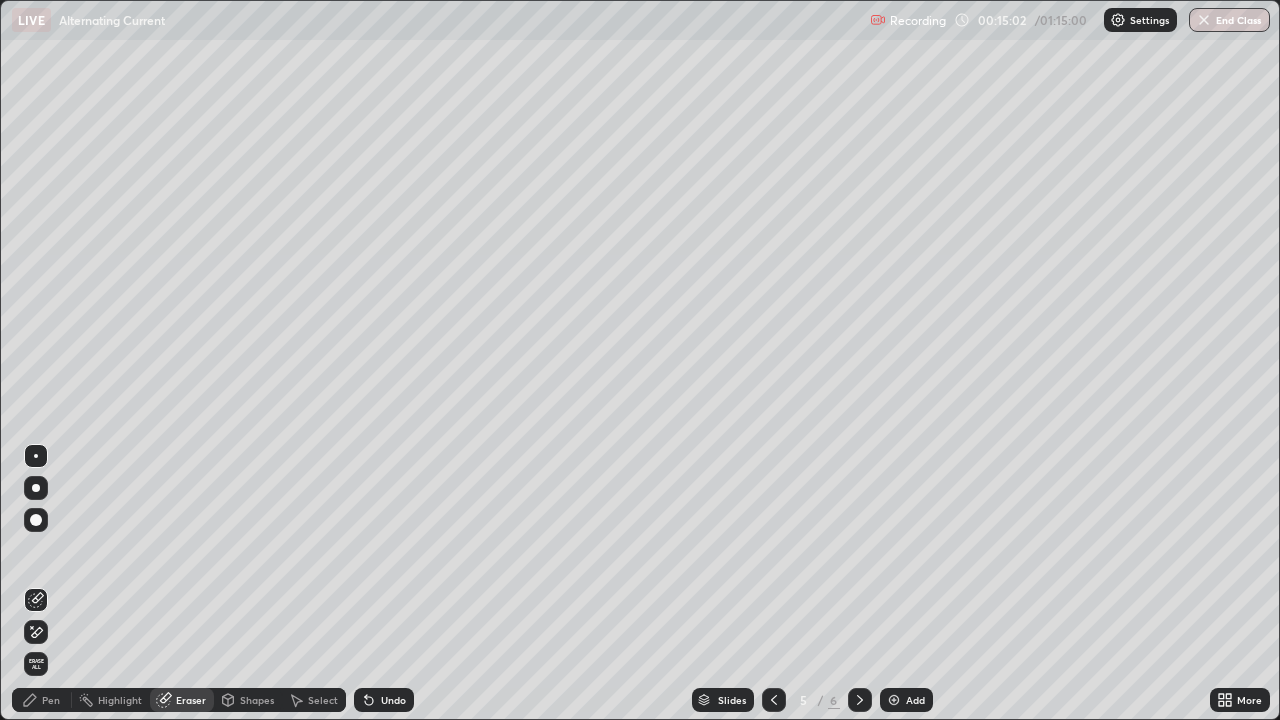 click on "Pen" at bounding box center [51, 700] 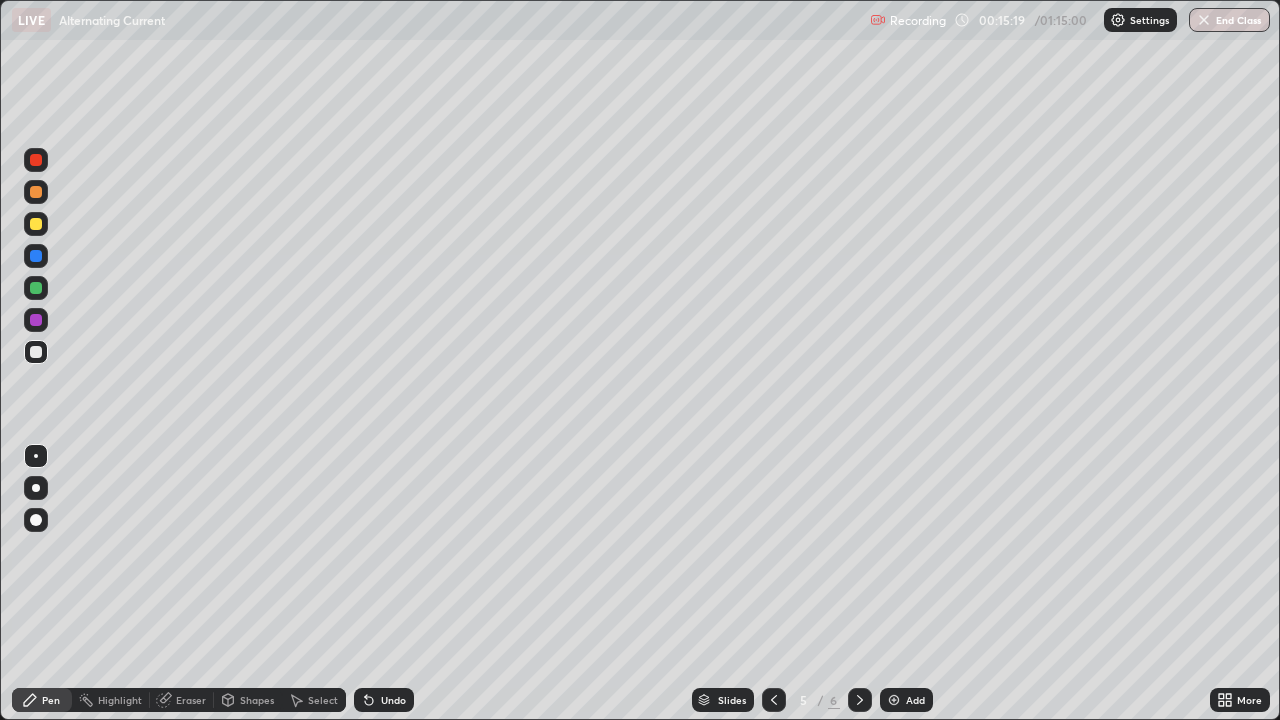 click on "Eraser" at bounding box center [182, 700] 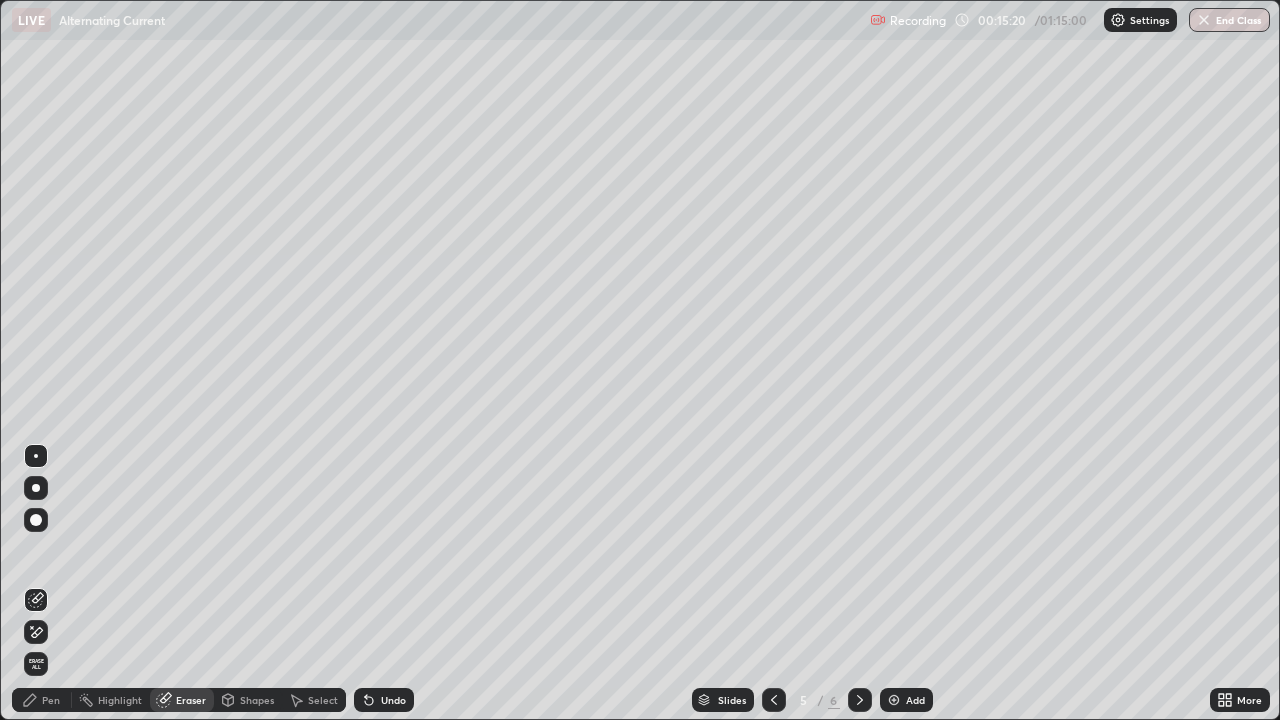 click at bounding box center (36, 632) 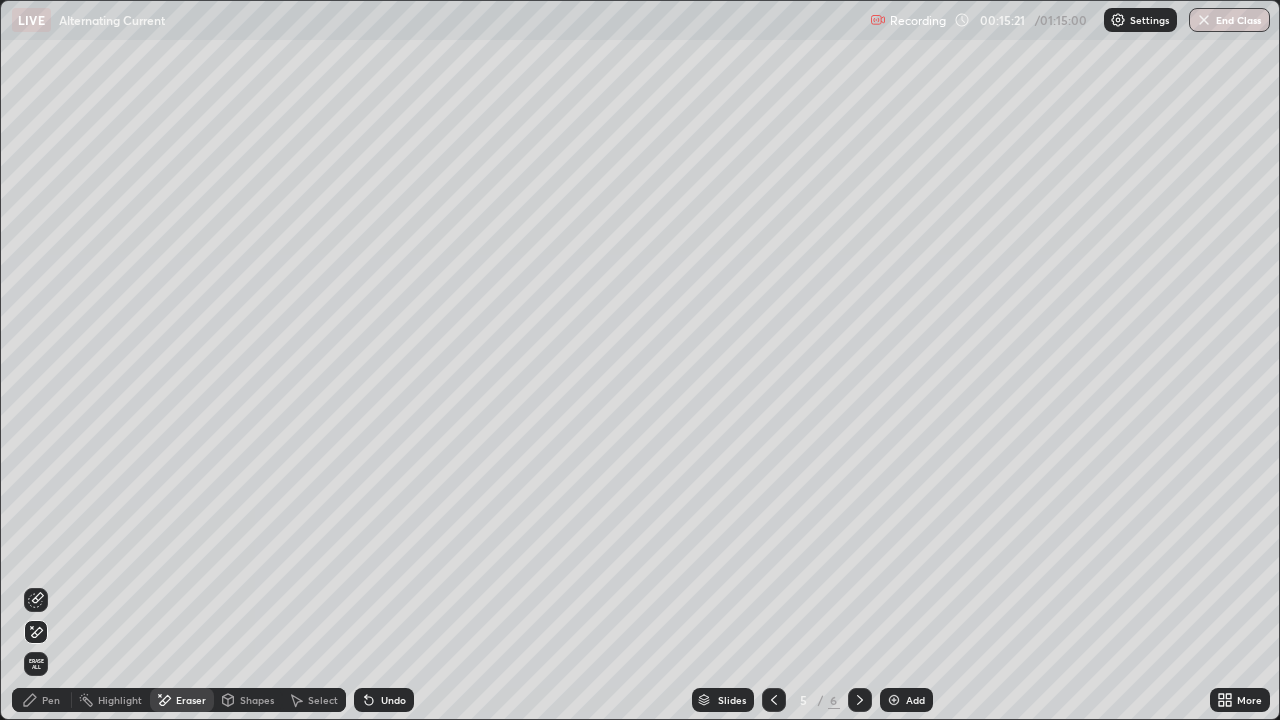 click on "Pen" at bounding box center (42, 700) 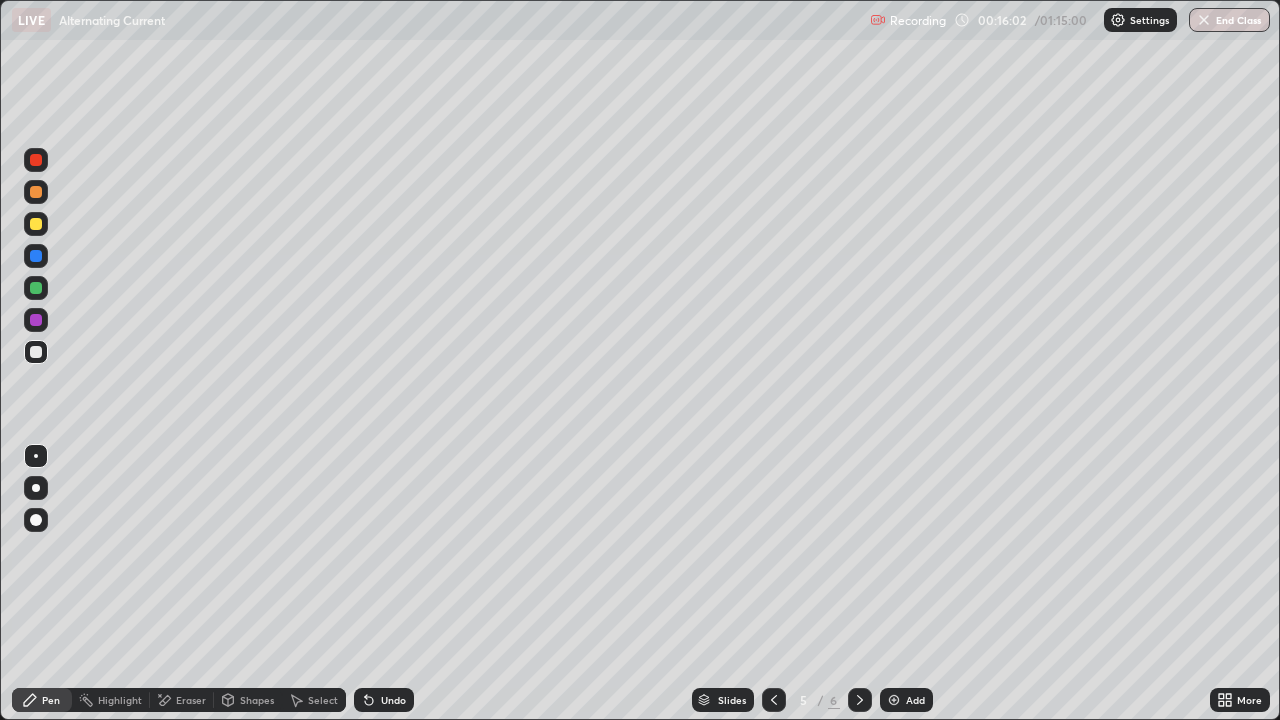 click at bounding box center (36, 320) 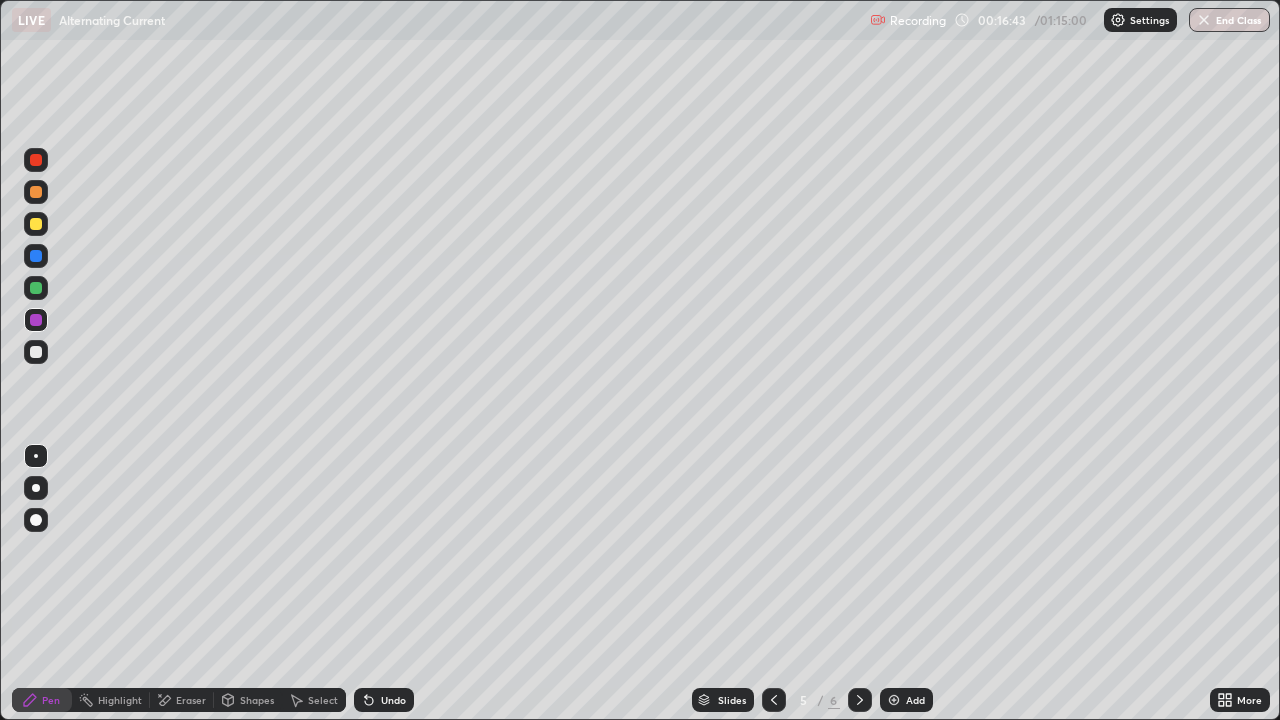 click on "Eraser" at bounding box center (182, 700) 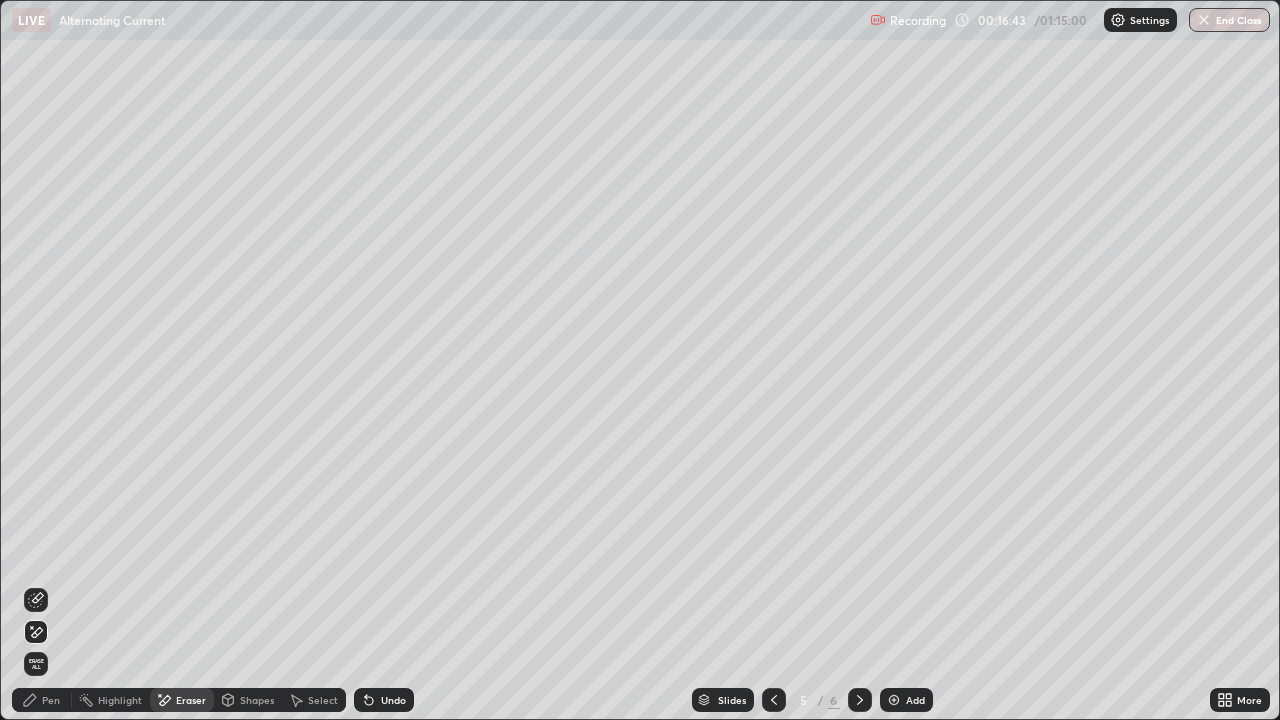 click 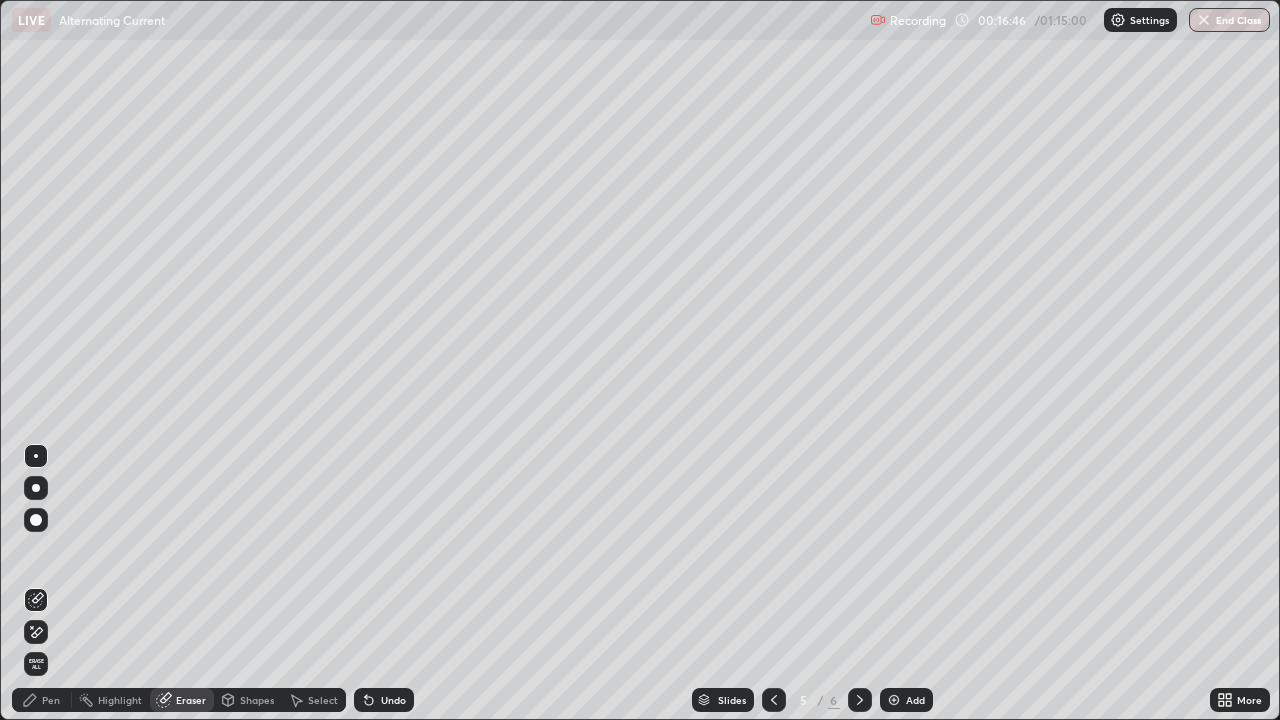 click on "Pen" at bounding box center (51, 700) 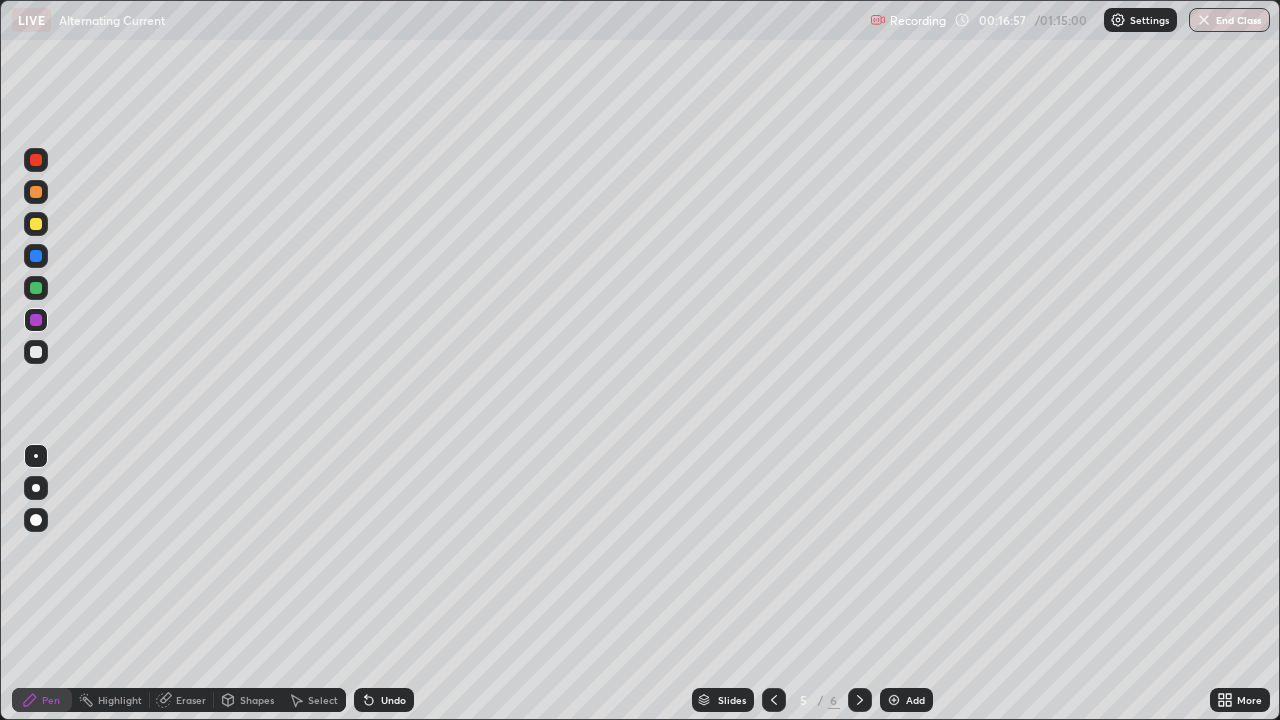 click 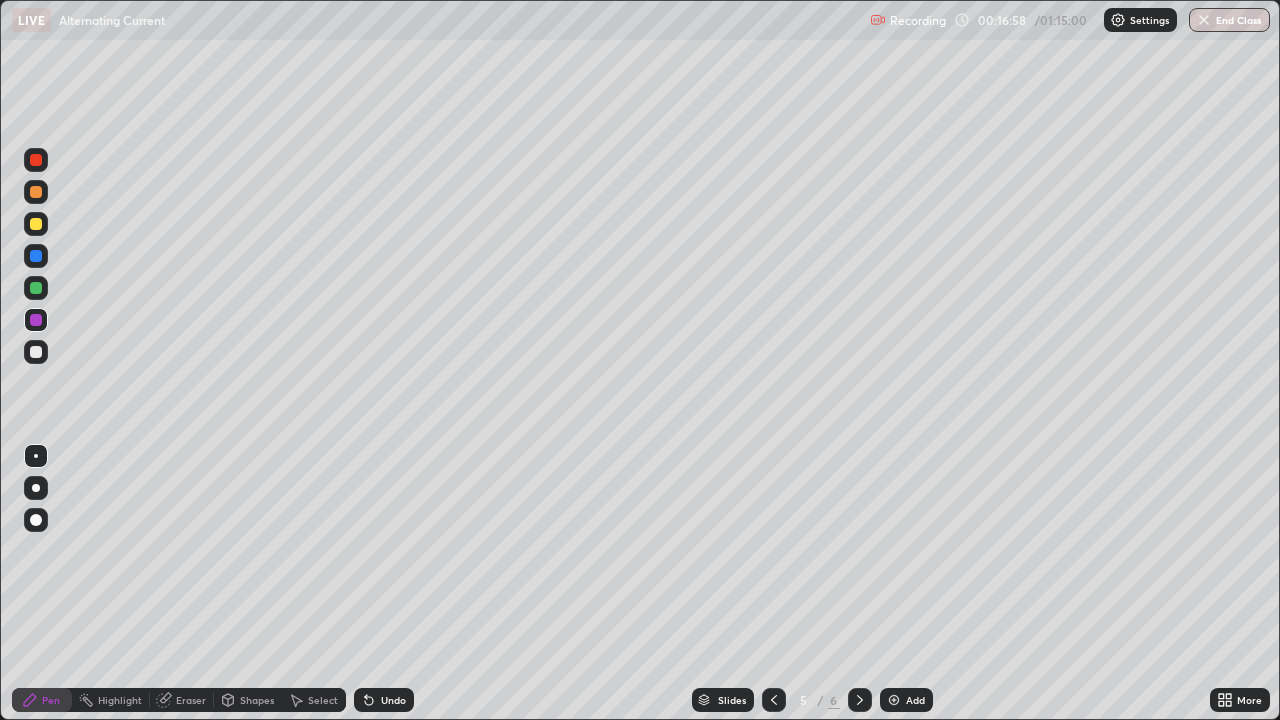 click 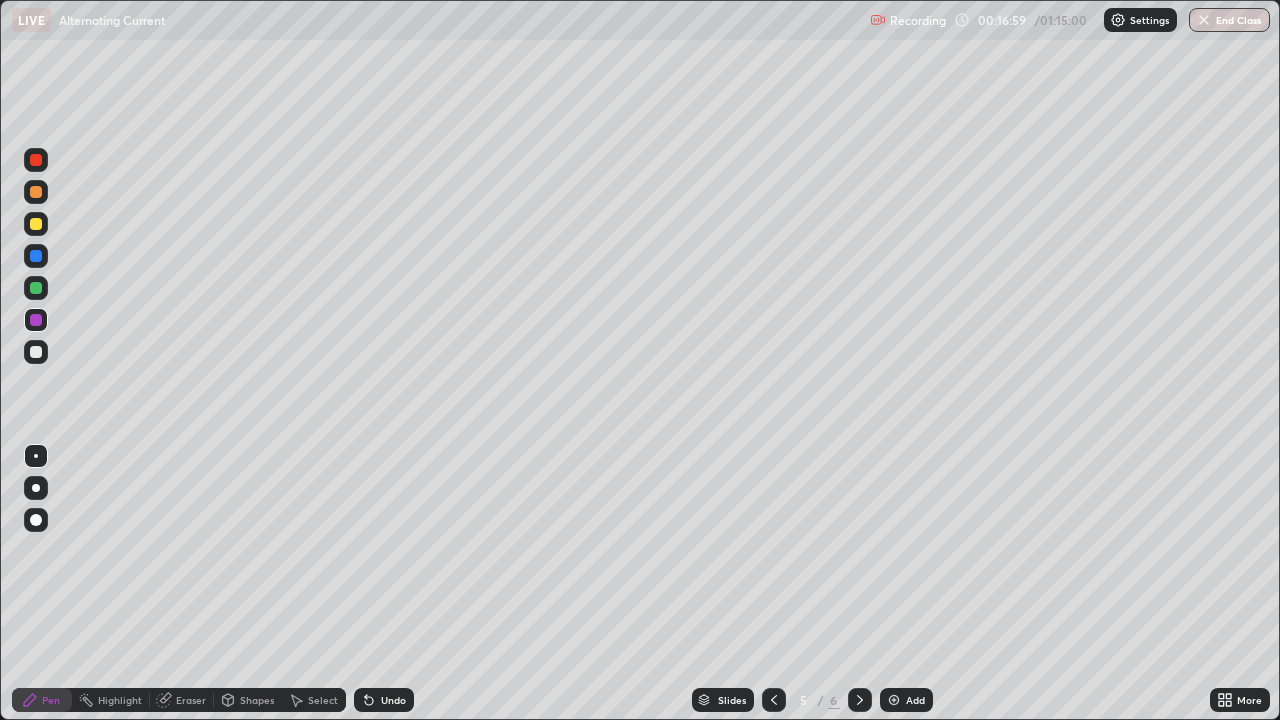 click on "Undo" at bounding box center [393, 700] 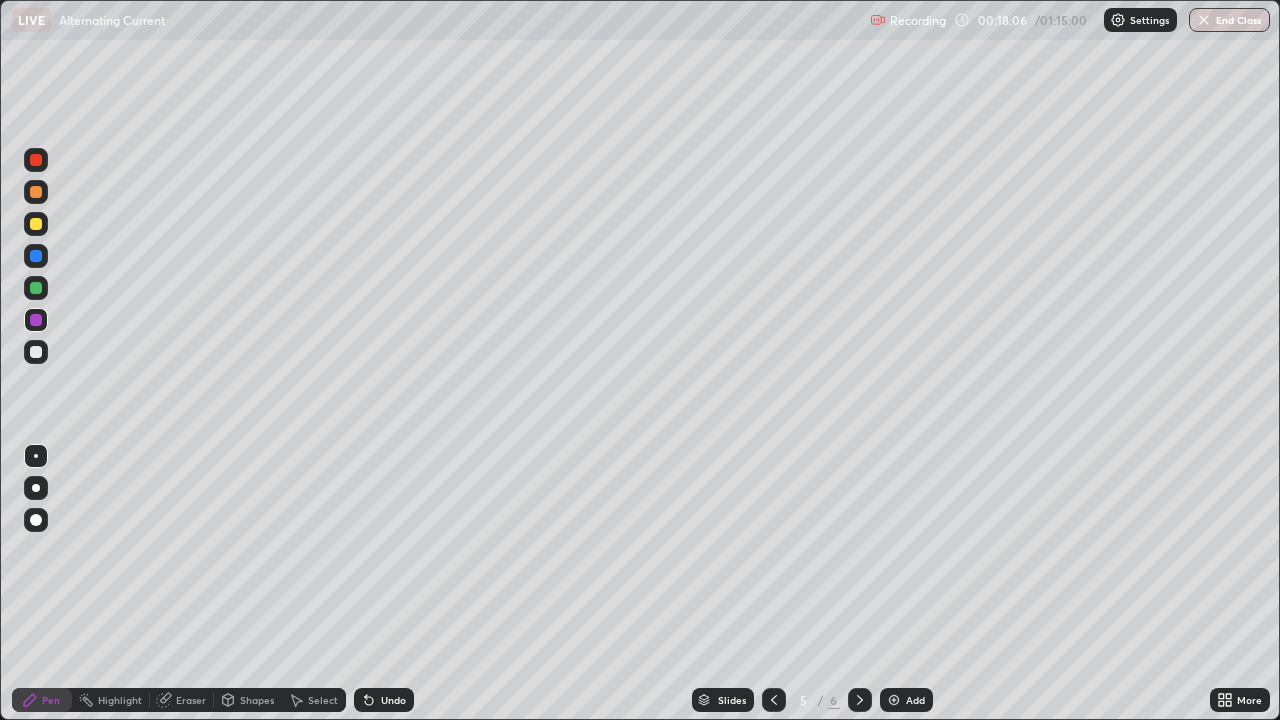 click at bounding box center [36, 352] 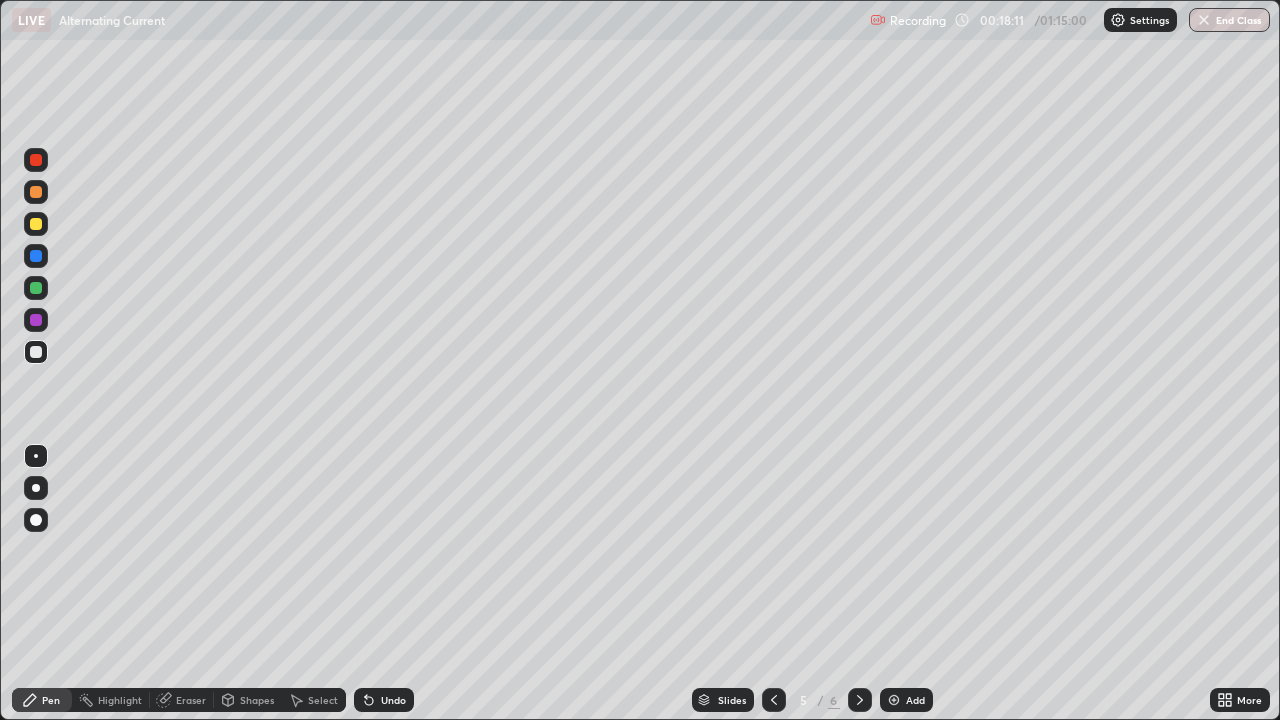 click on "Eraser" at bounding box center [182, 700] 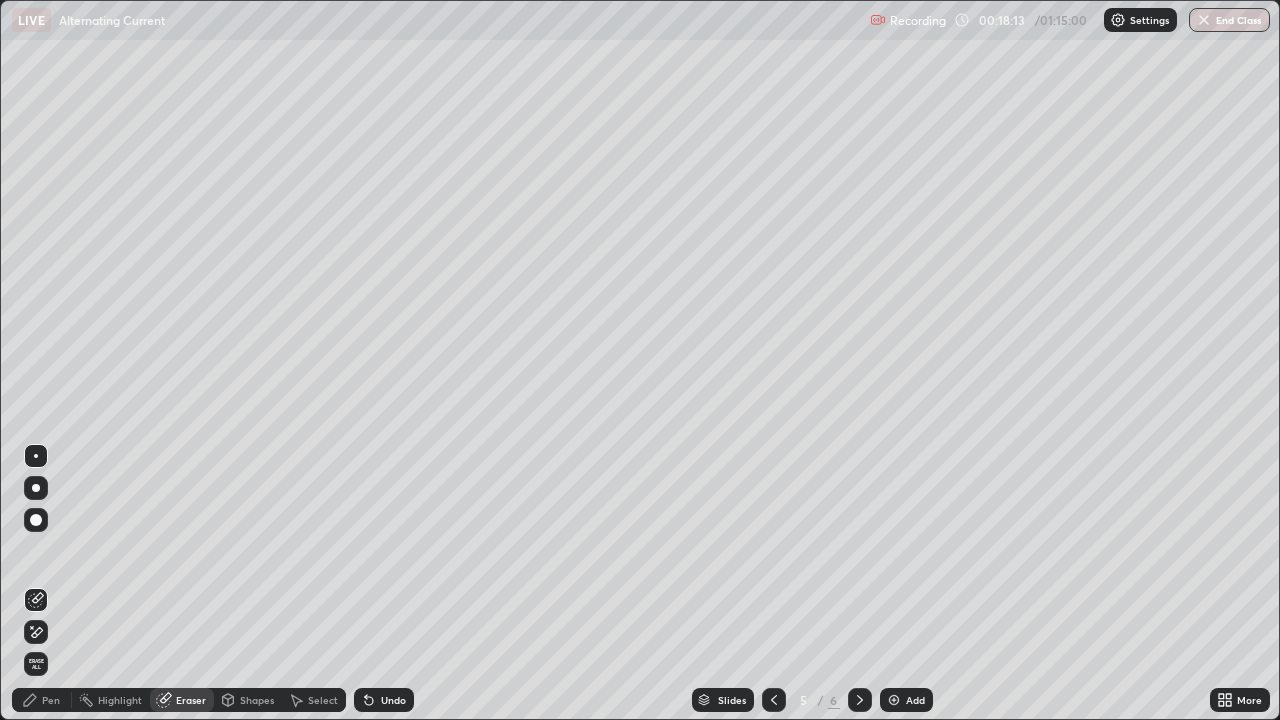 click on "Pen" at bounding box center (42, 700) 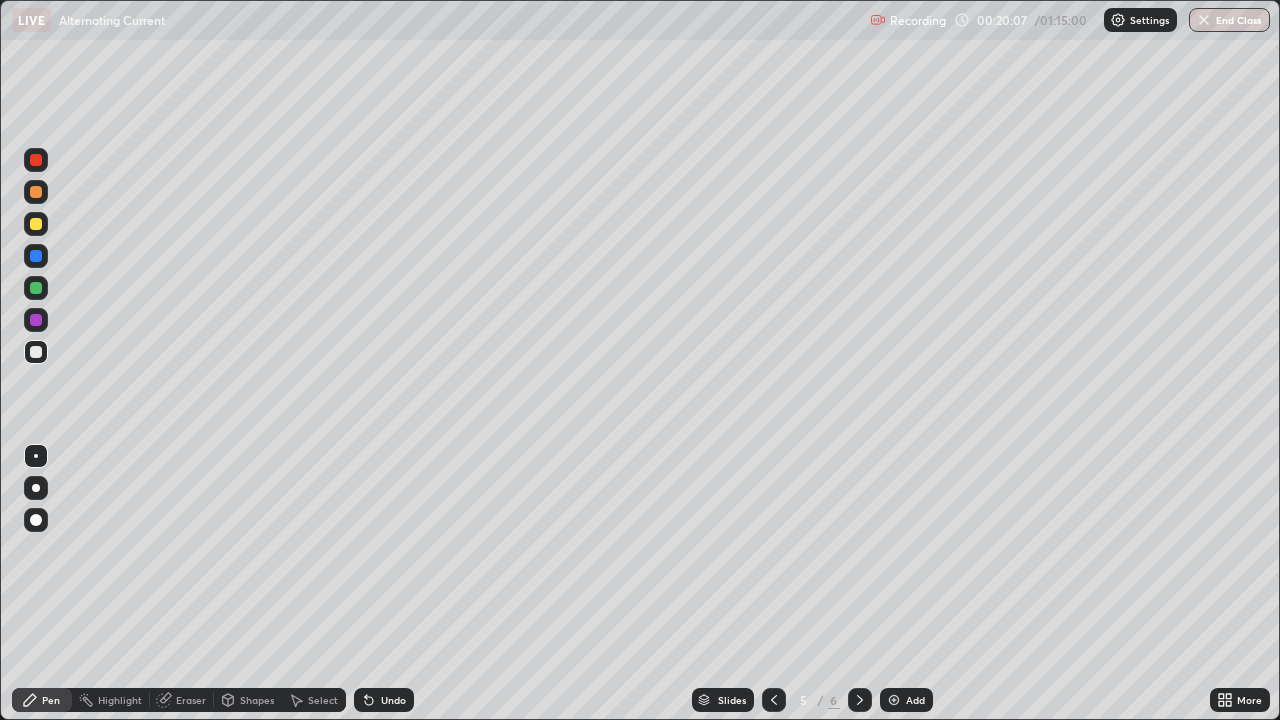 click on "Undo" at bounding box center (393, 700) 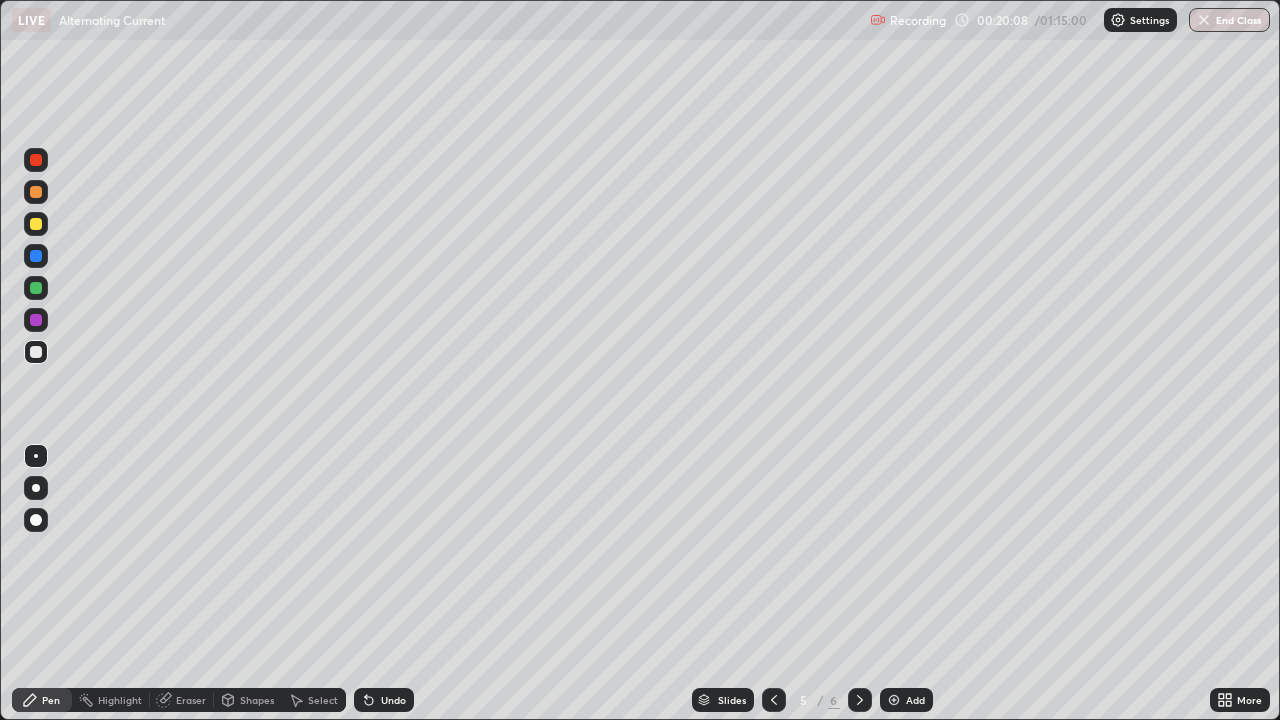 click on "Undo" at bounding box center (393, 700) 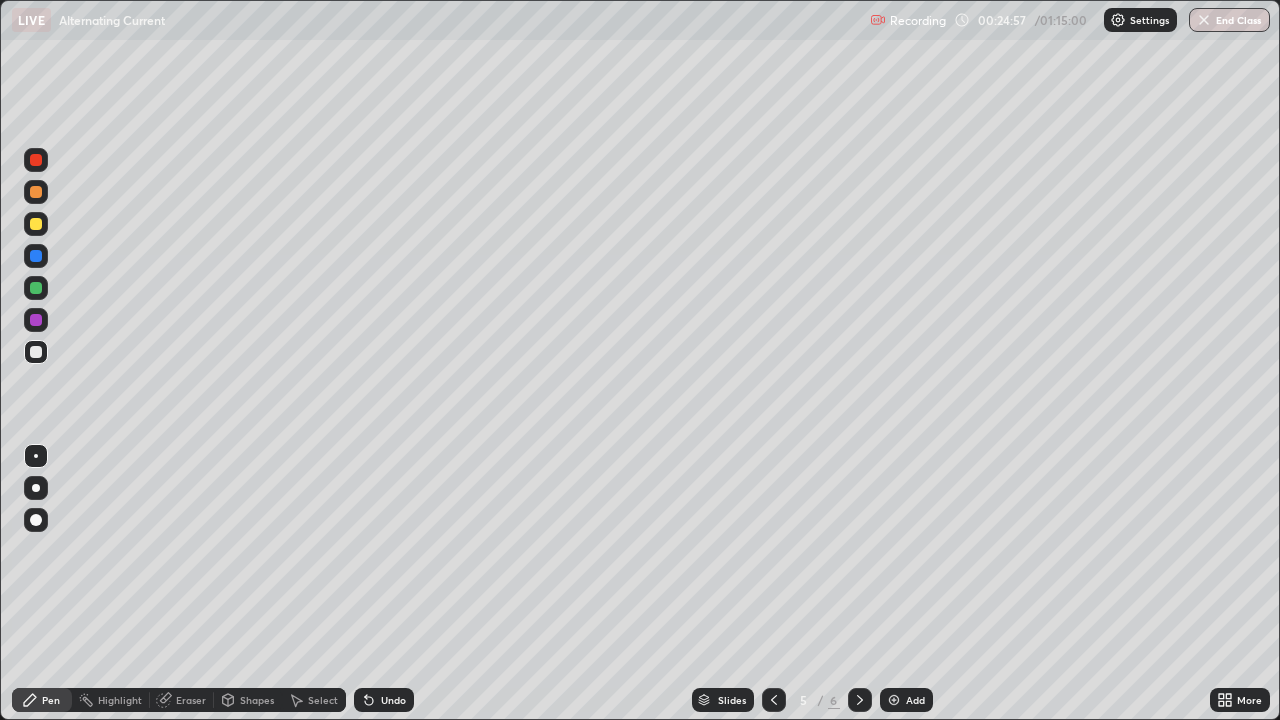 click 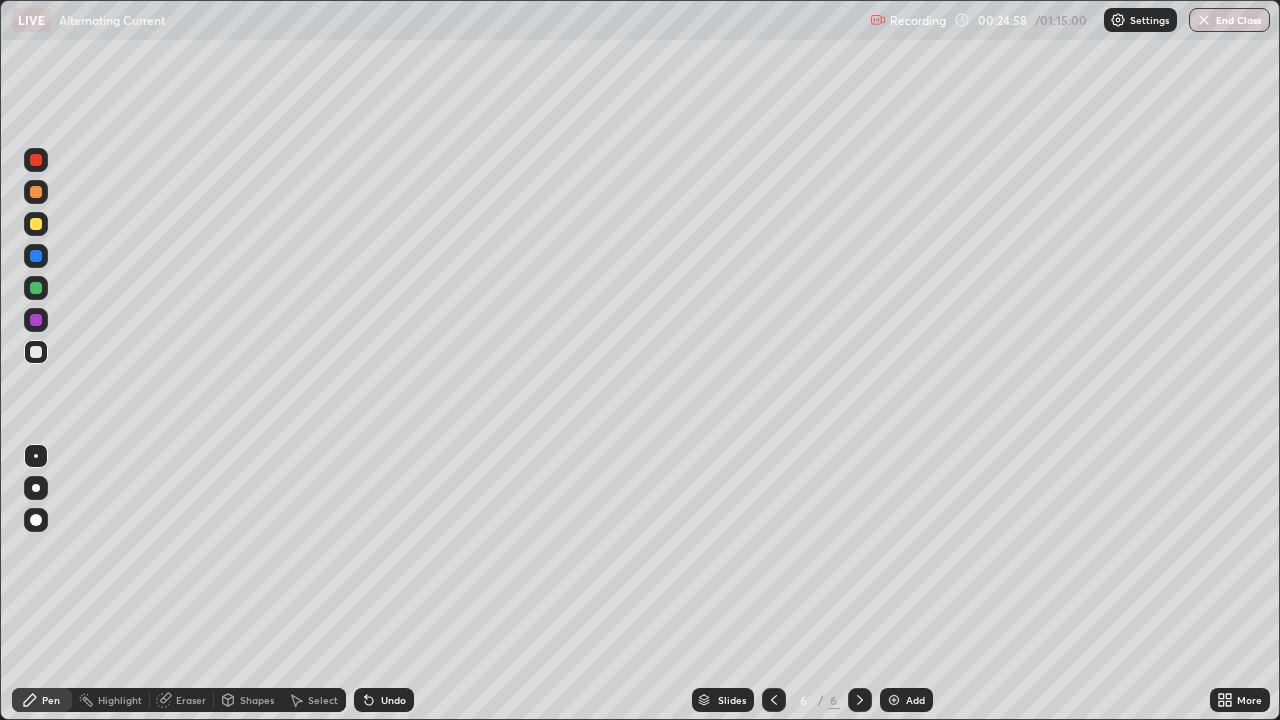 click at bounding box center [36, 352] 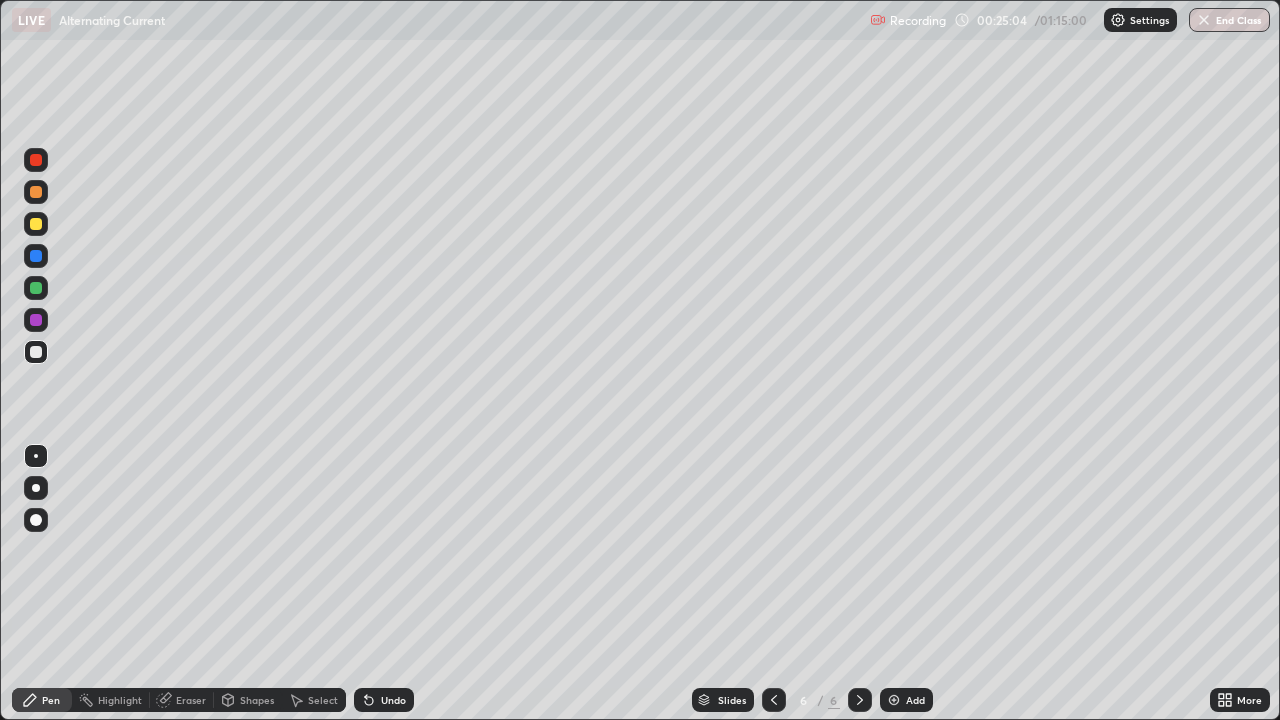 click on "Undo" at bounding box center [393, 700] 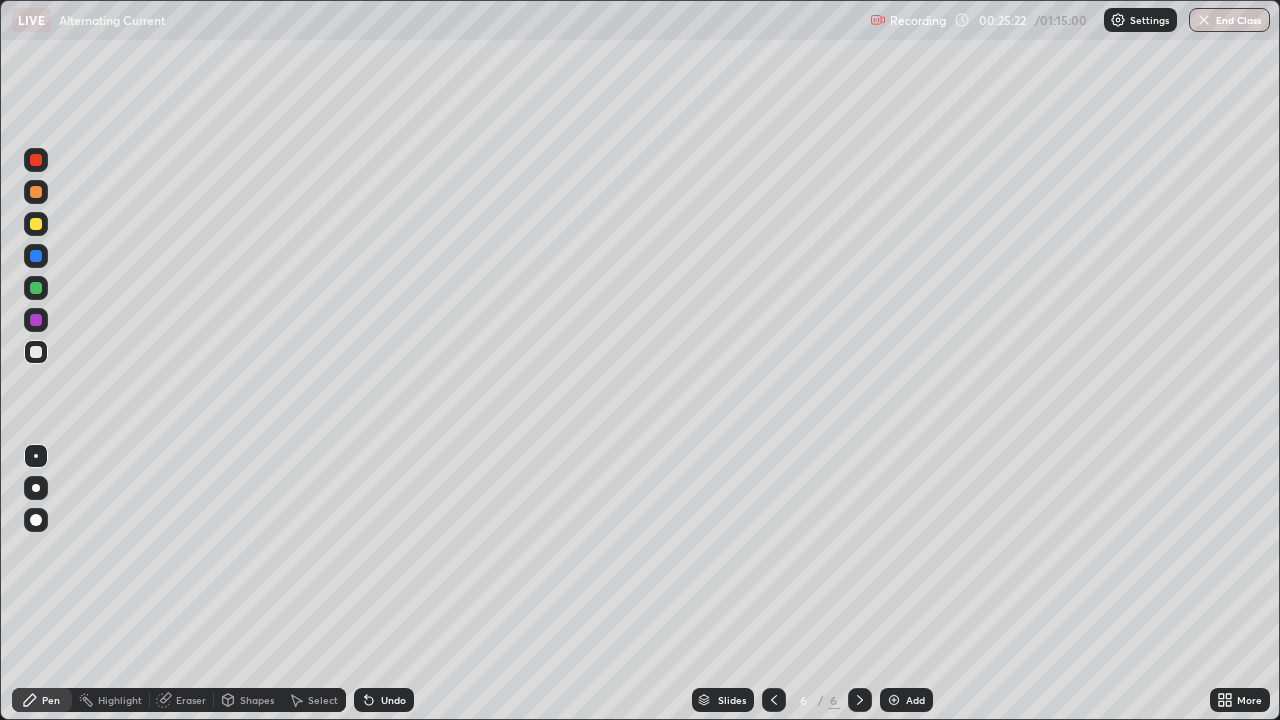 click 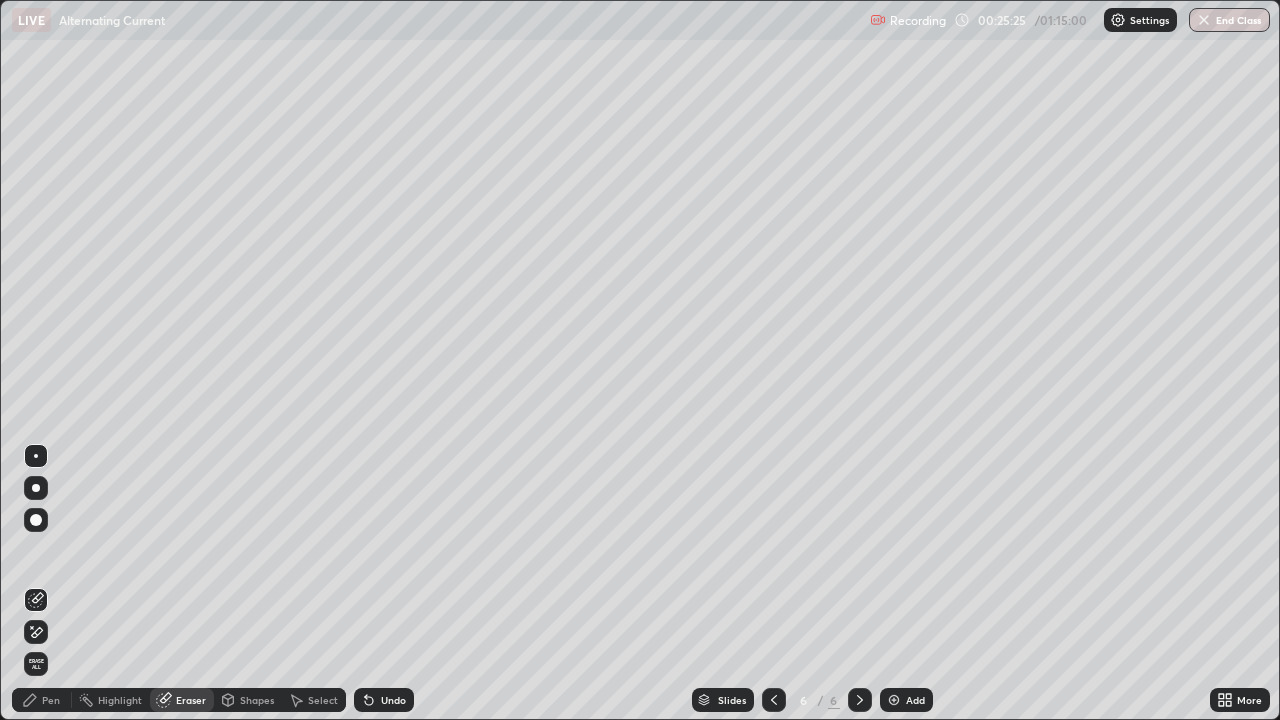 click on "Pen" at bounding box center [42, 700] 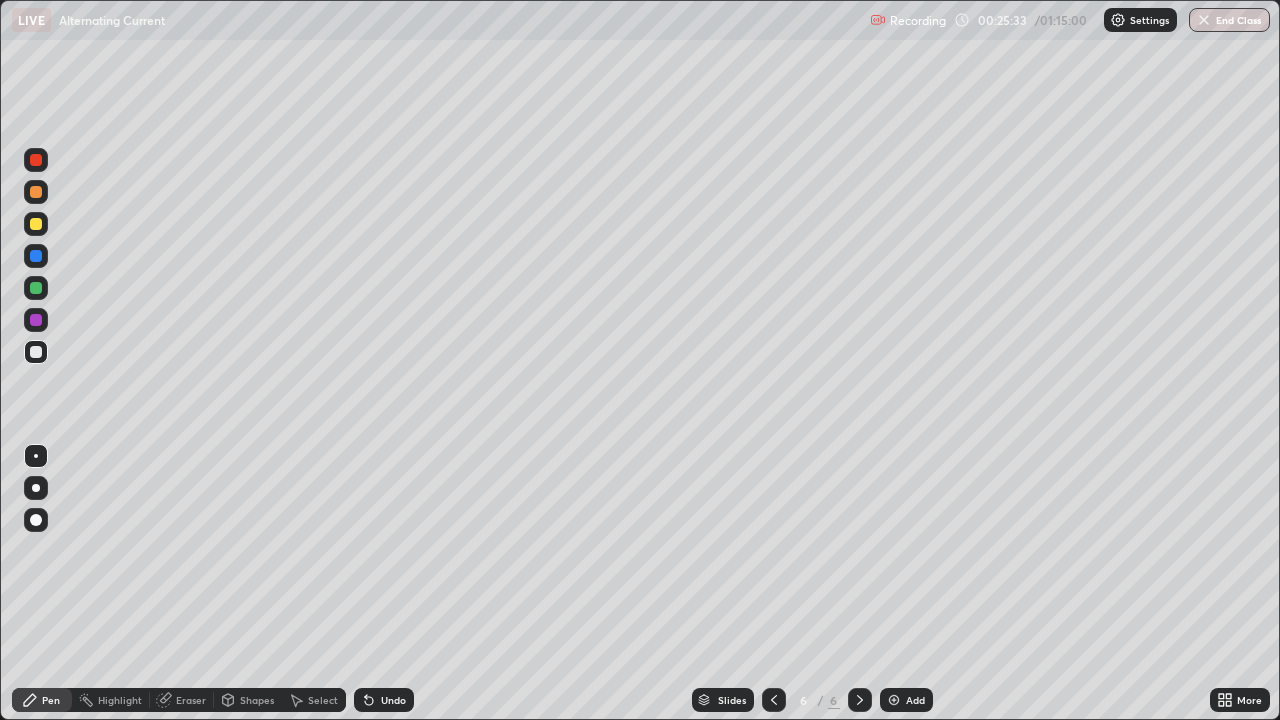 click at bounding box center [36, 224] 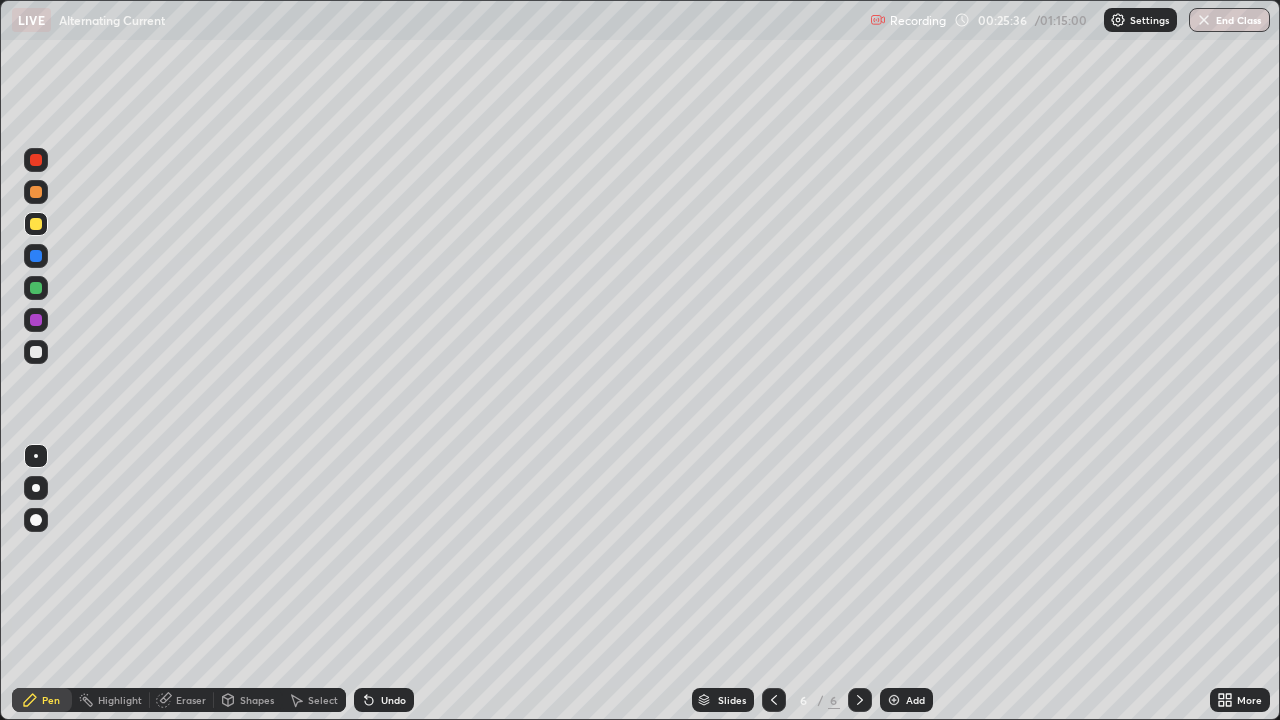click at bounding box center [36, 352] 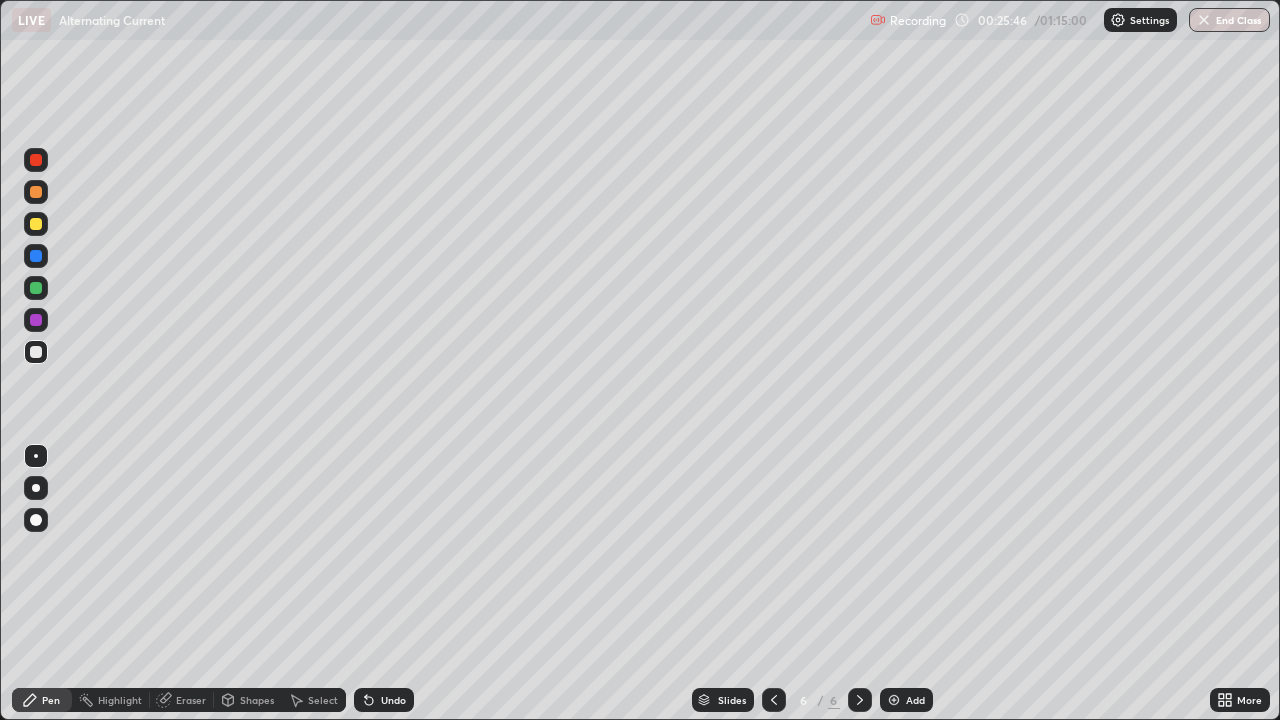 click on "Eraser" at bounding box center (191, 700) 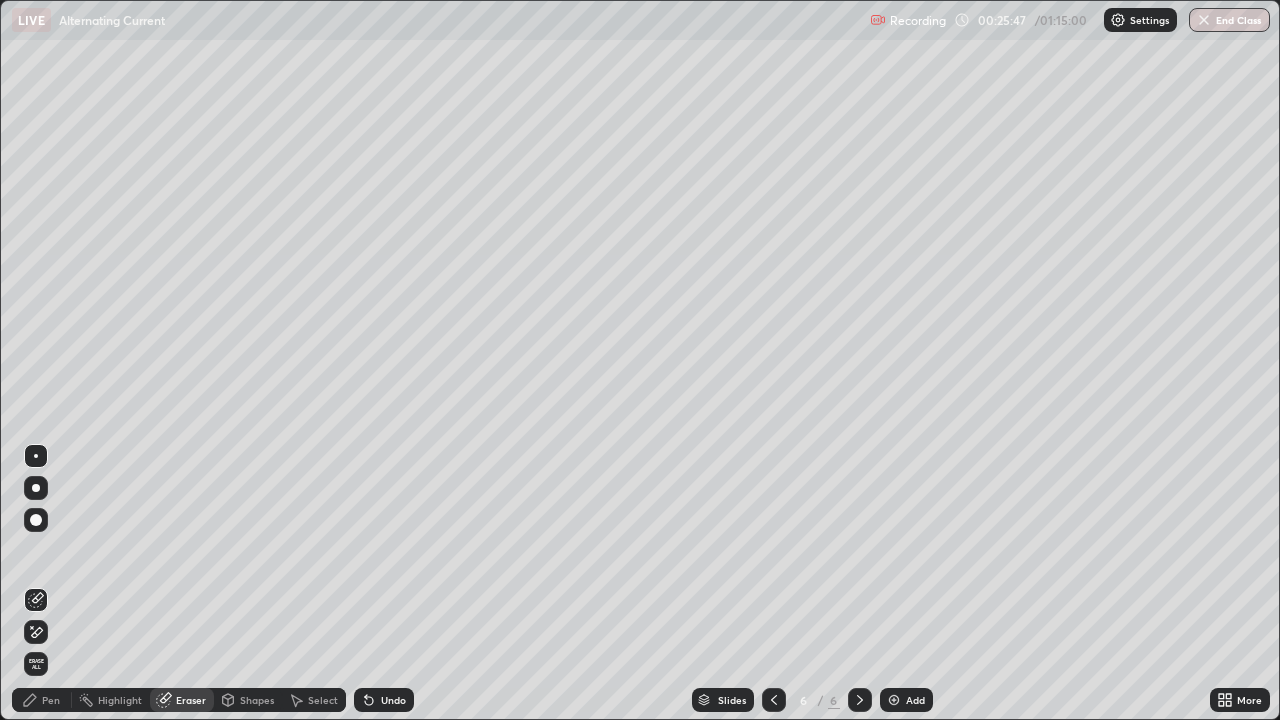 click at bounding box center [36, 632] 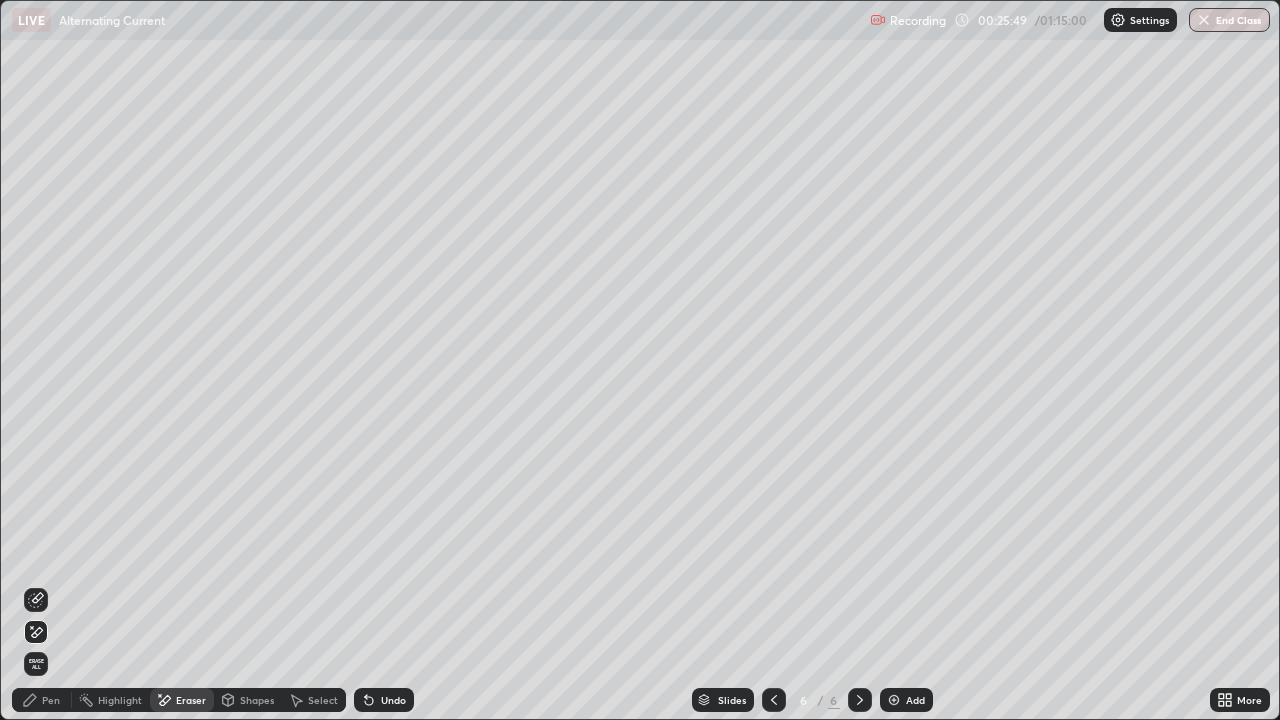 click on "Pen" at bounding box center [51, 700] 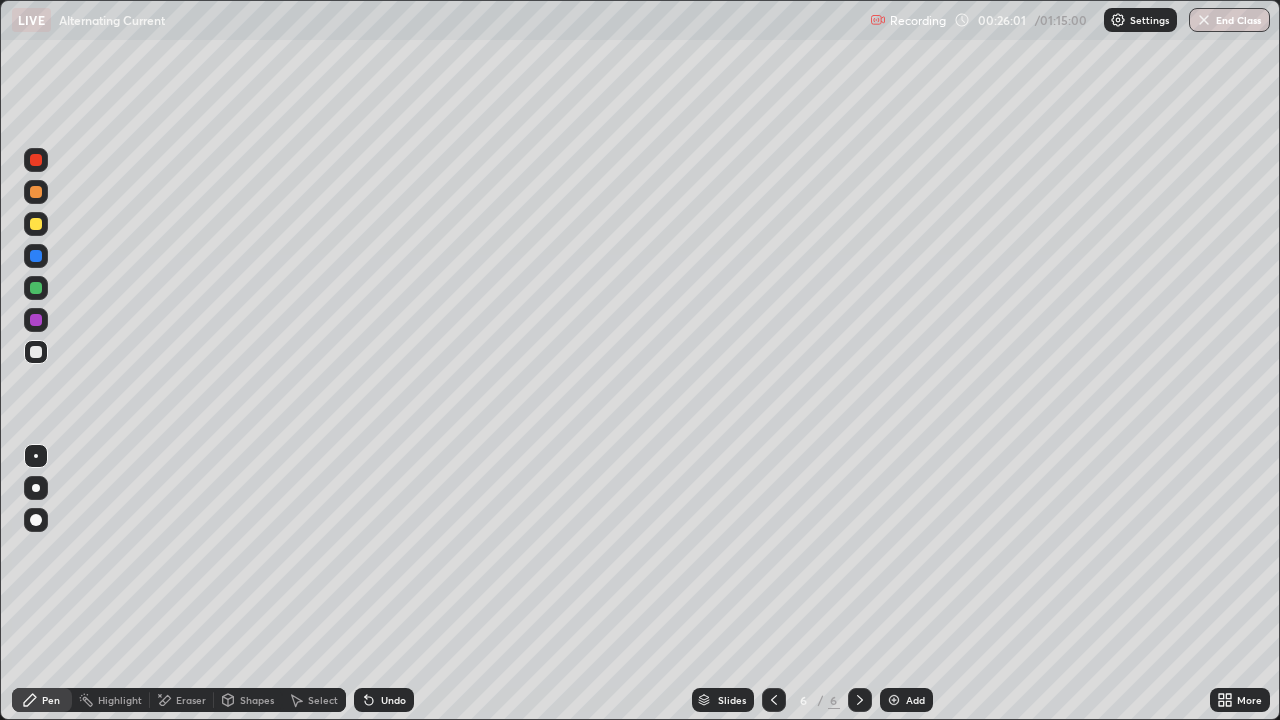 click at bounding box center (36, 224) 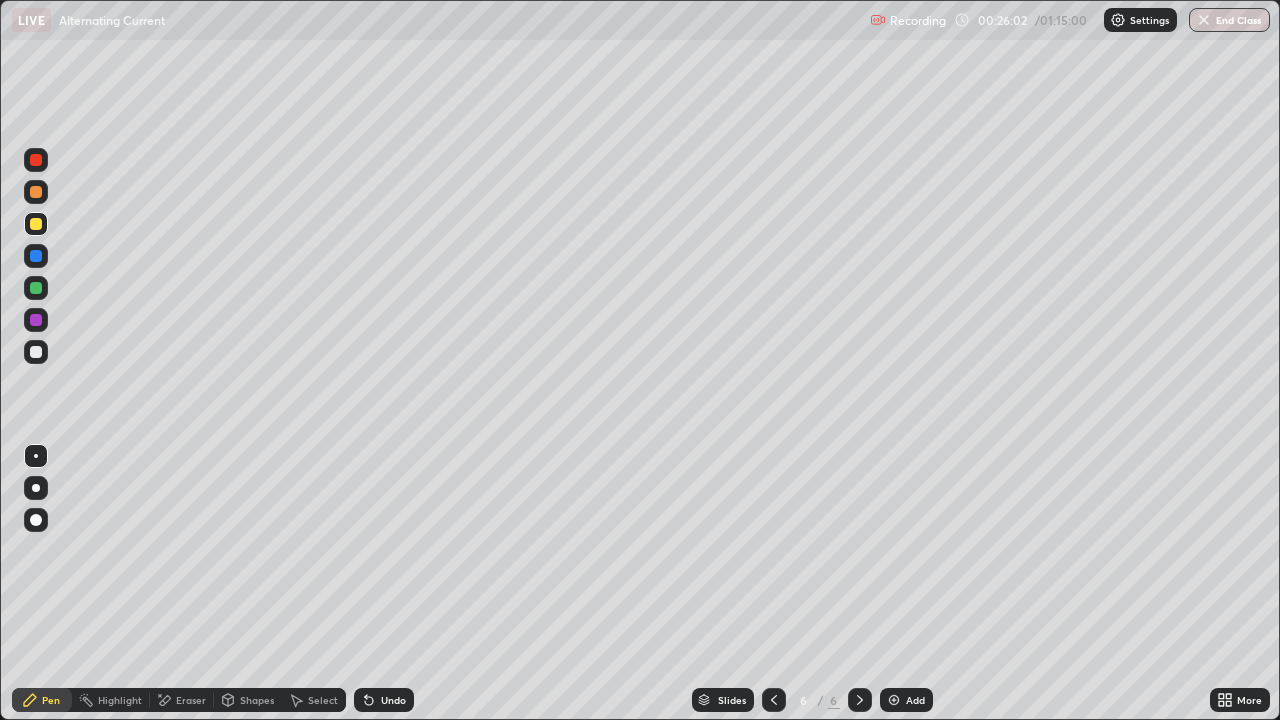 click at bounding box center [36, 320] 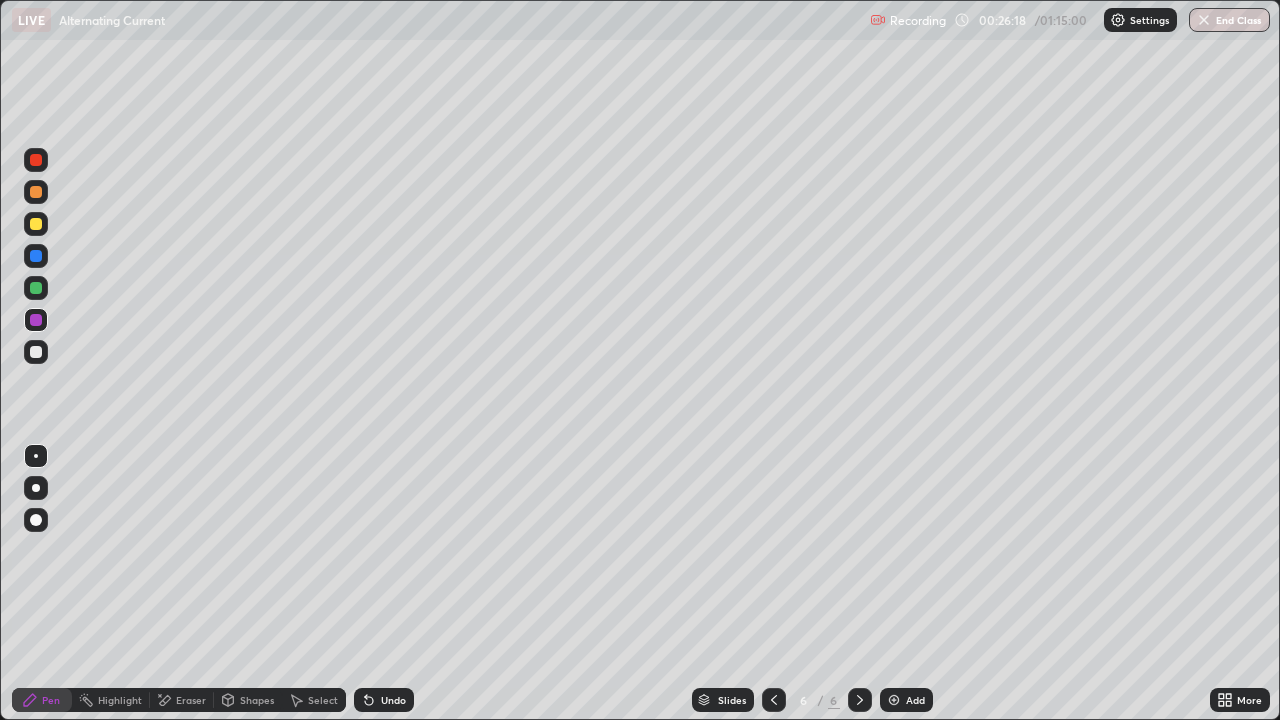click at bounding box center (36, 160) 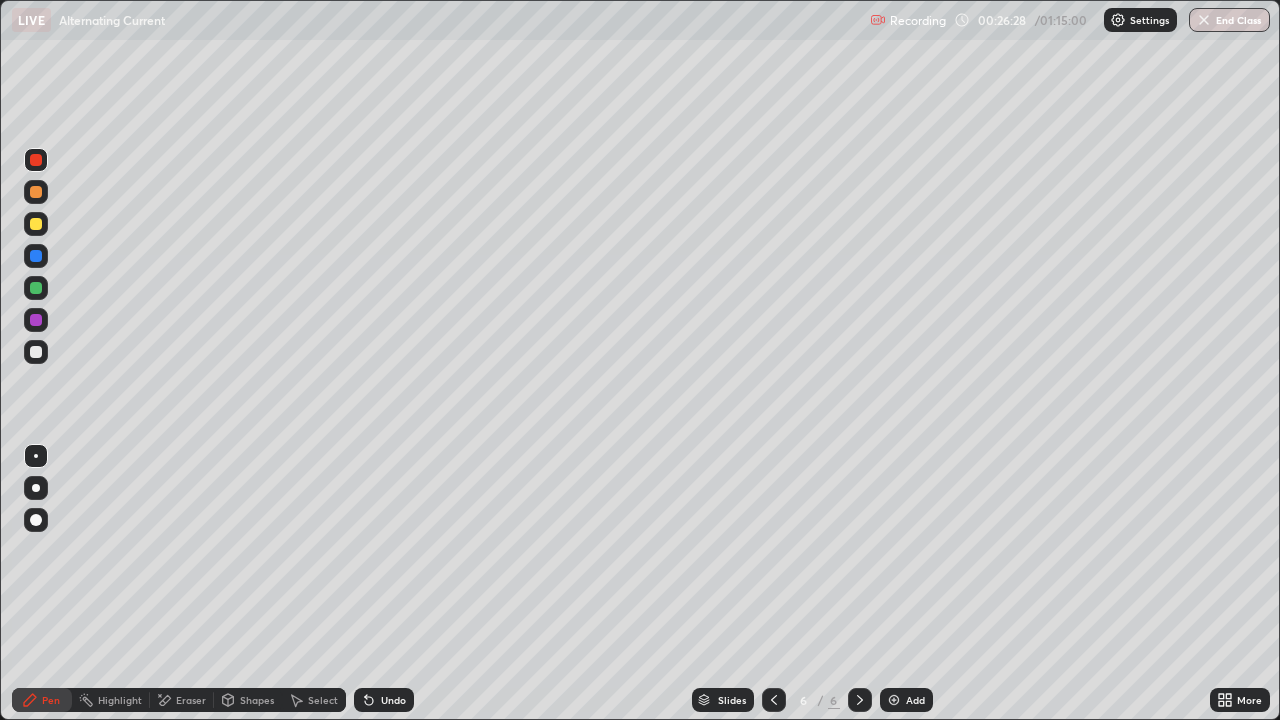 click at bounding box center [36, 256] 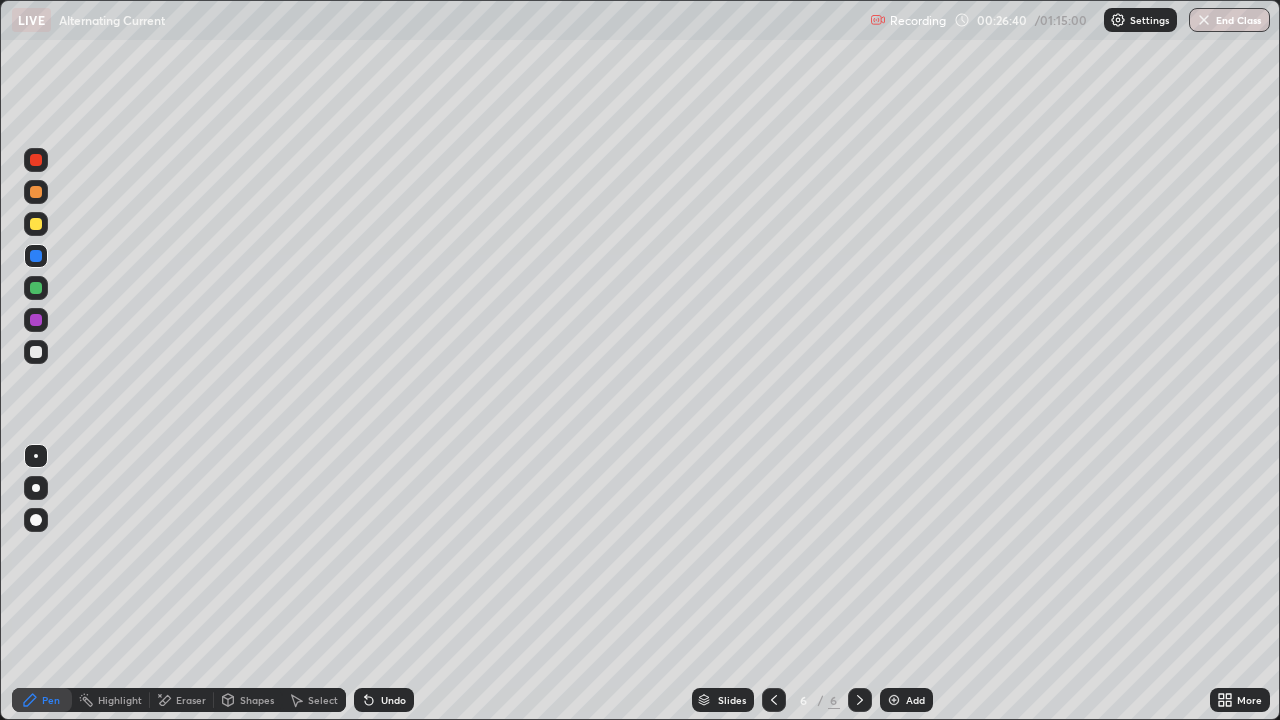 click at bounding box center (36, 352) 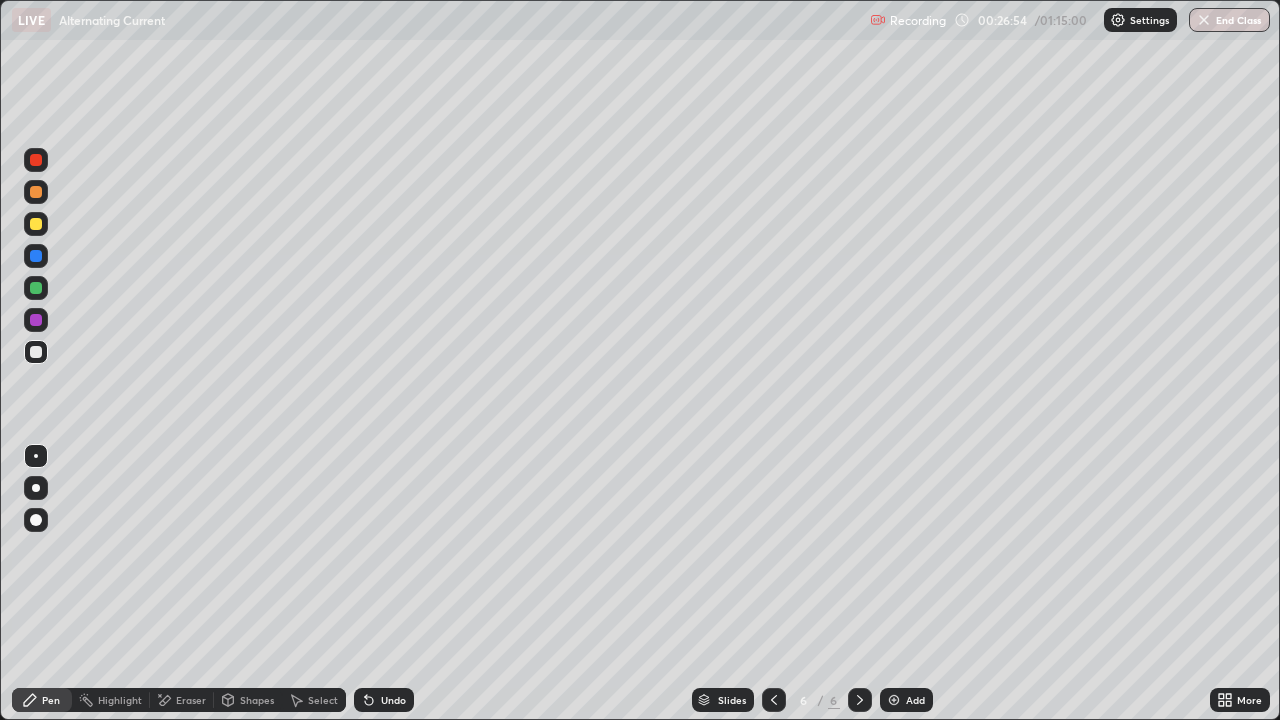 click at bounding box center [36, 224] 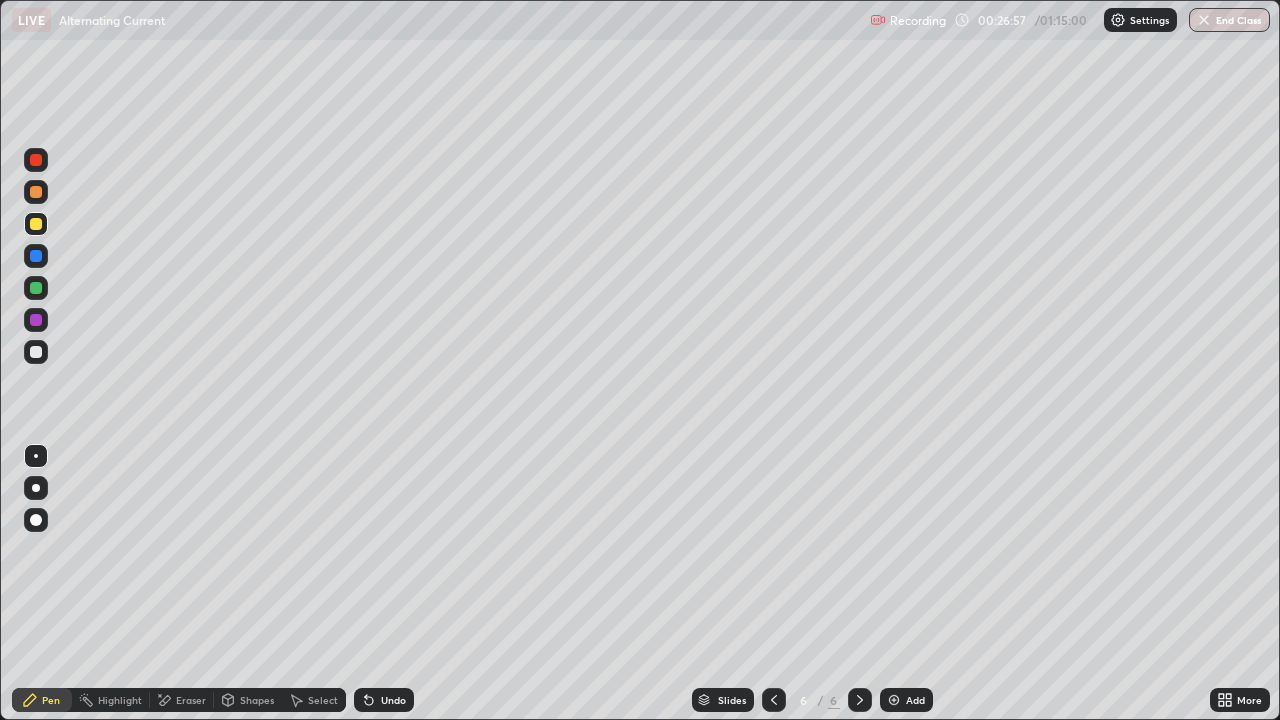 click on "Undo" at bounding box center (384, 700) 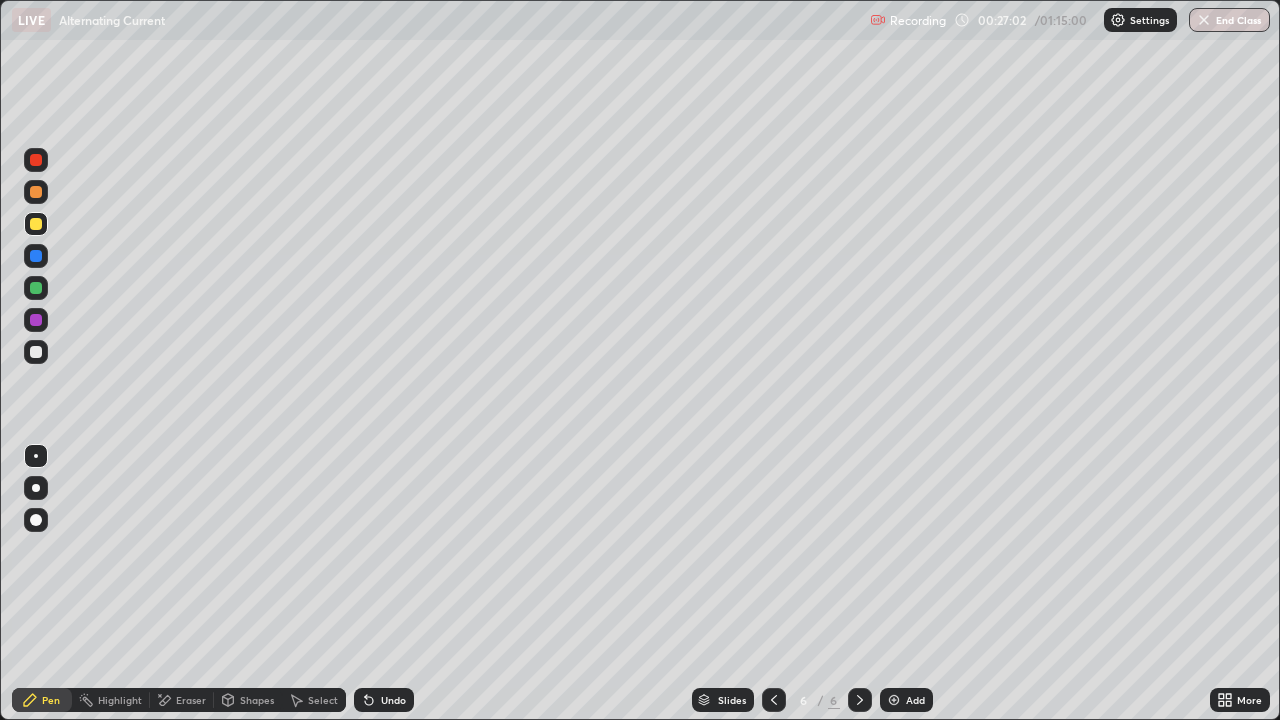 click on "Undo" at bounding box center [384, 700] 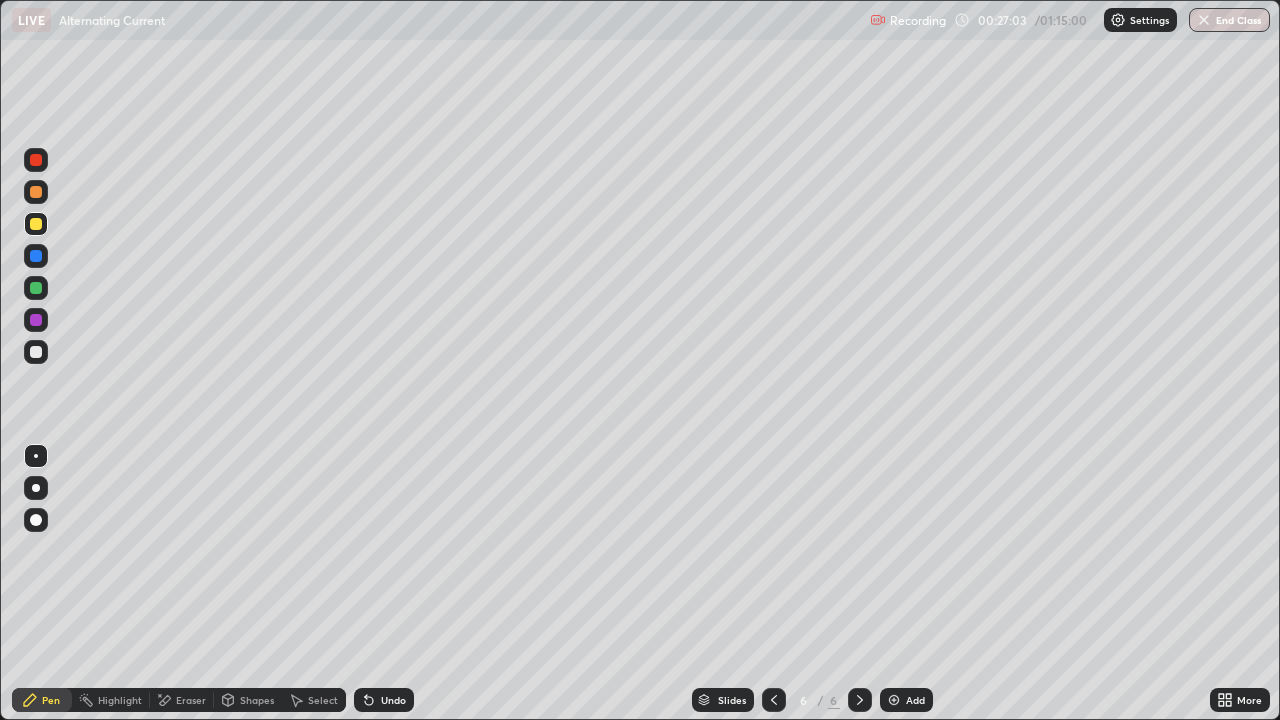 click on "Undo" at bounding box center [384, 700] 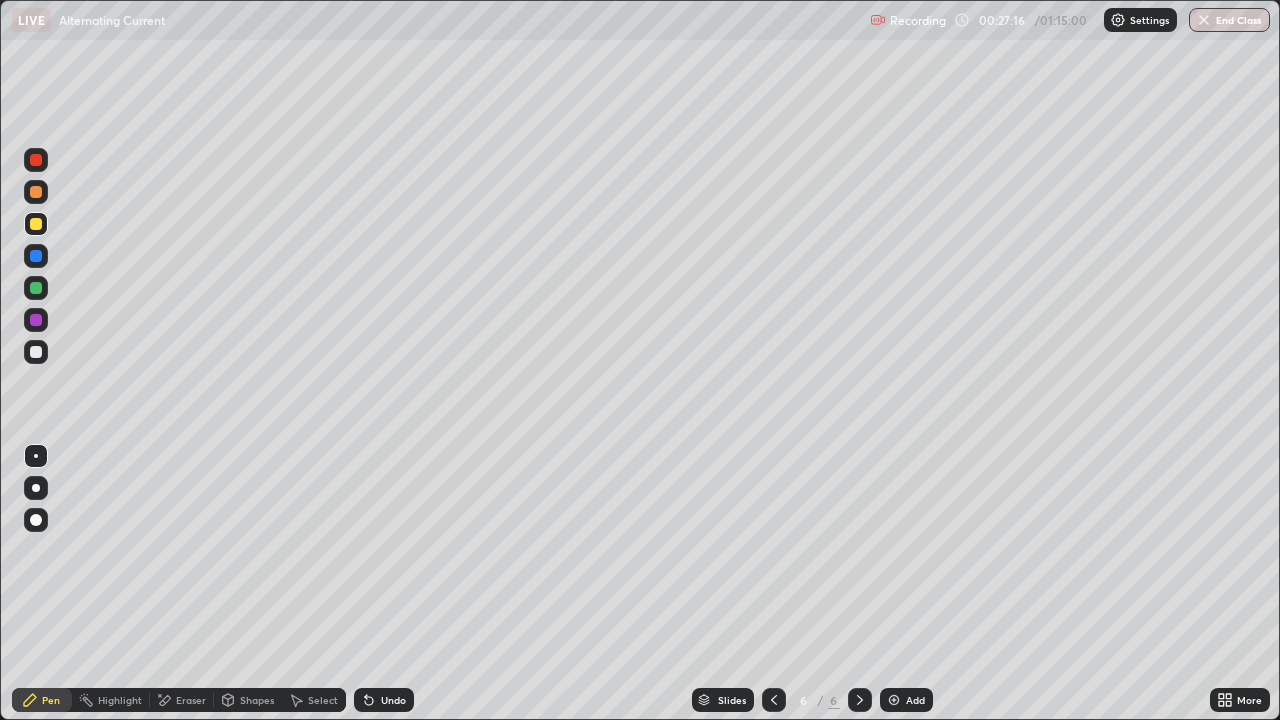 click on "Eraser" at bounding box center (191, 700) 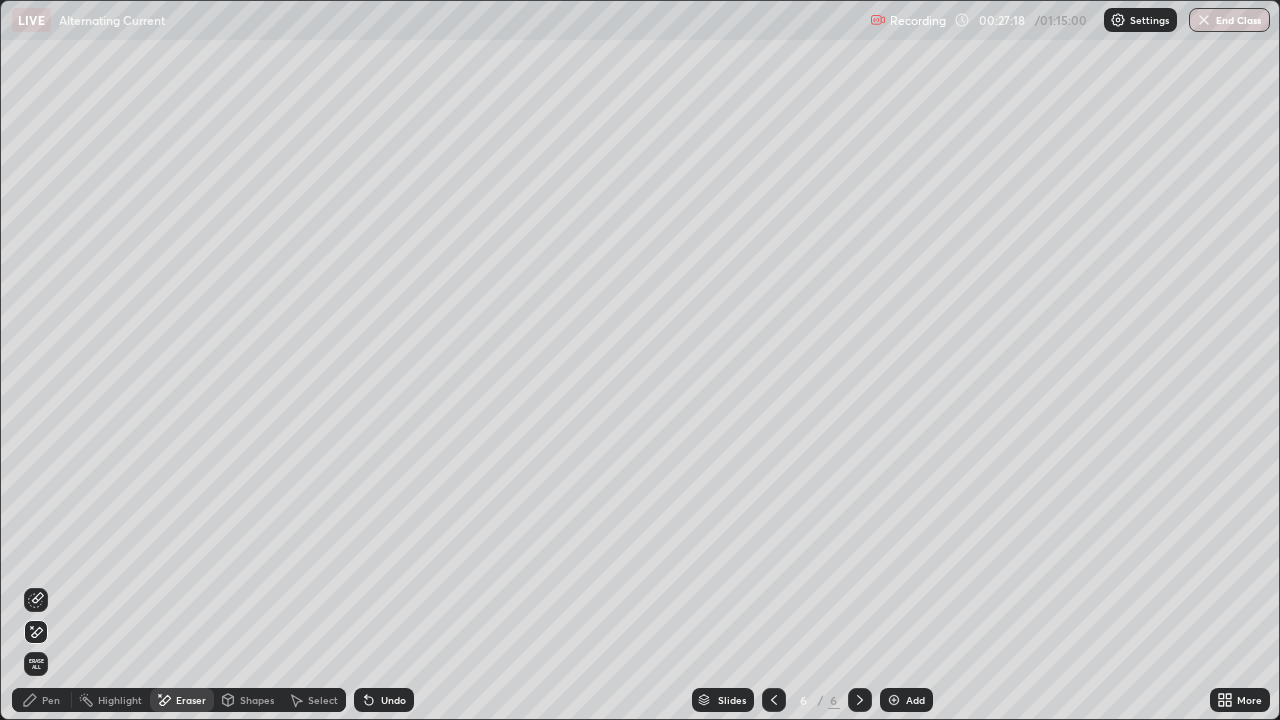 click on "Pen" at bounding box center (42, 700) 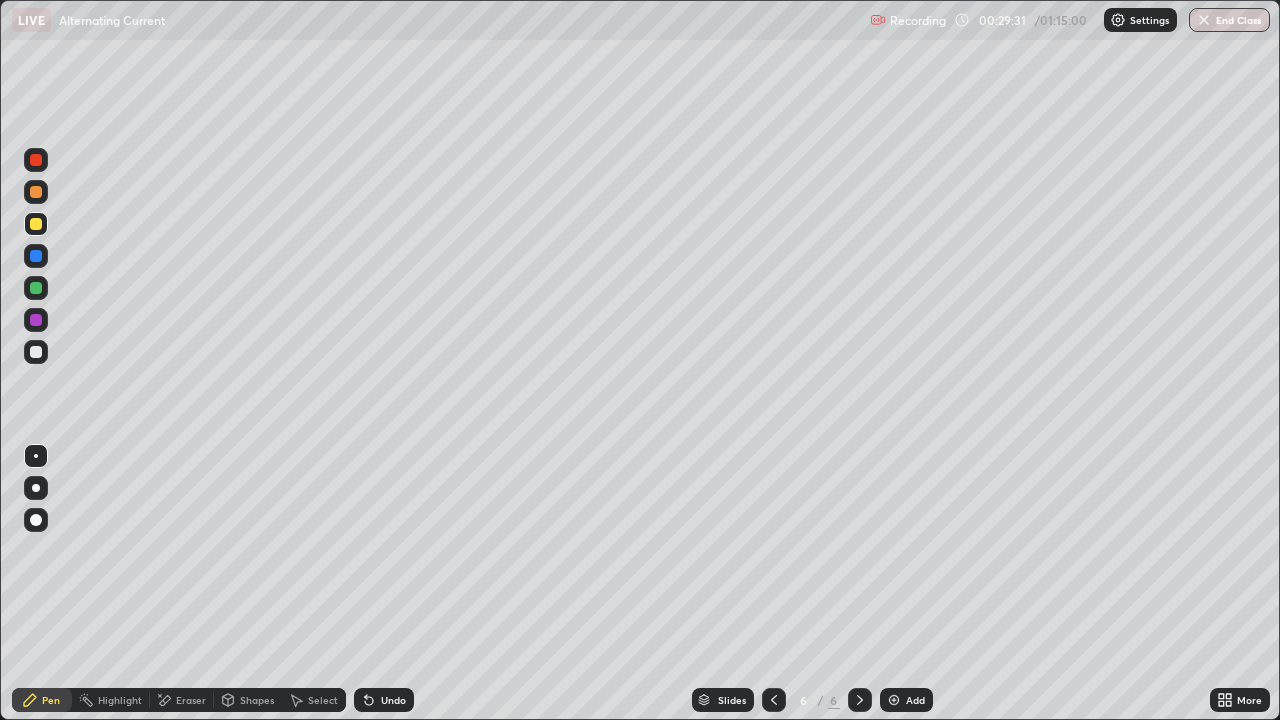 click at bounding box center (36, 256) 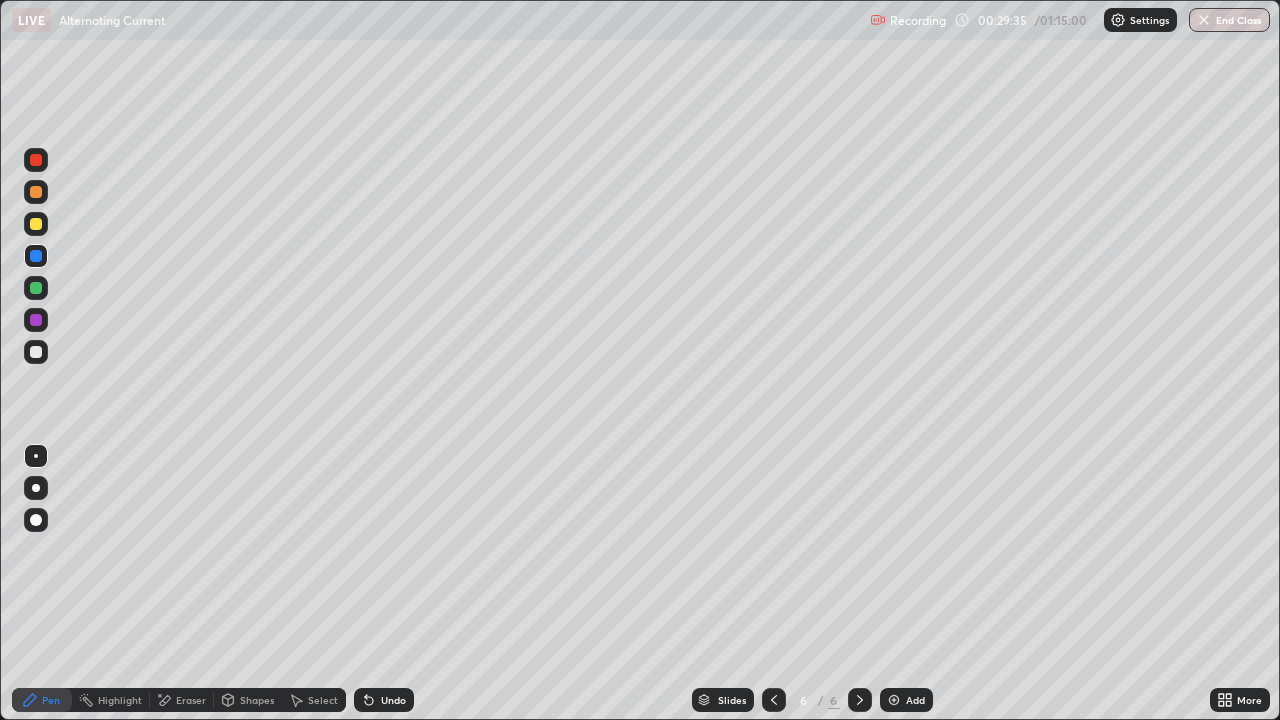 click at bounding box center [36, 224] 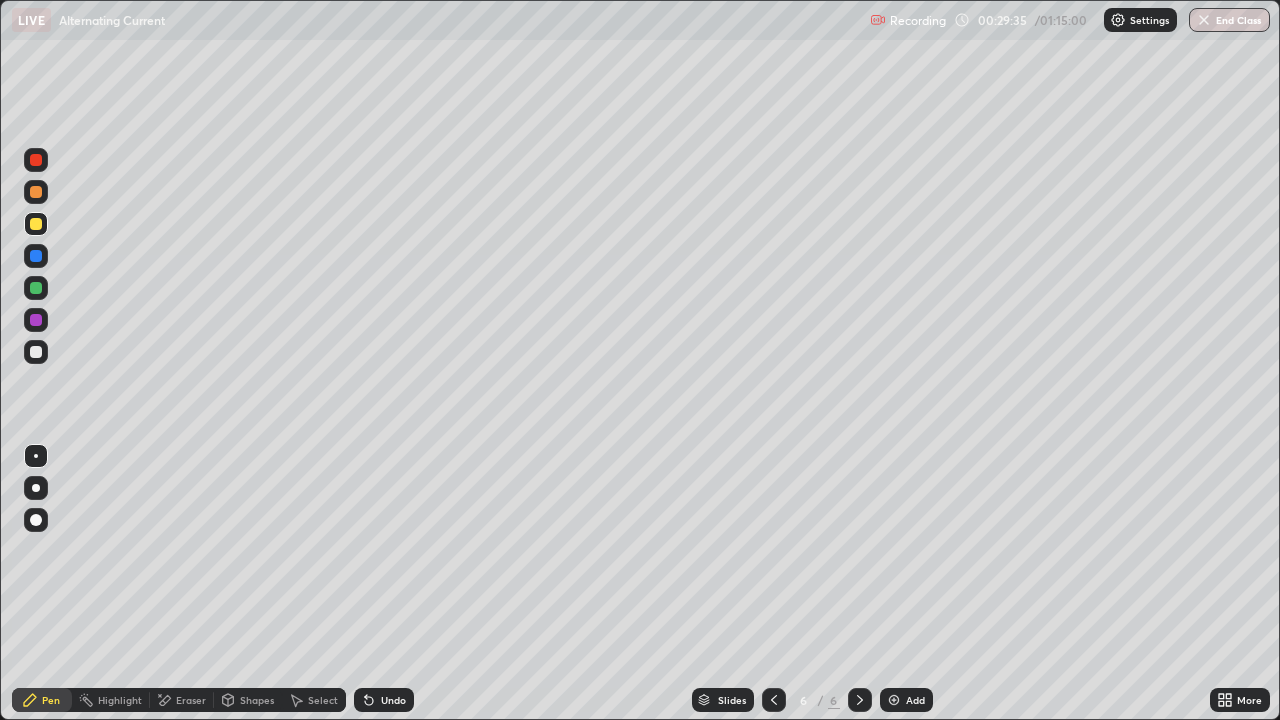 click at bounding box center (36, 352) 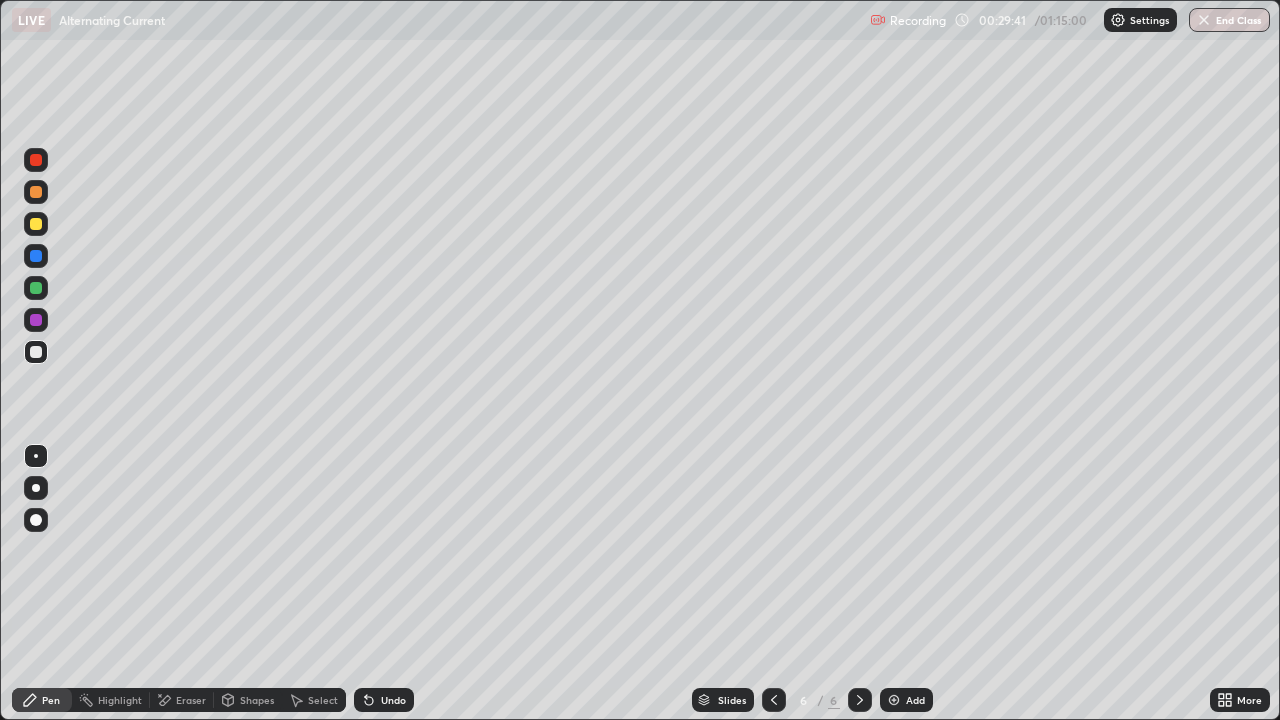 click at bounding box center (36, 224) 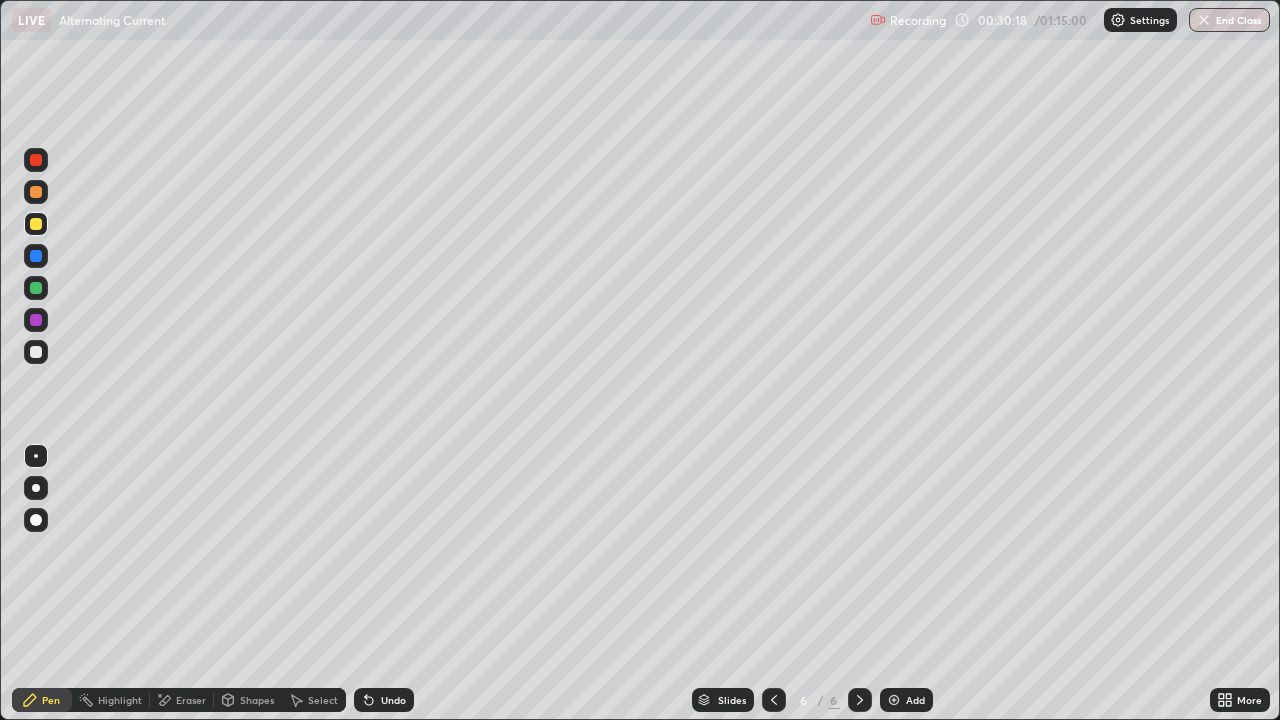 click on "Eraser" at bounding box center [182, 700] 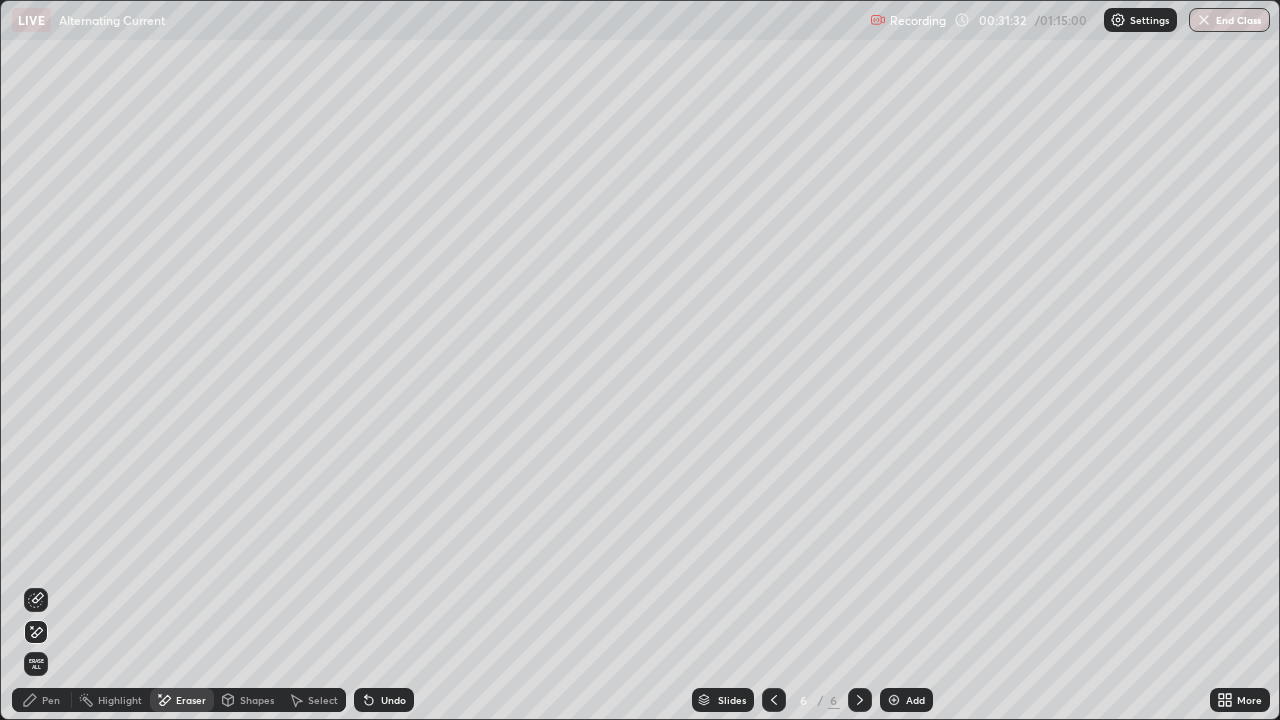 click on "Add" at bounding box center (906, 700) 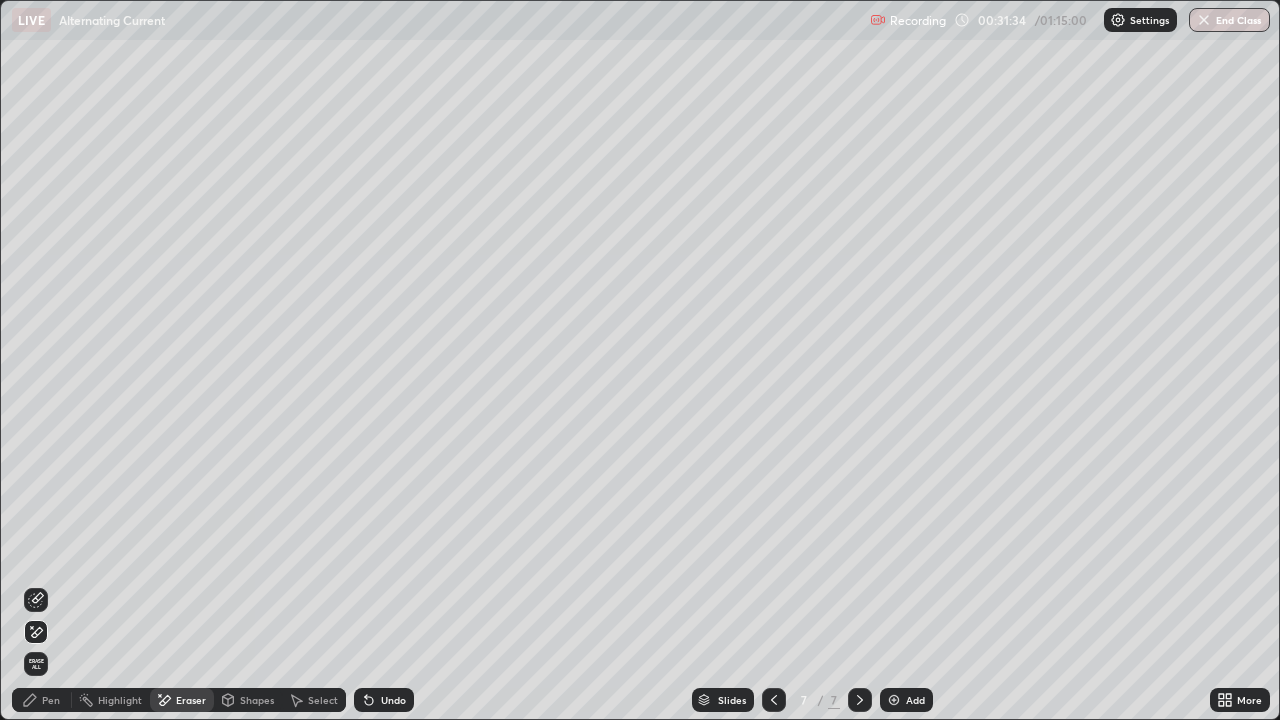 click on "Pen" at bounding box center (51, 700) 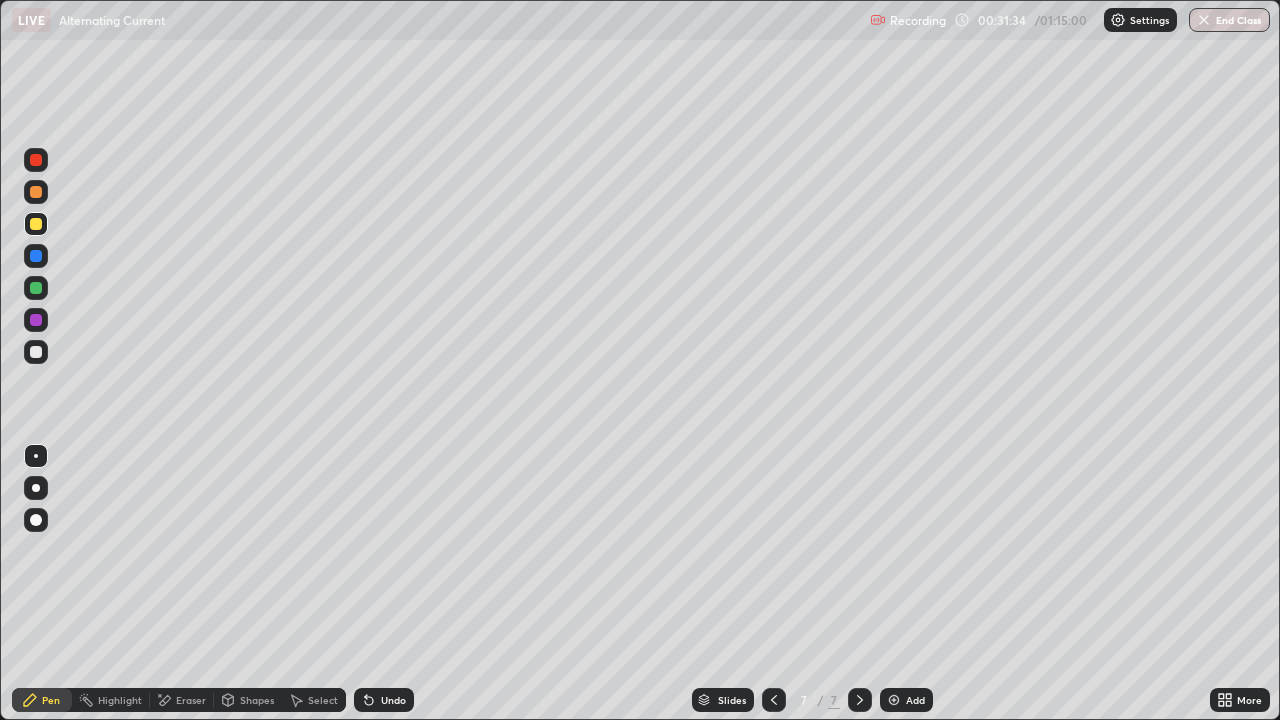 click at bounding box center (36, 352) 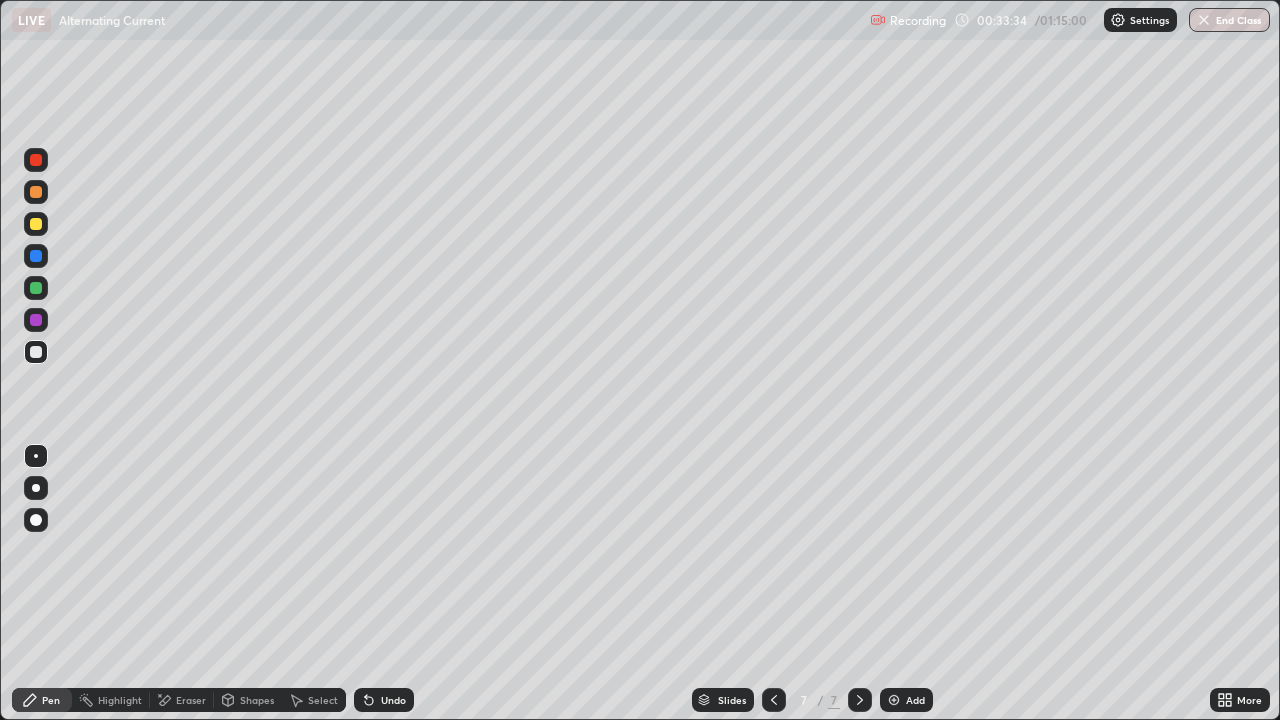 click at bounding box center (36, 352) 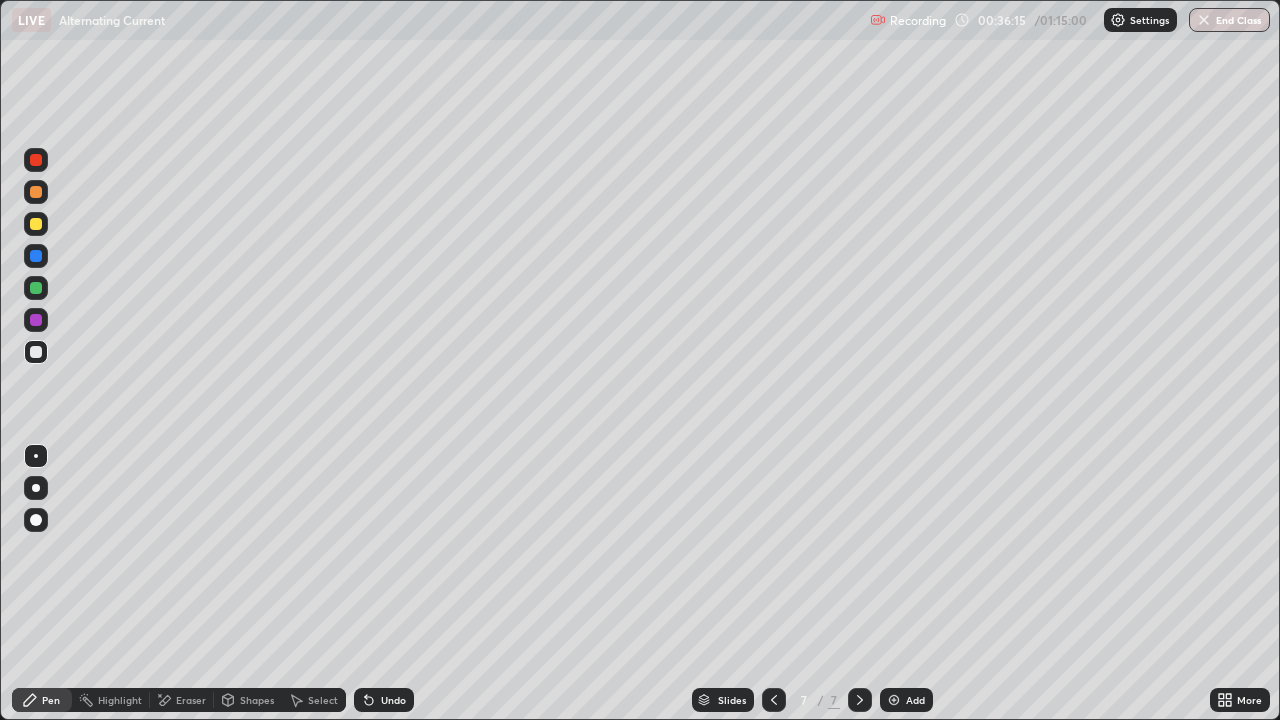 click on "Select" at bounding box center (323, 700) 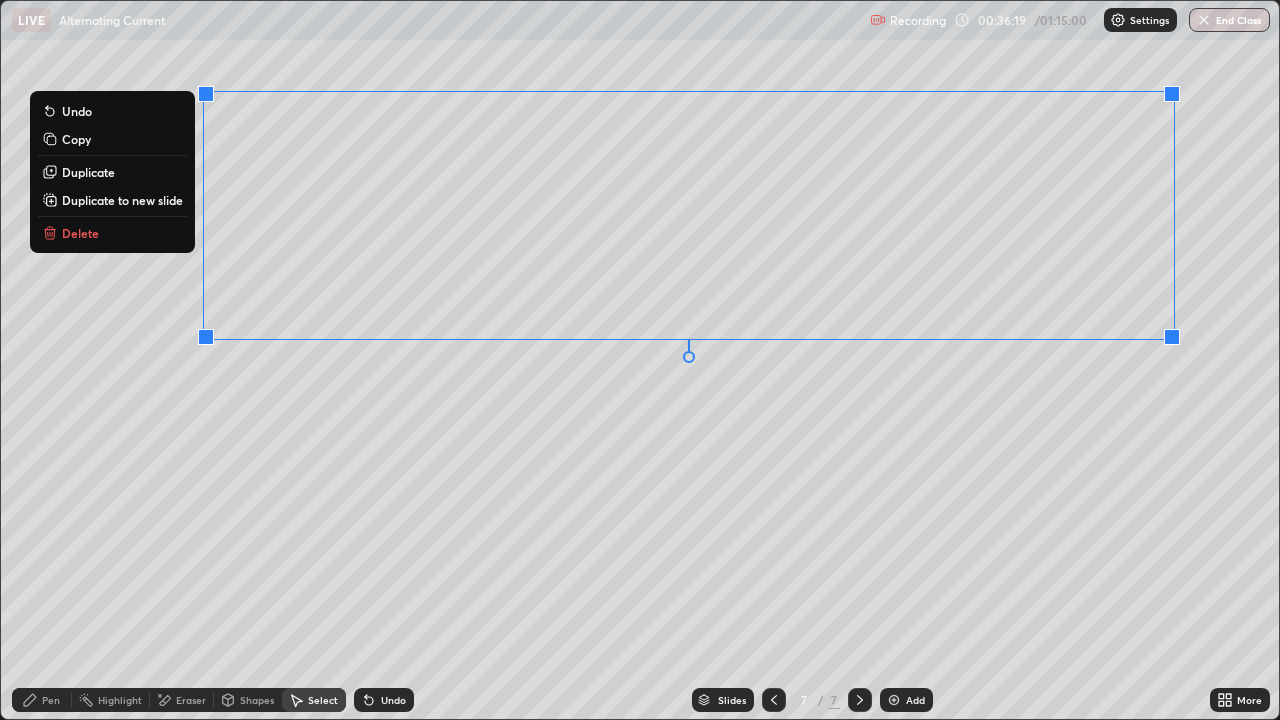 click on "Delete" at bounding box center [112, 233] 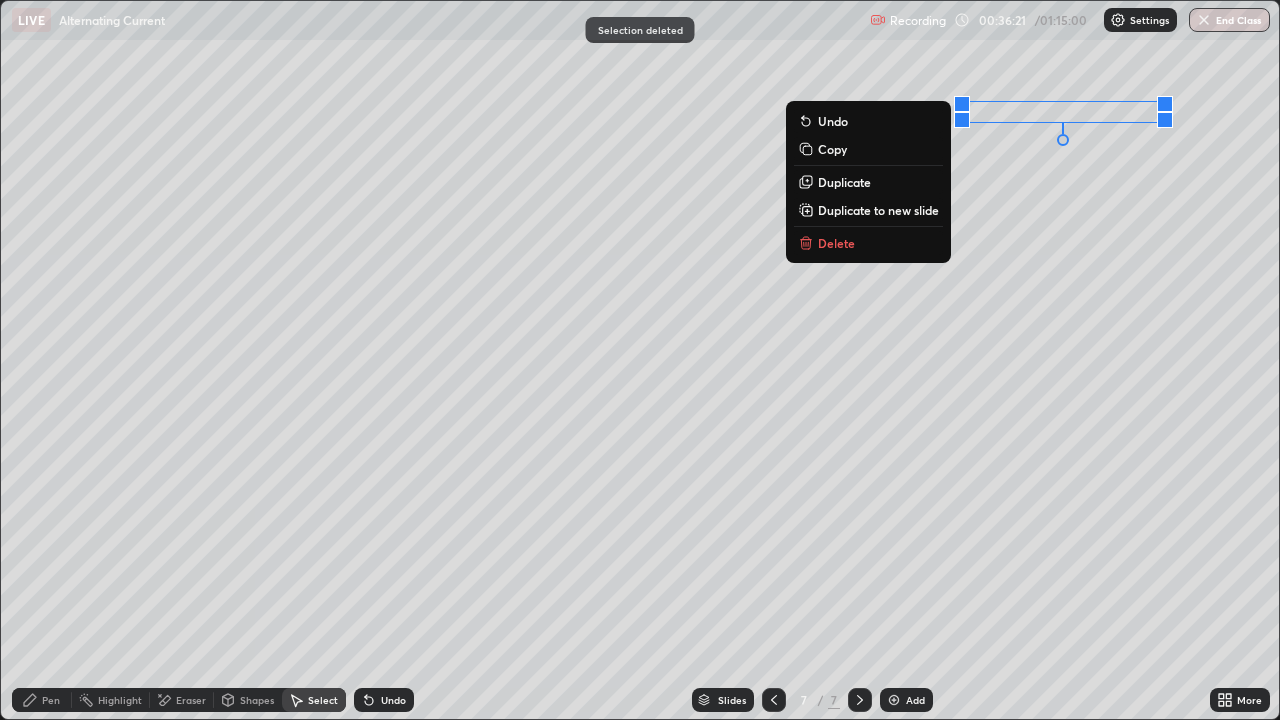 click on "Delete" at bounding box center [836, 243] 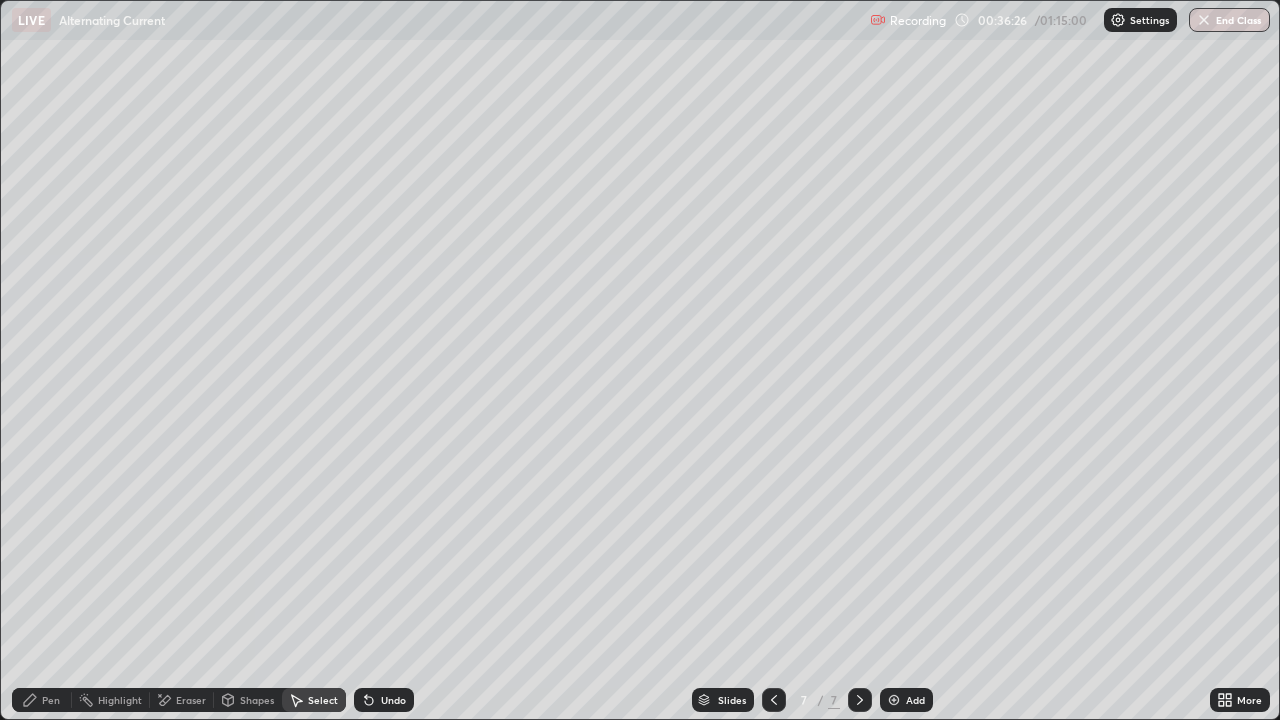 click on "Pen" at bounding box center [42, 700] 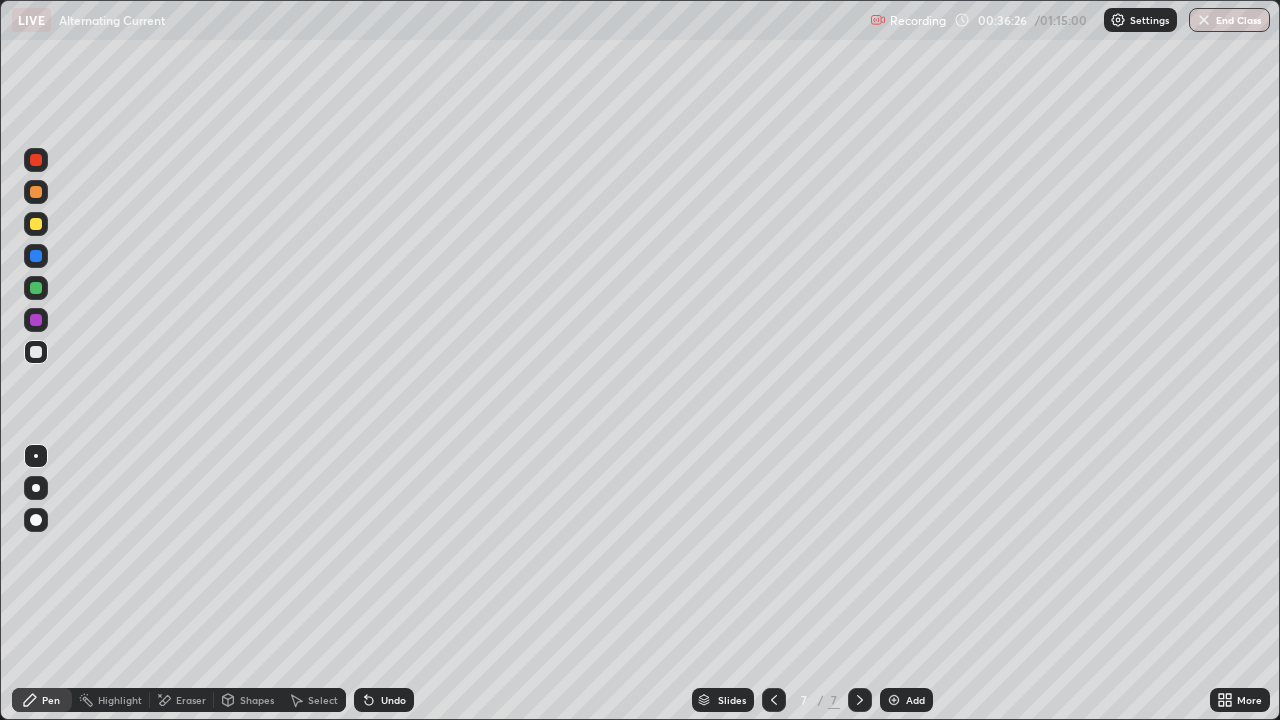 click at bounding box center [36, 352] 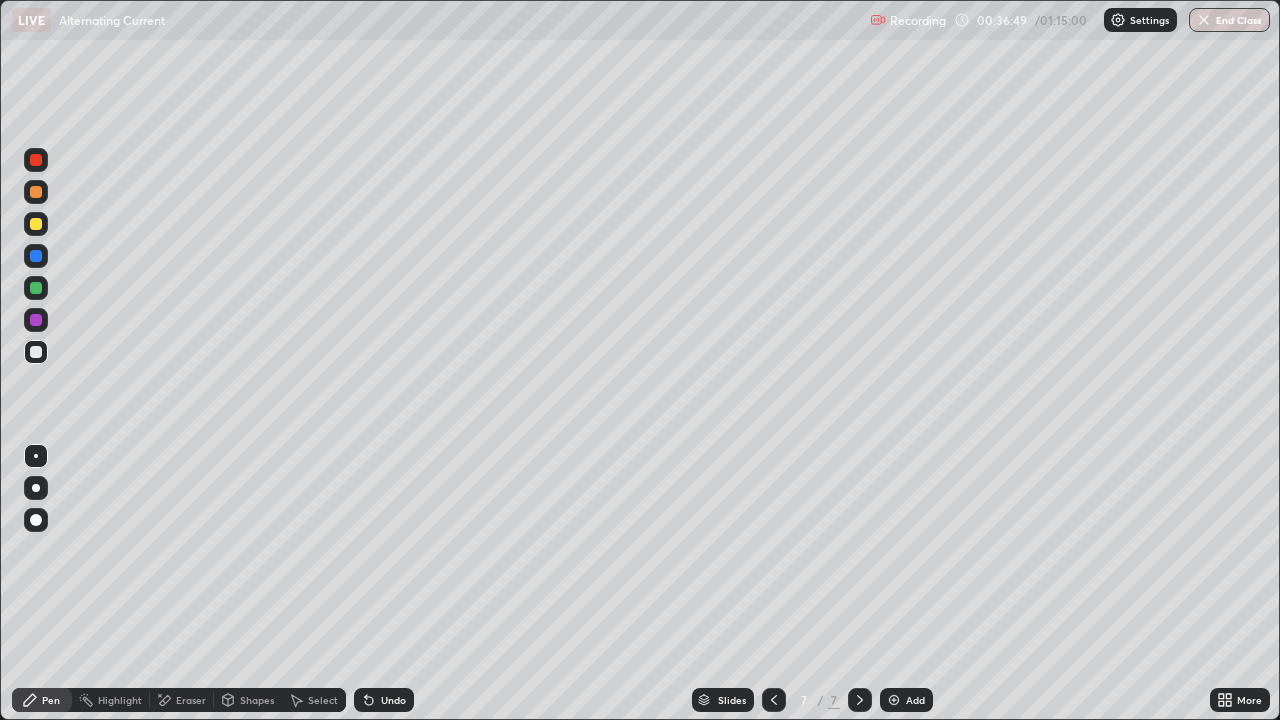 click on "Undo" at bounding box center [384, 700] 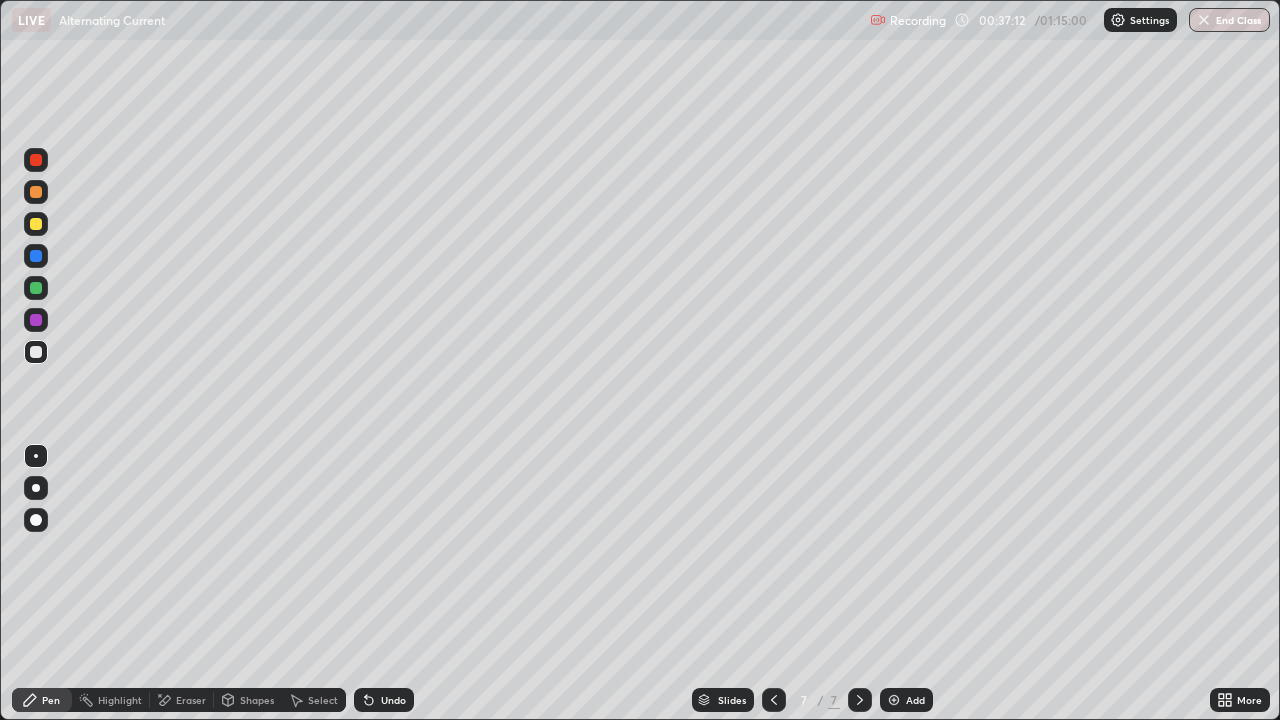 click 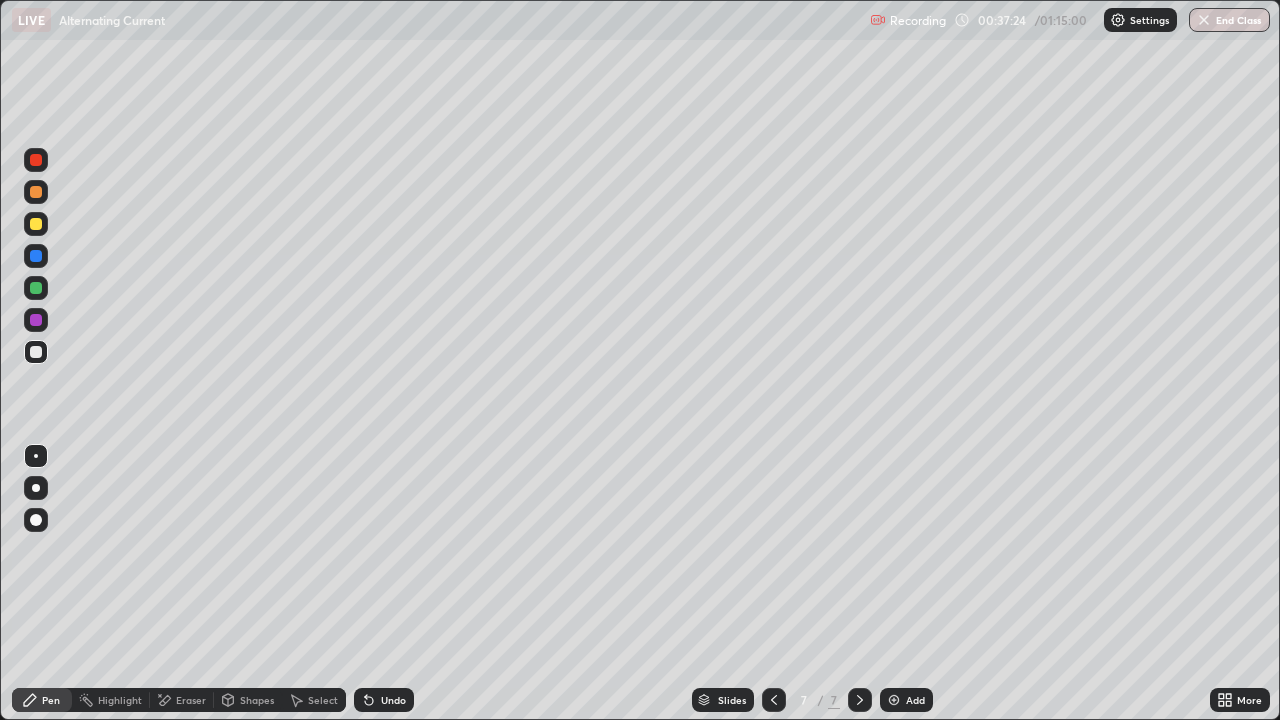 click at bounding box center [36, 224] 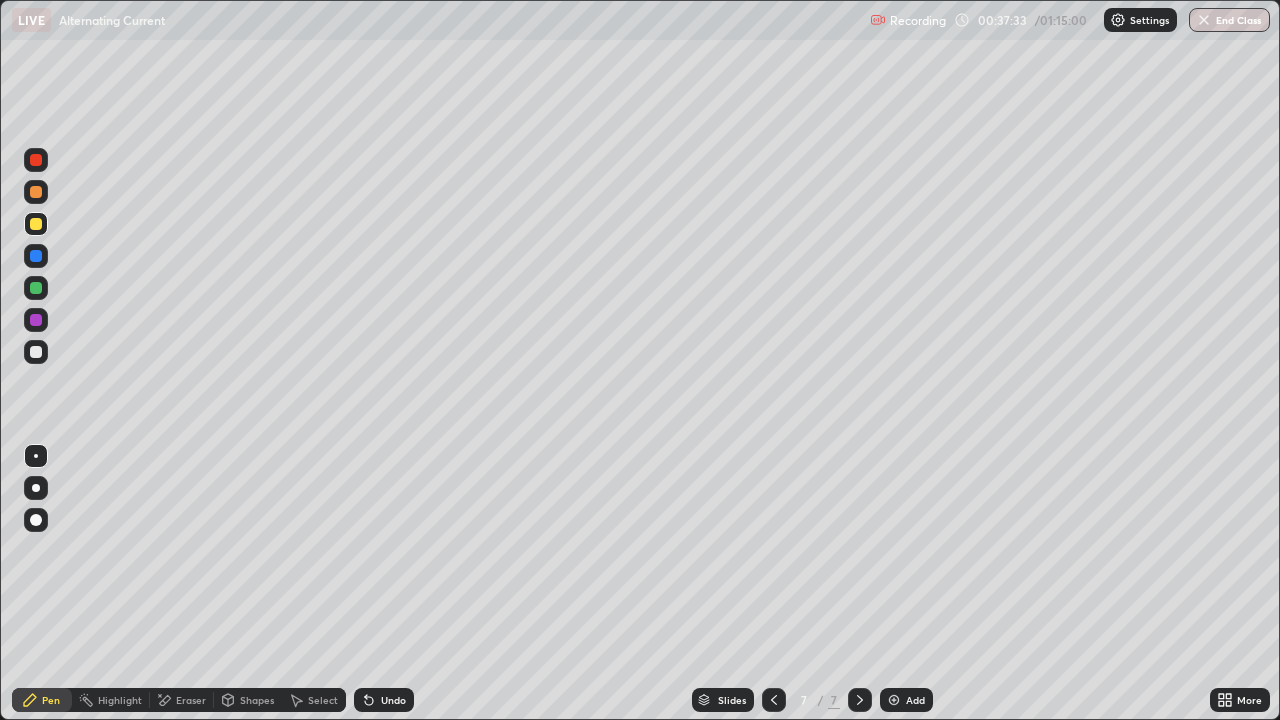 click at bounding box center [36, 352] 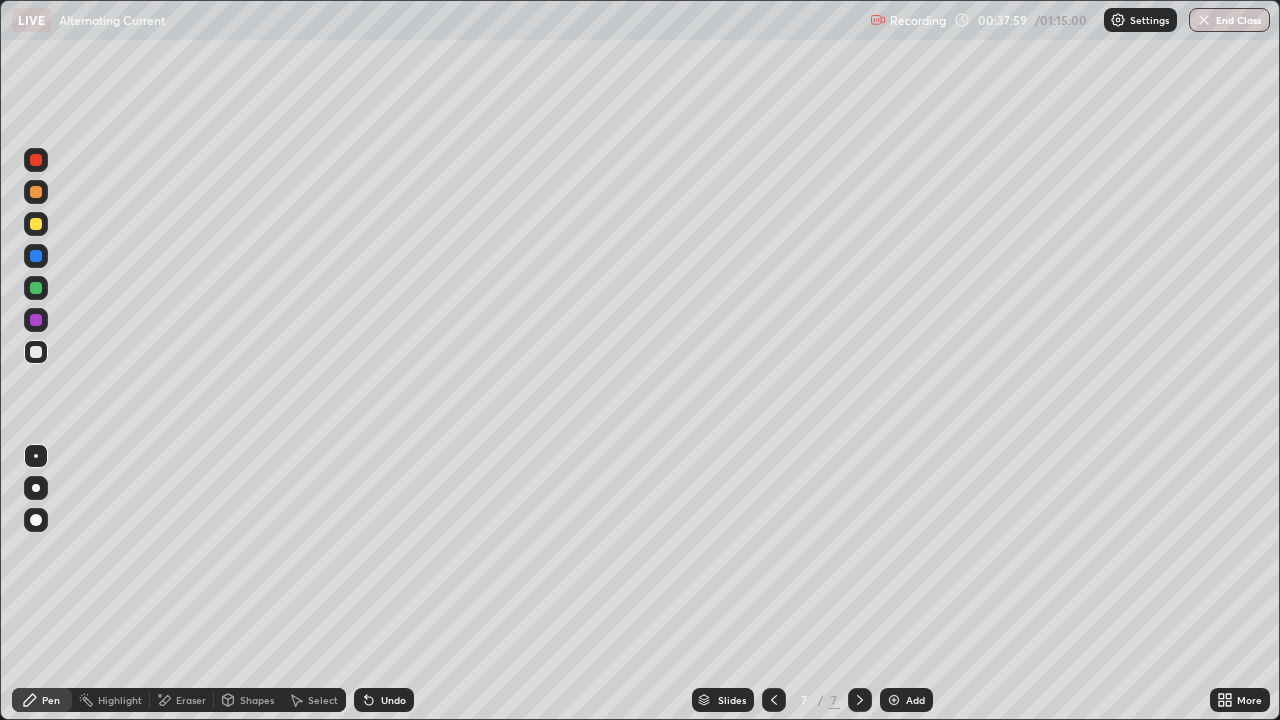 click at bounding box center [36, 224] 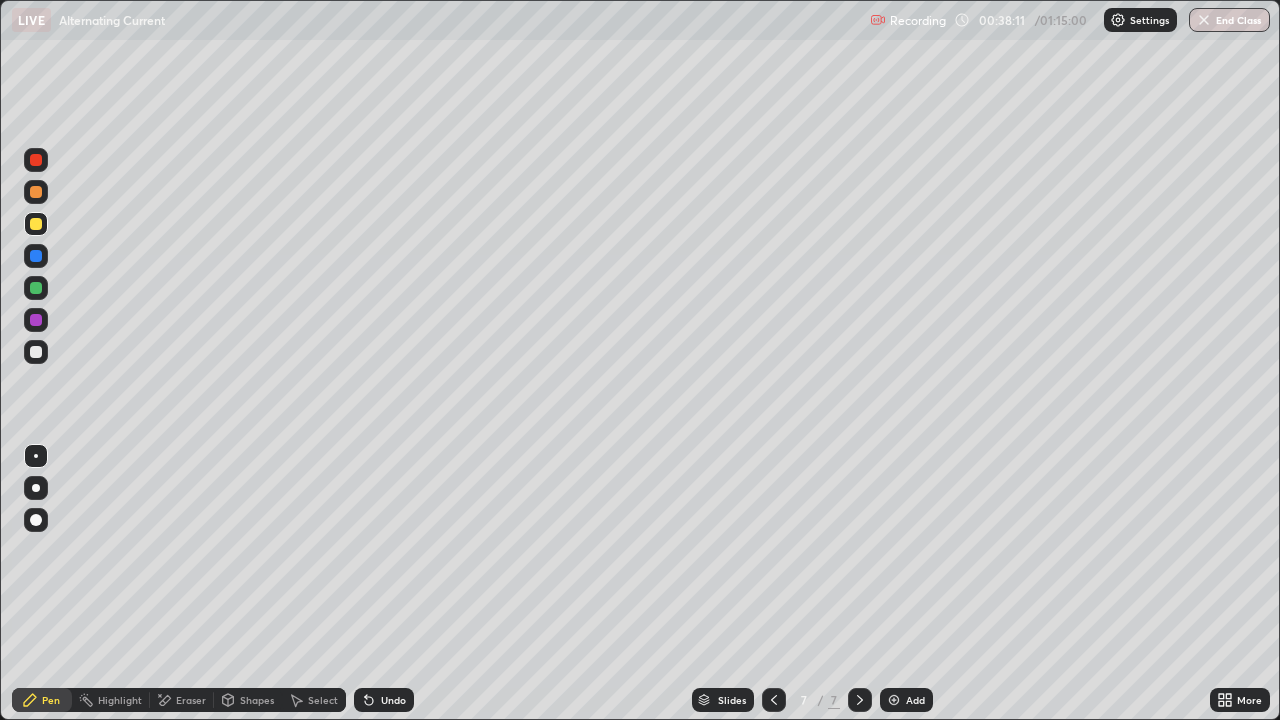 click at bounding box center (36, 352) 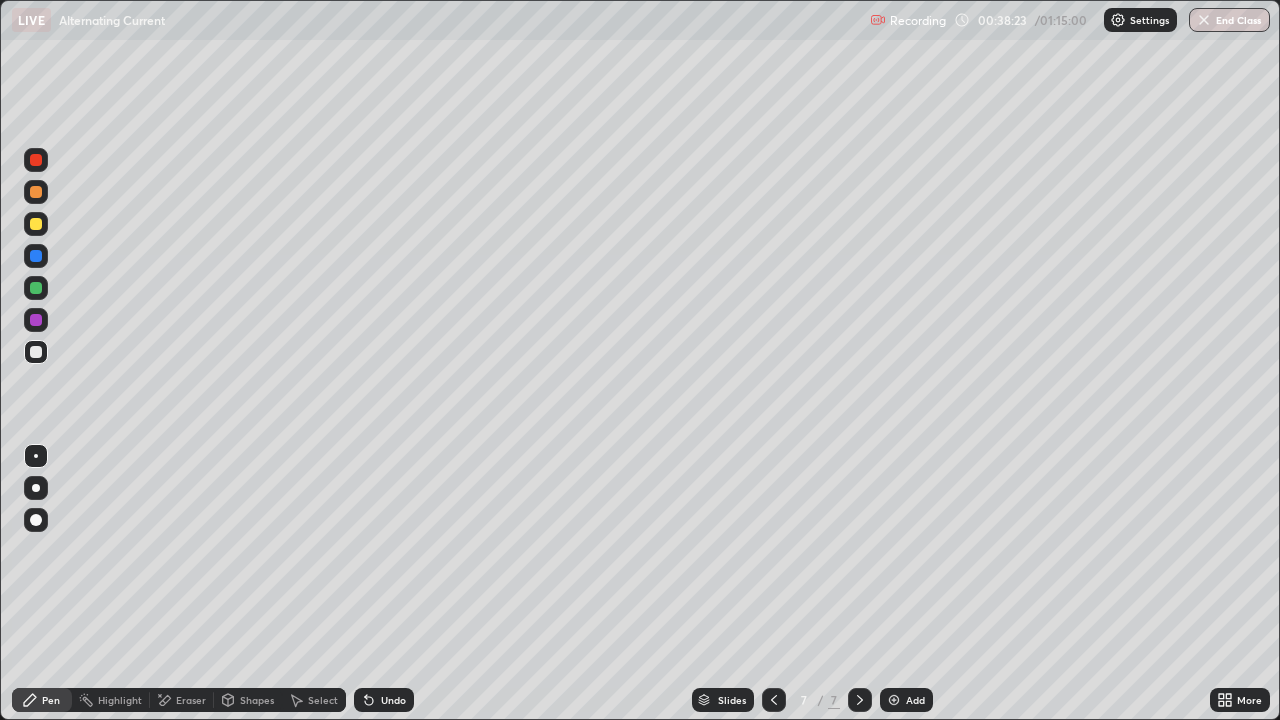 click at bounding box center [36, 288] 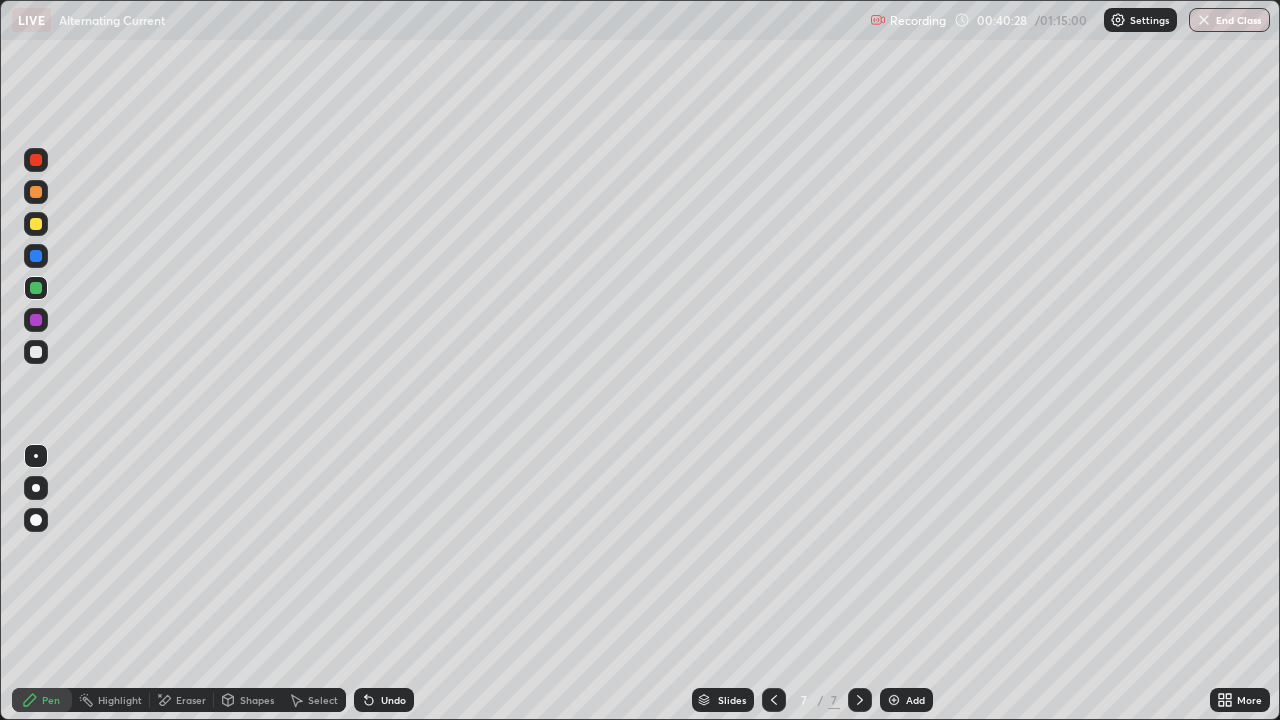 click at bounding box center [36, 352] 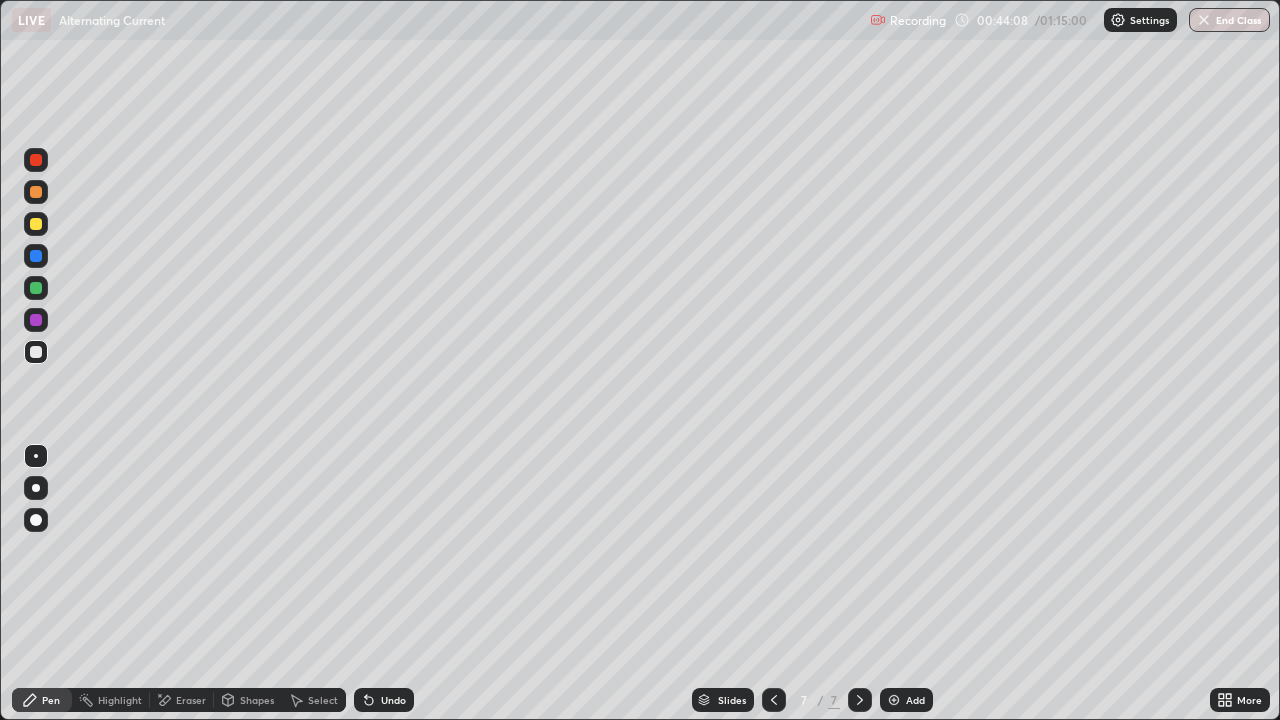 click on "Add" at bounding box center [915, 700] 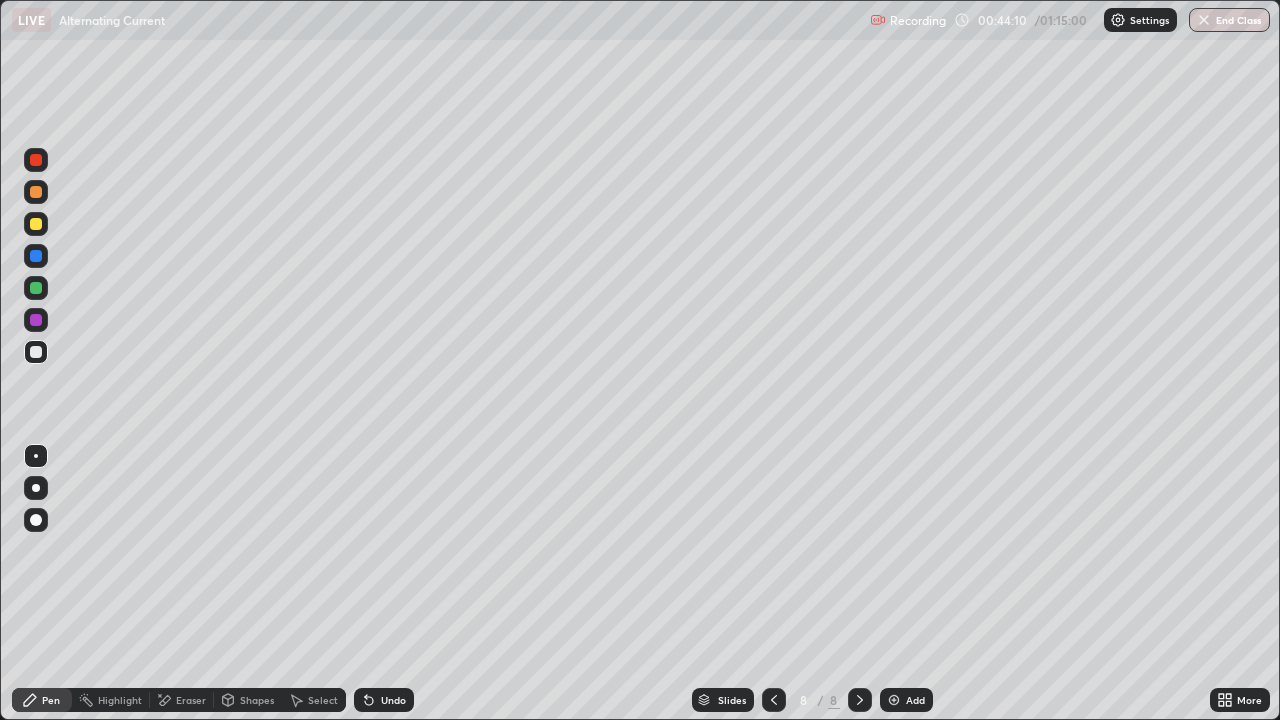 click at bounding box center (36, 352) 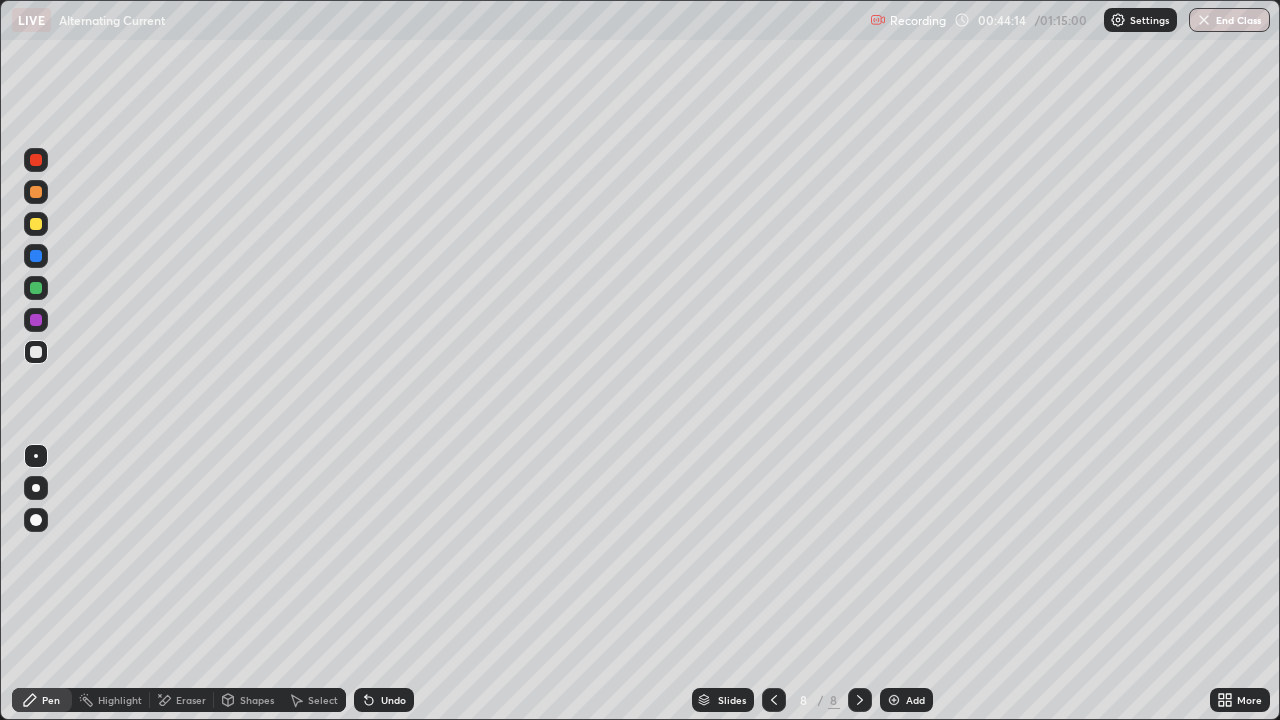 click on "Undo" at bounding box center [384, 700] 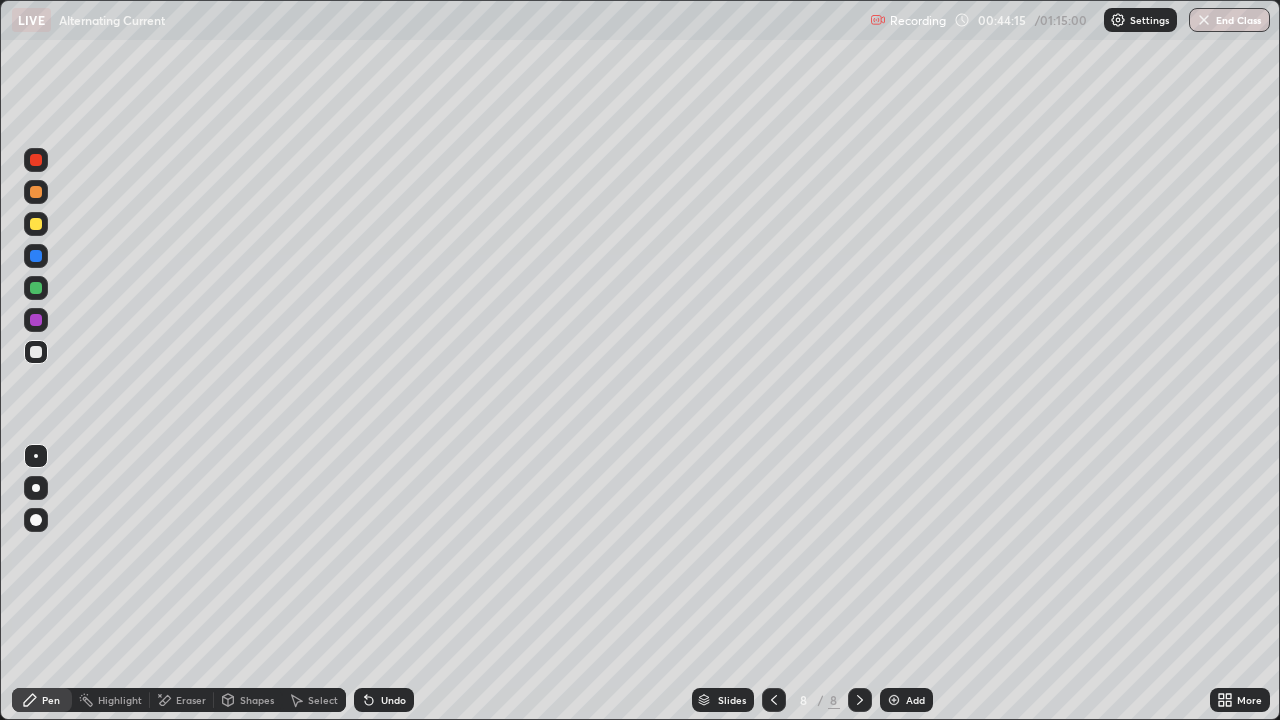 click at bounding box center [36, 352] 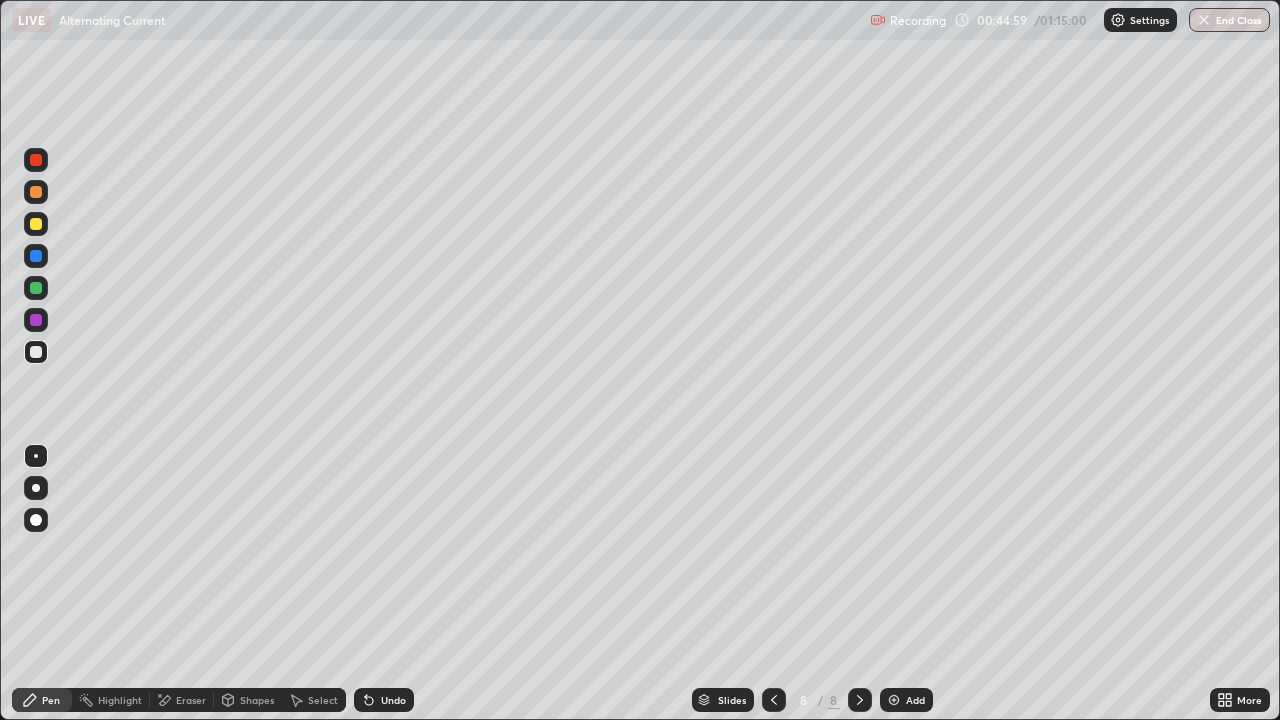 click at bounding box center [36, 224] 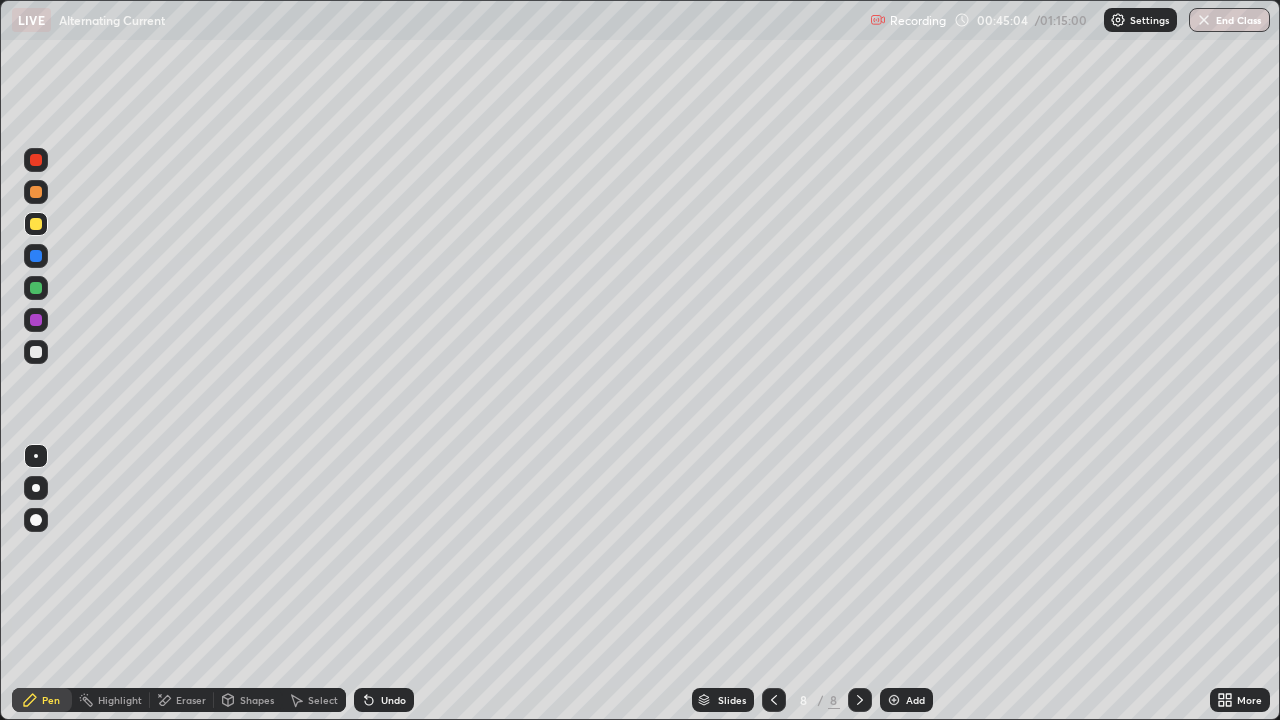 click 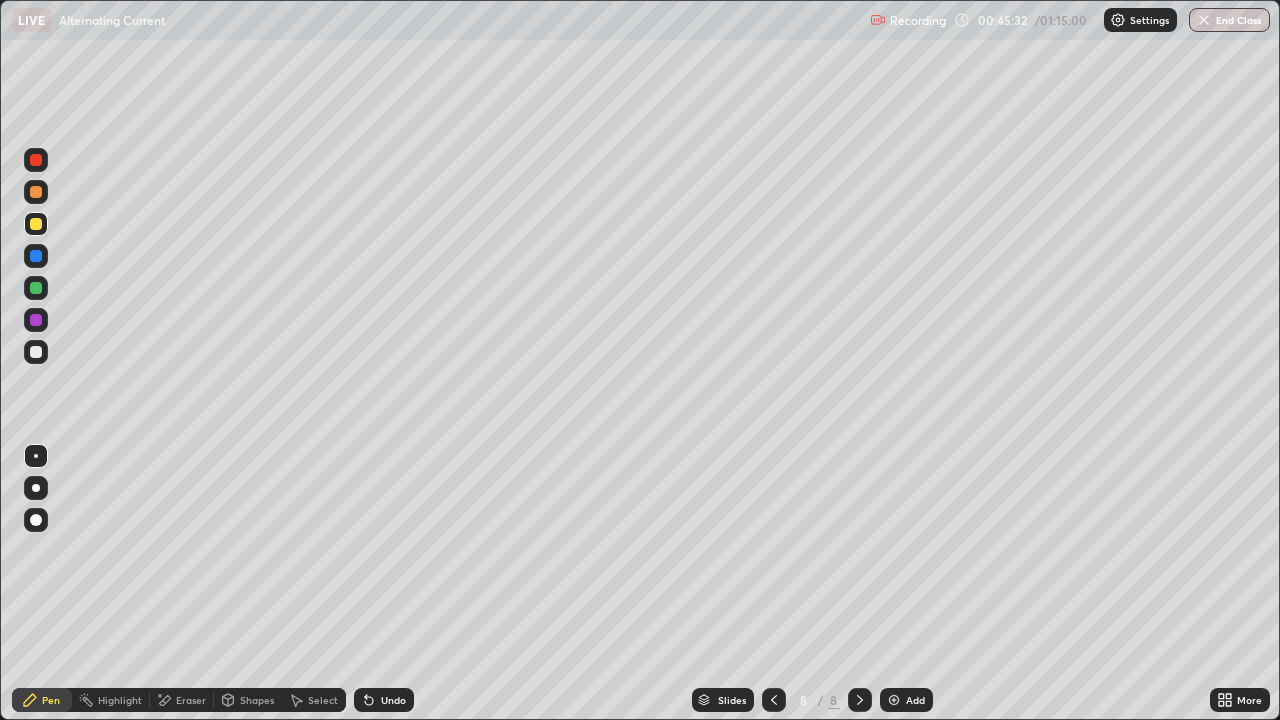 click at bounding box center (36, 192) 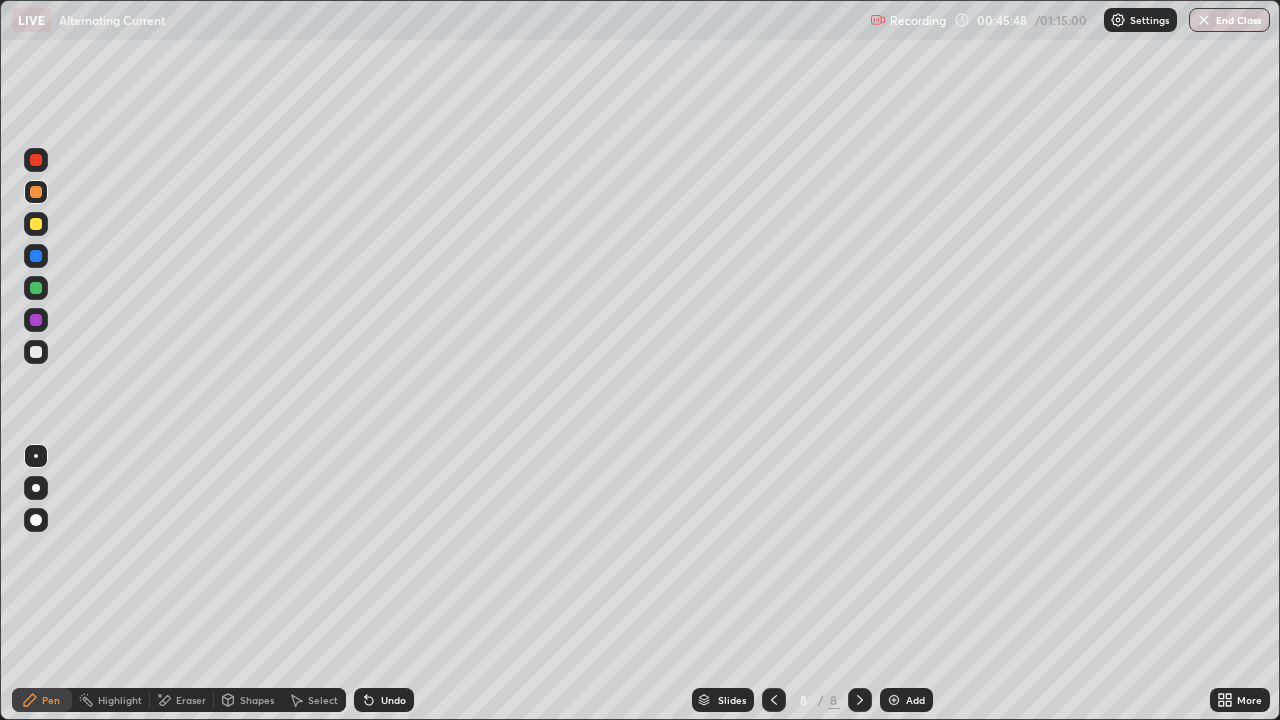 click at bounding box center (36, 288) 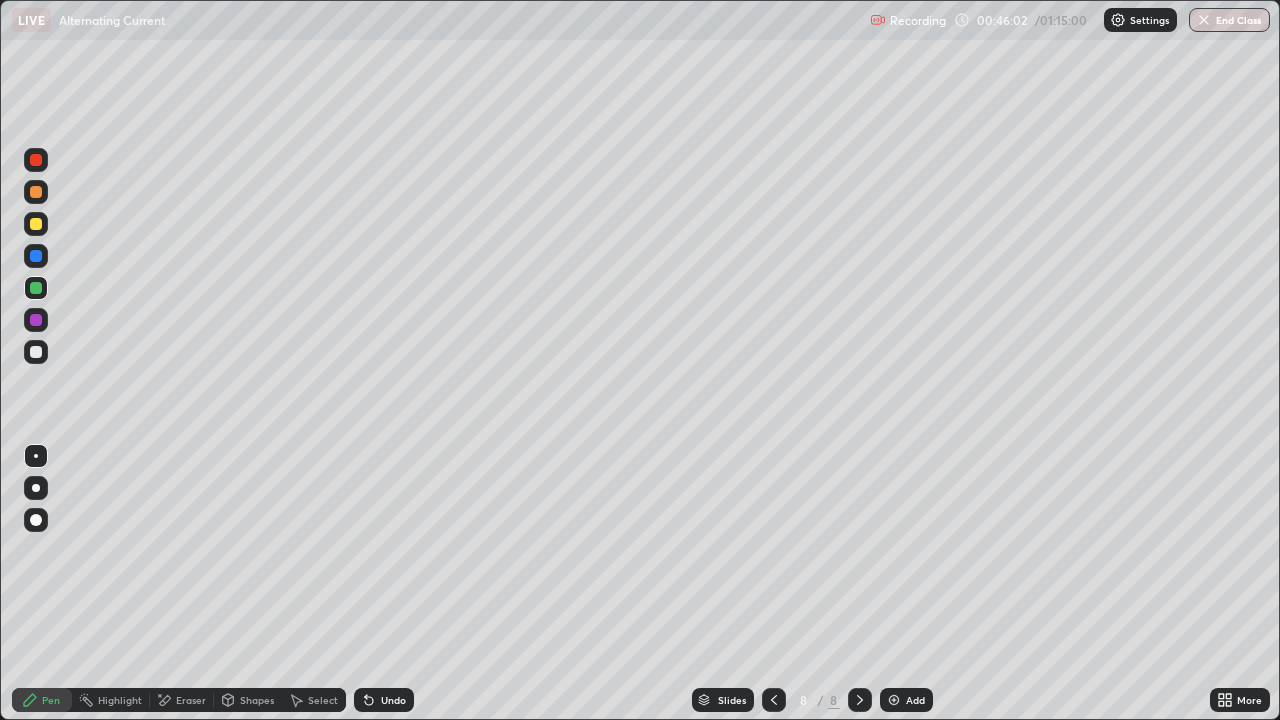 click at bounding box center (36, 224) 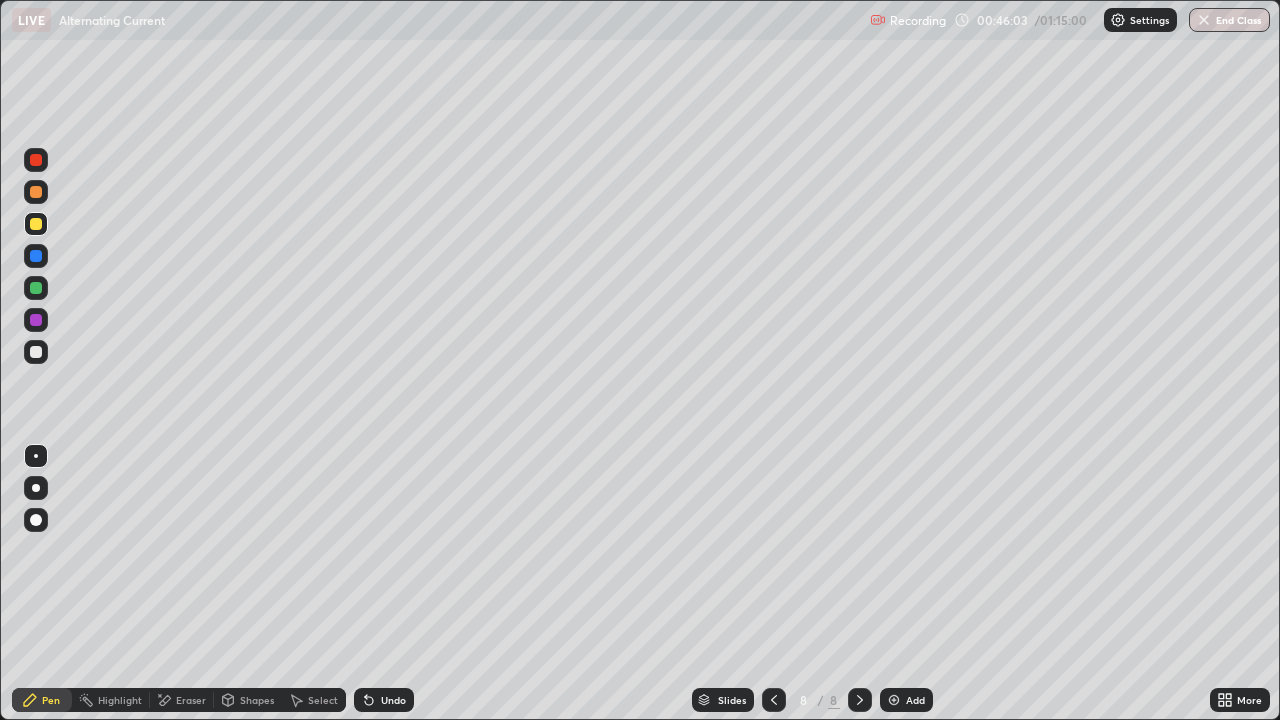 click at bounding box center (36, 288) 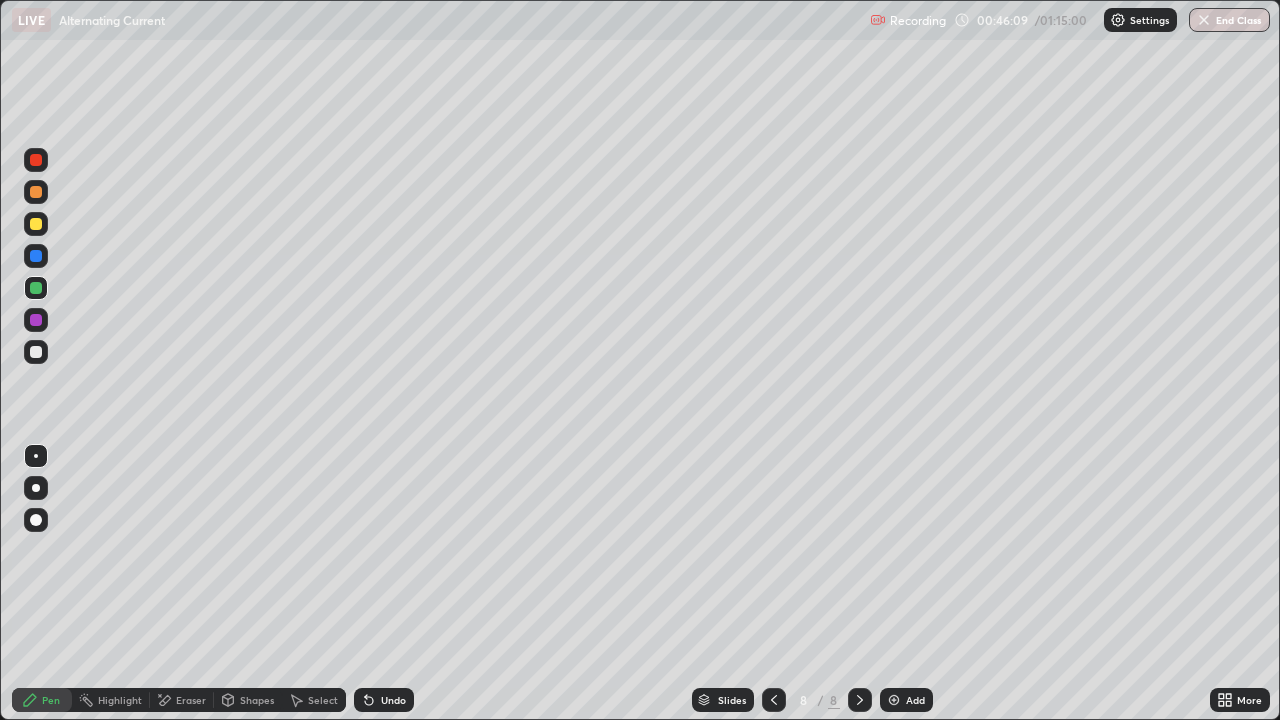 click at bounding box center (36, 352) 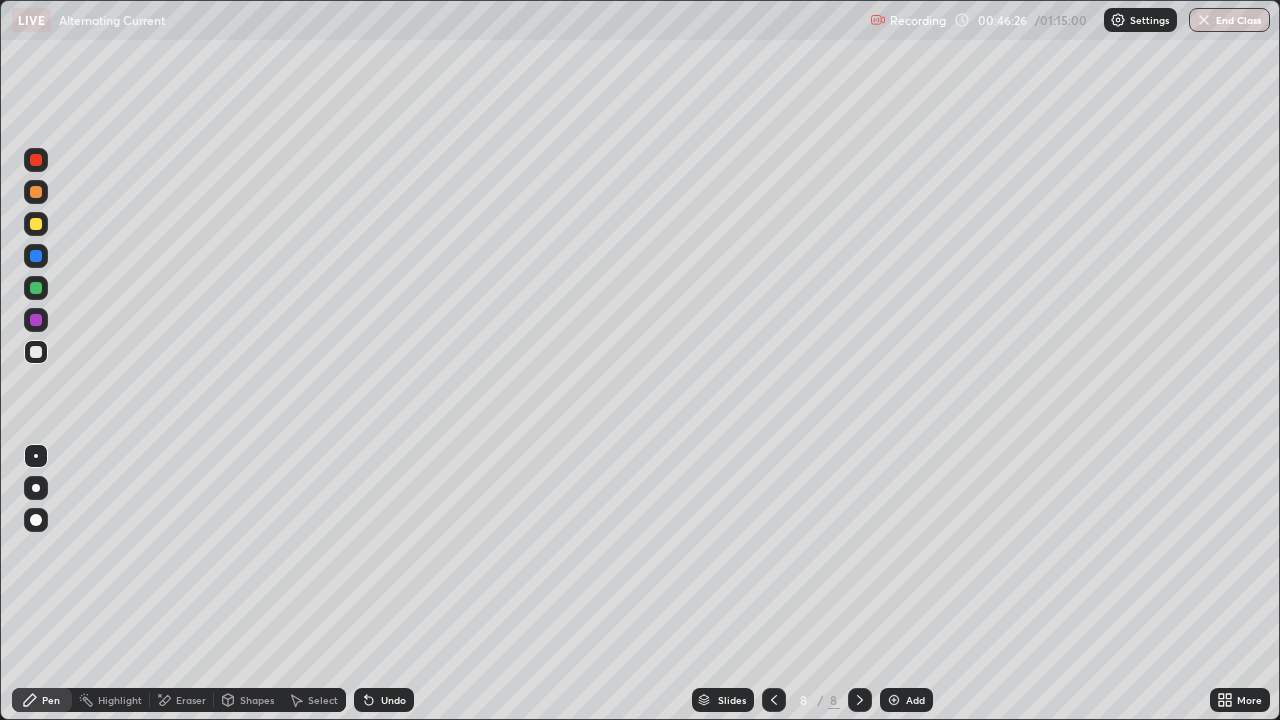 click at bounding box center (36, 288) 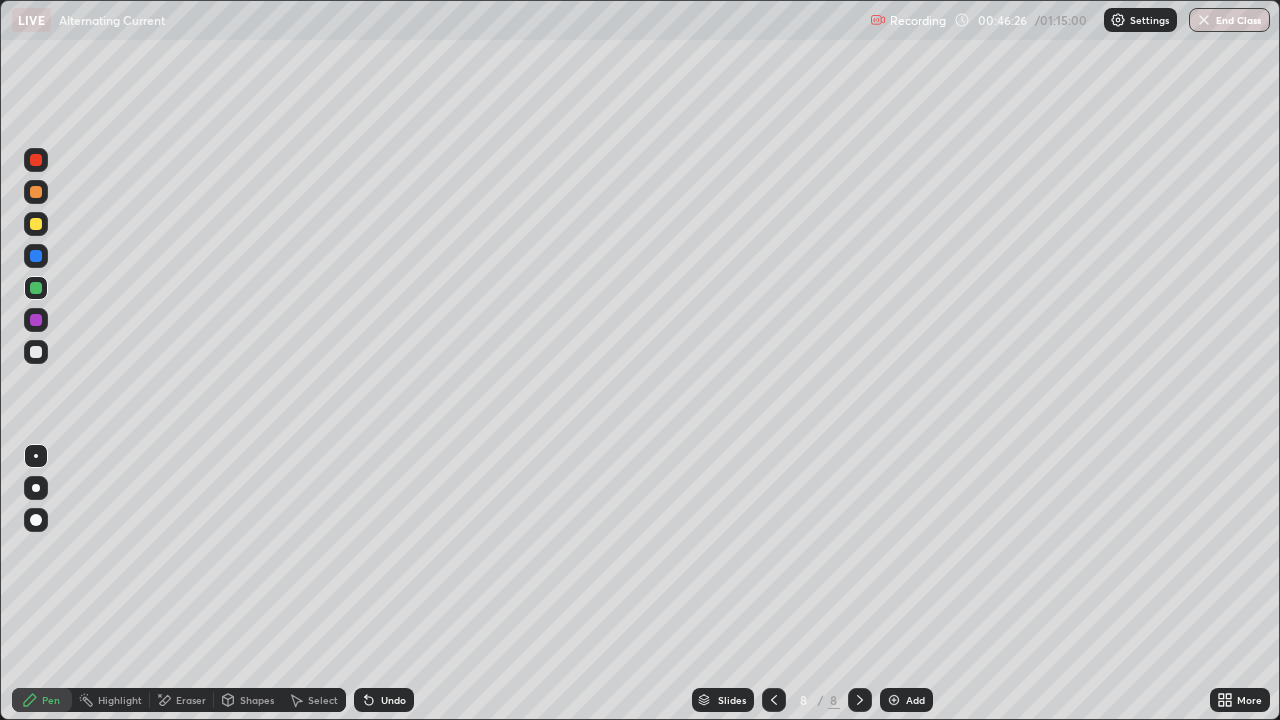 click at bounding box center (36, 256) 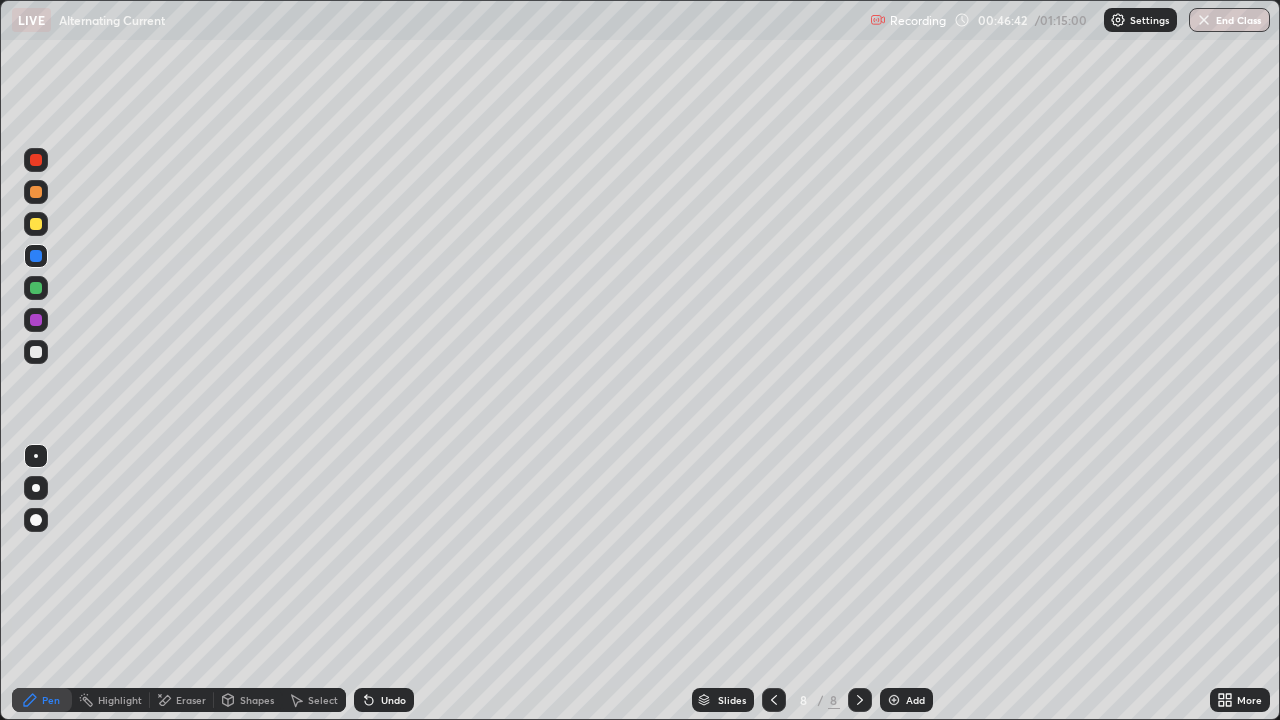 click on "Undo" at bounding box center [393, 700] 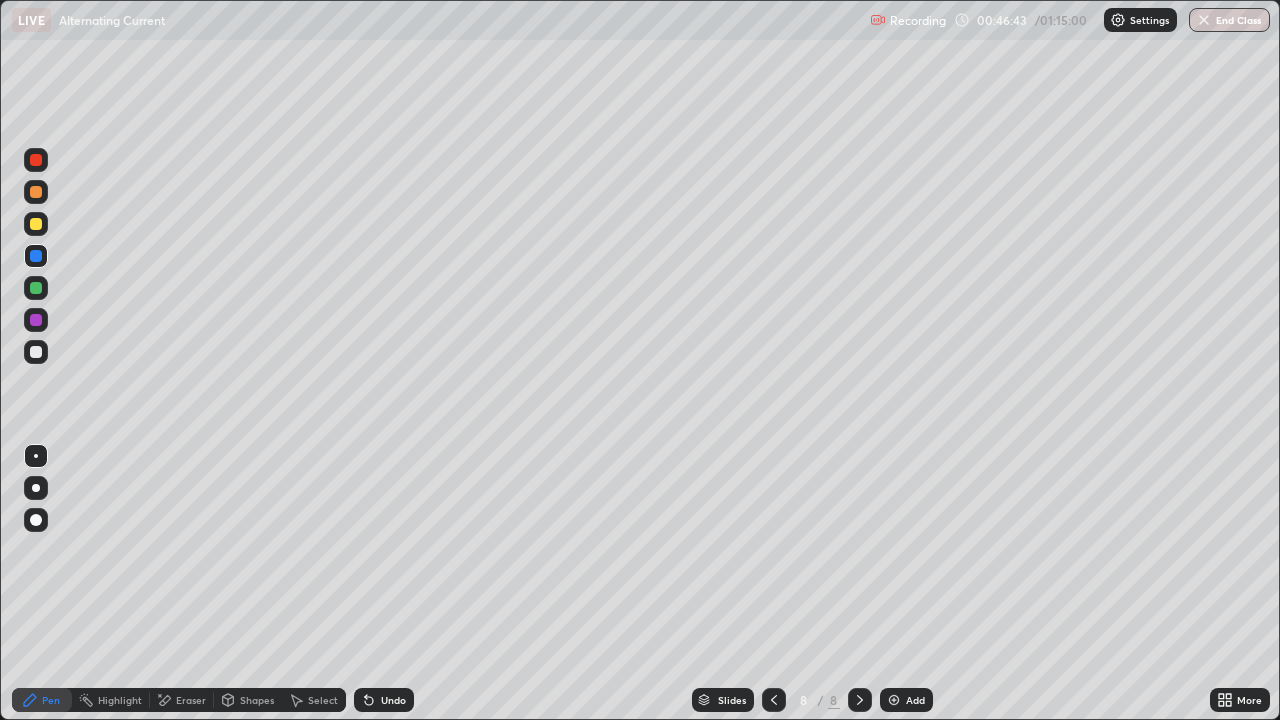 click at bounding box center [36, 352] 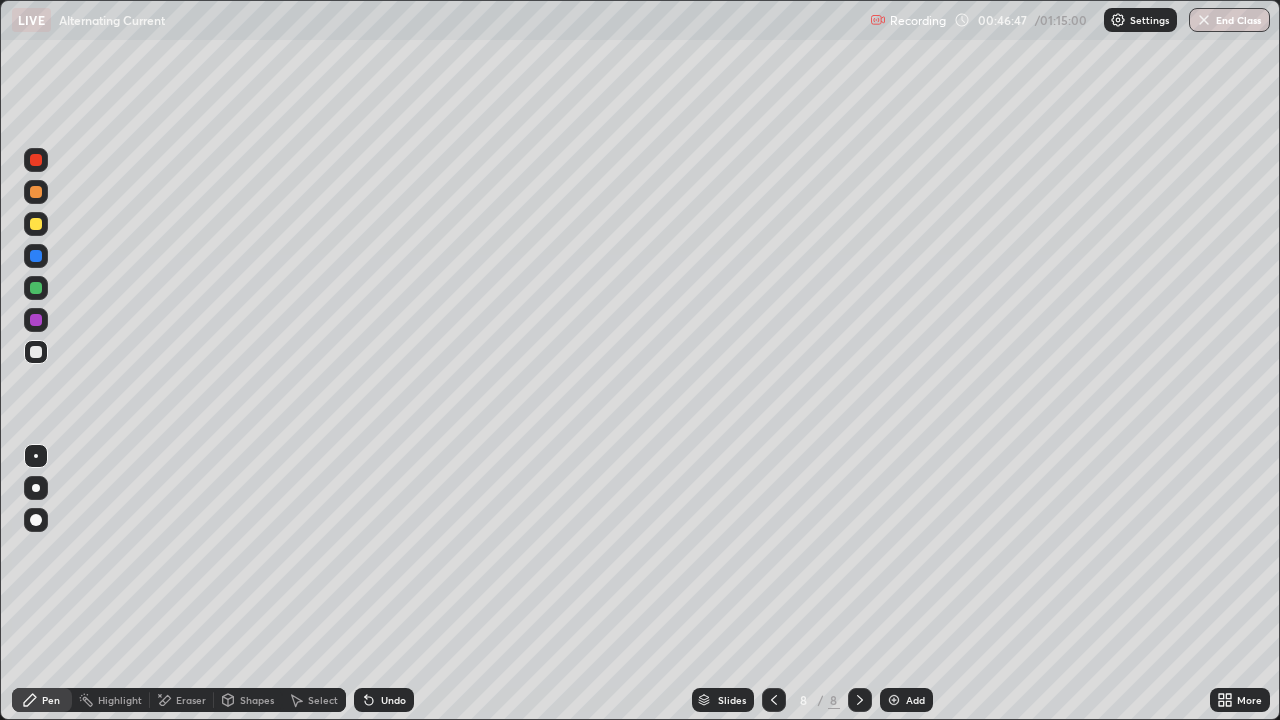 click on "Undo" at bounding box center (393, 700) 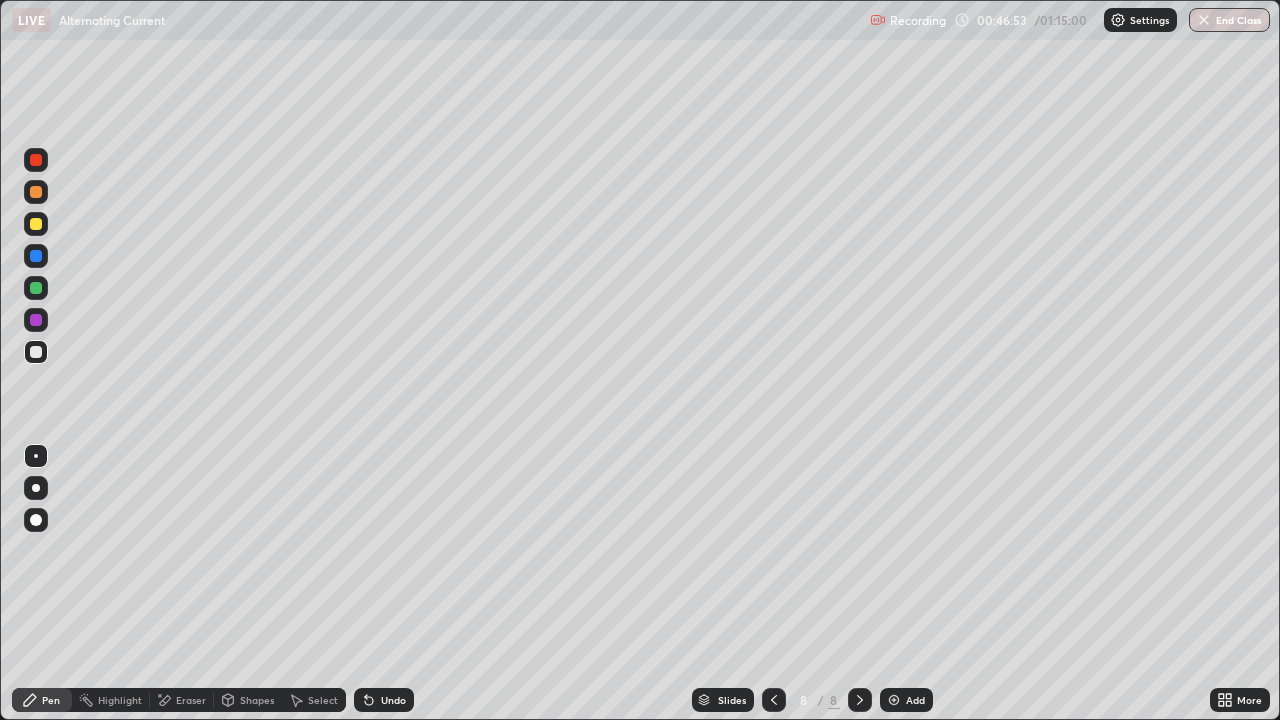 click on "Eraser" at bounding box center (182, 700) 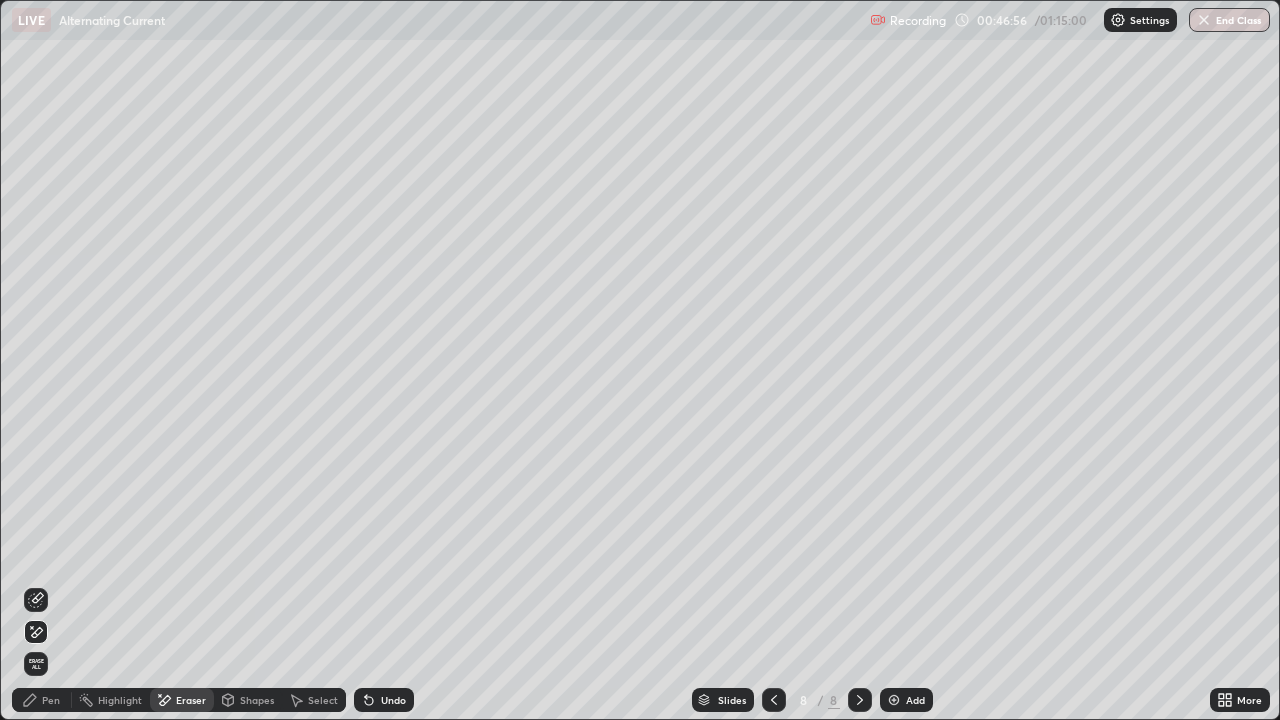 click on "Pen" at bounding box center (42, 700) 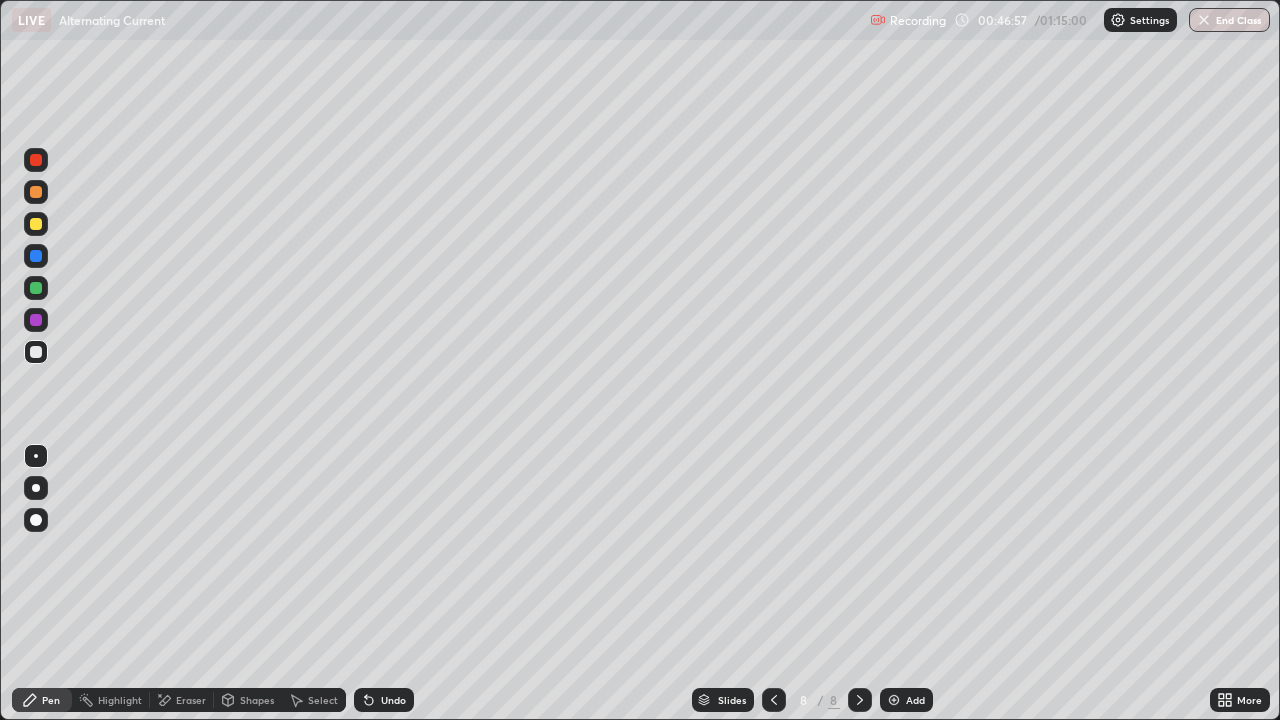 click on "Pen" at bounding box center (51, 700) 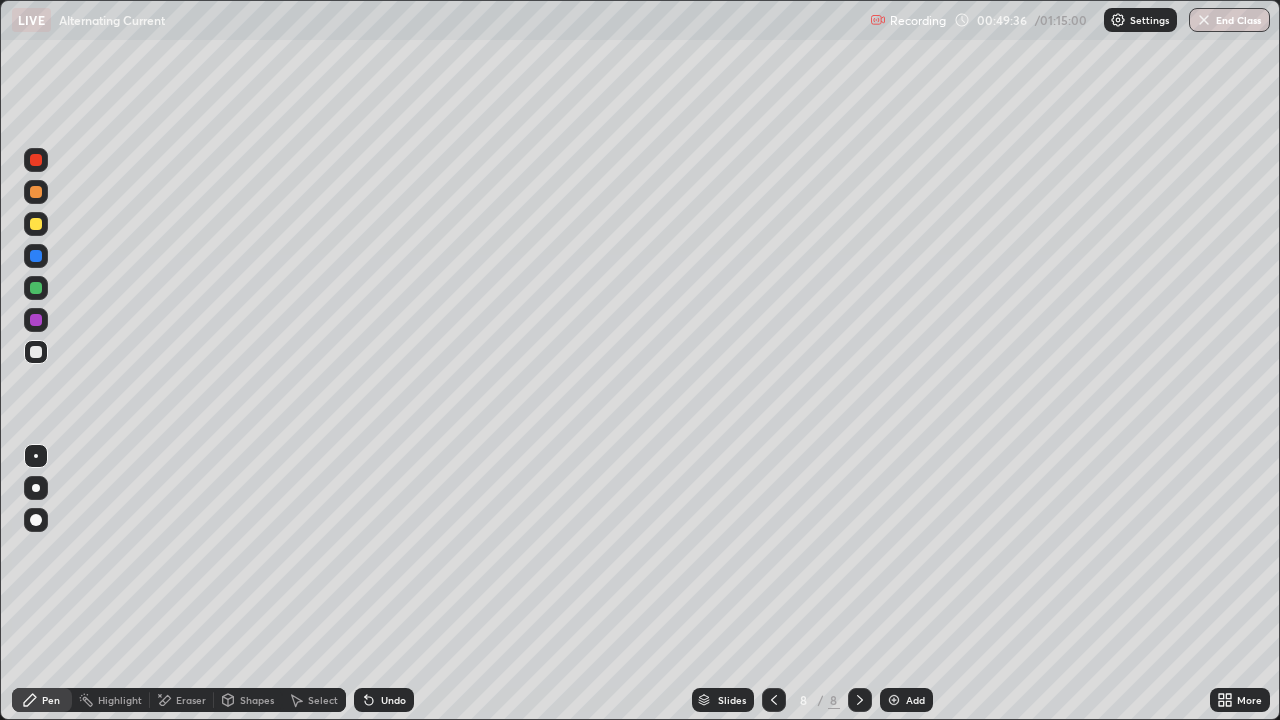 click 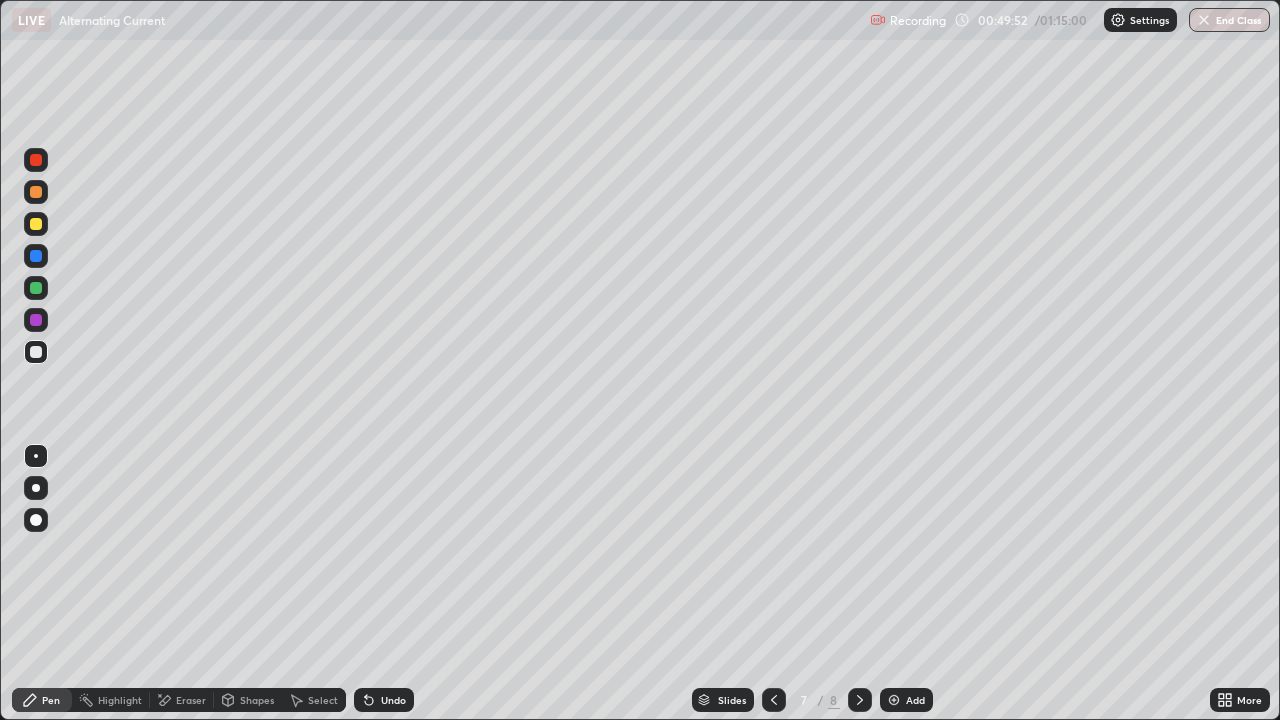 click 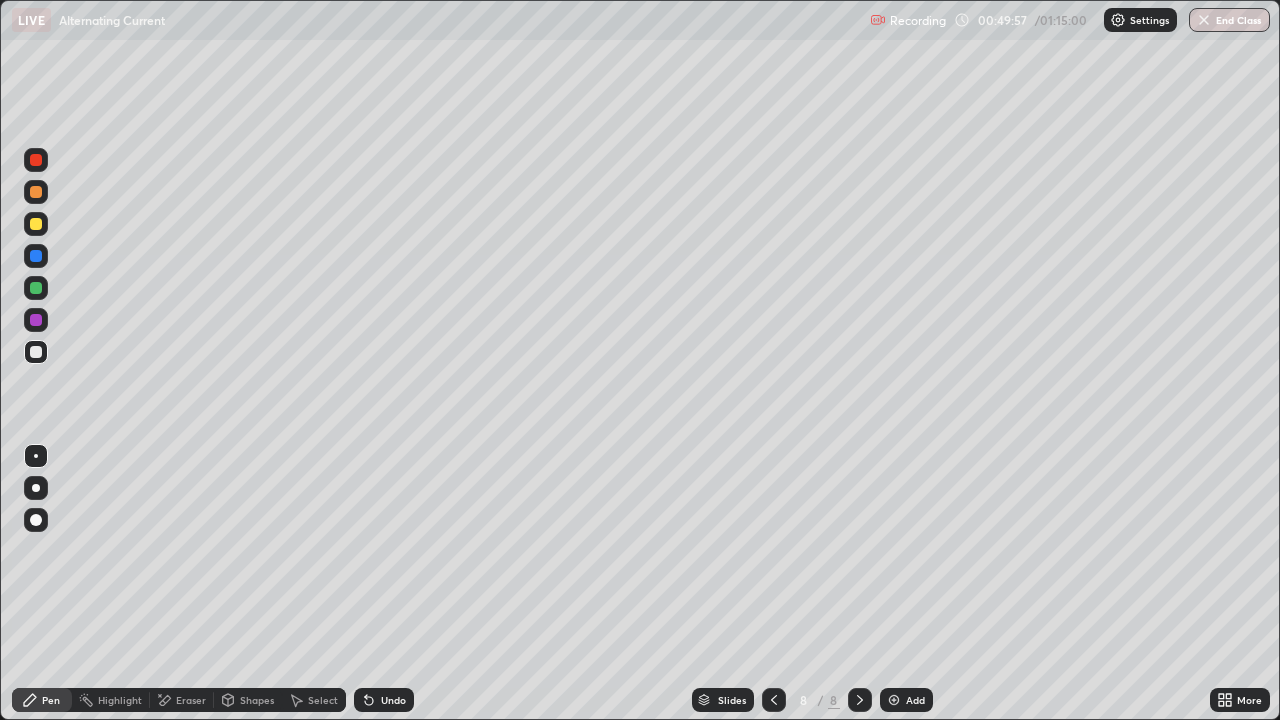 click on "Eraser" at bounding box center (182, 700) 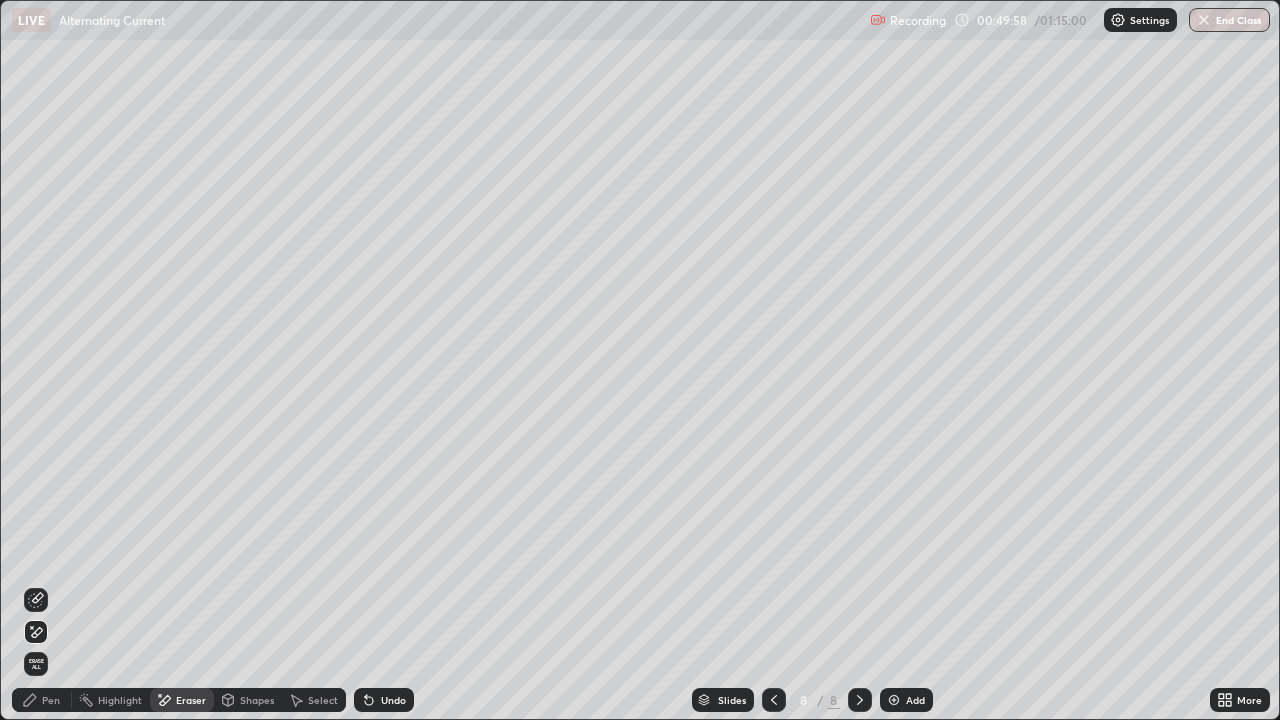 click on "Pen" at bounding box center (51, 700) 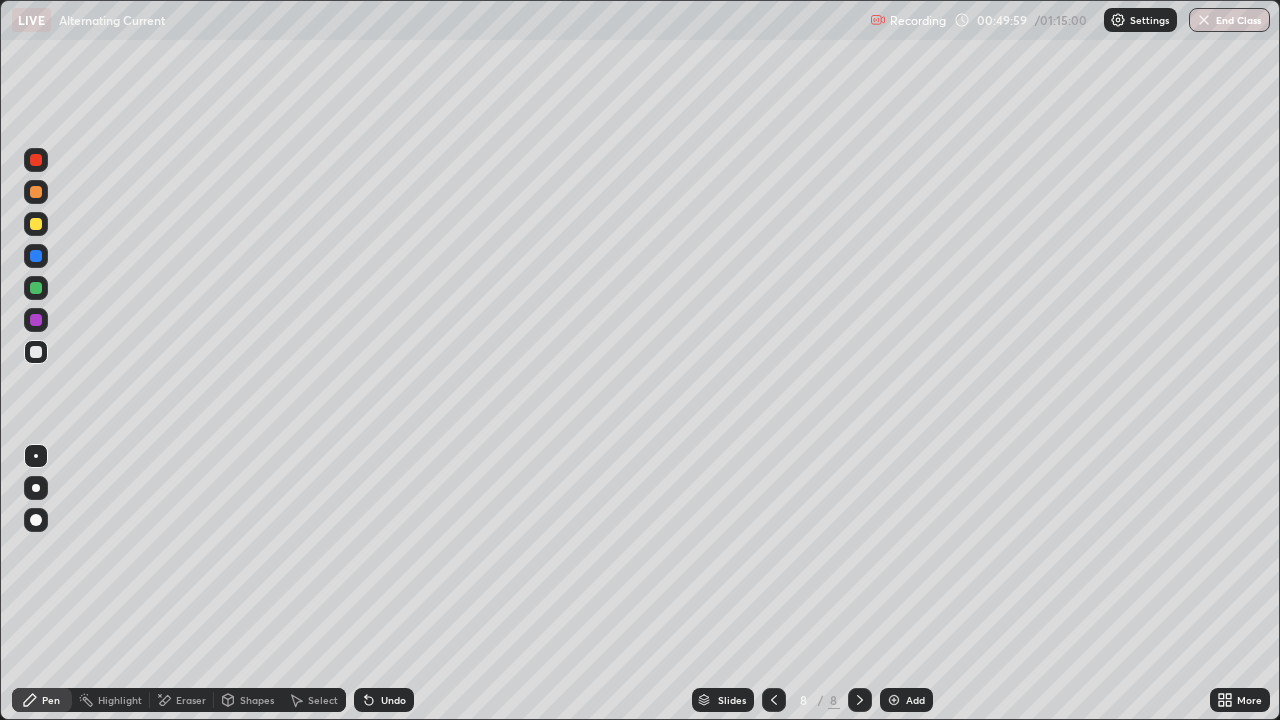 click at bounding box center [36, 288] 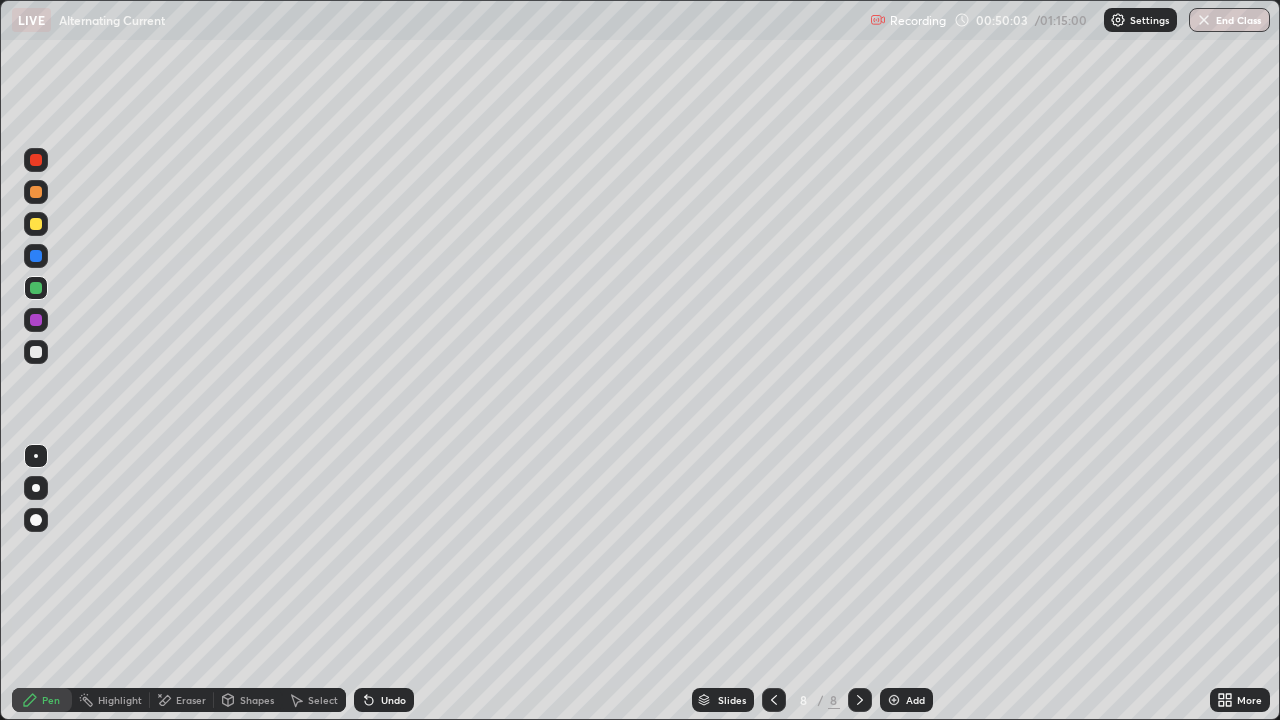 click at bounding box center (36, 352) 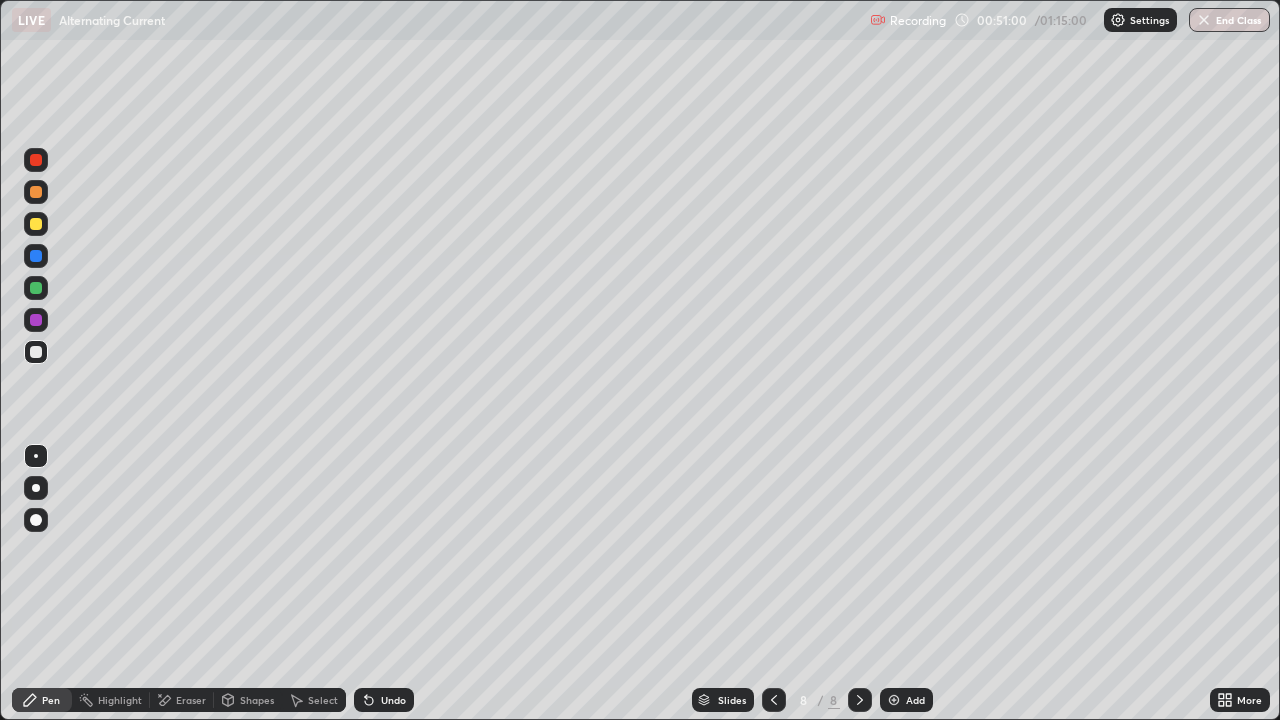 click at bounding box center (36, 288) 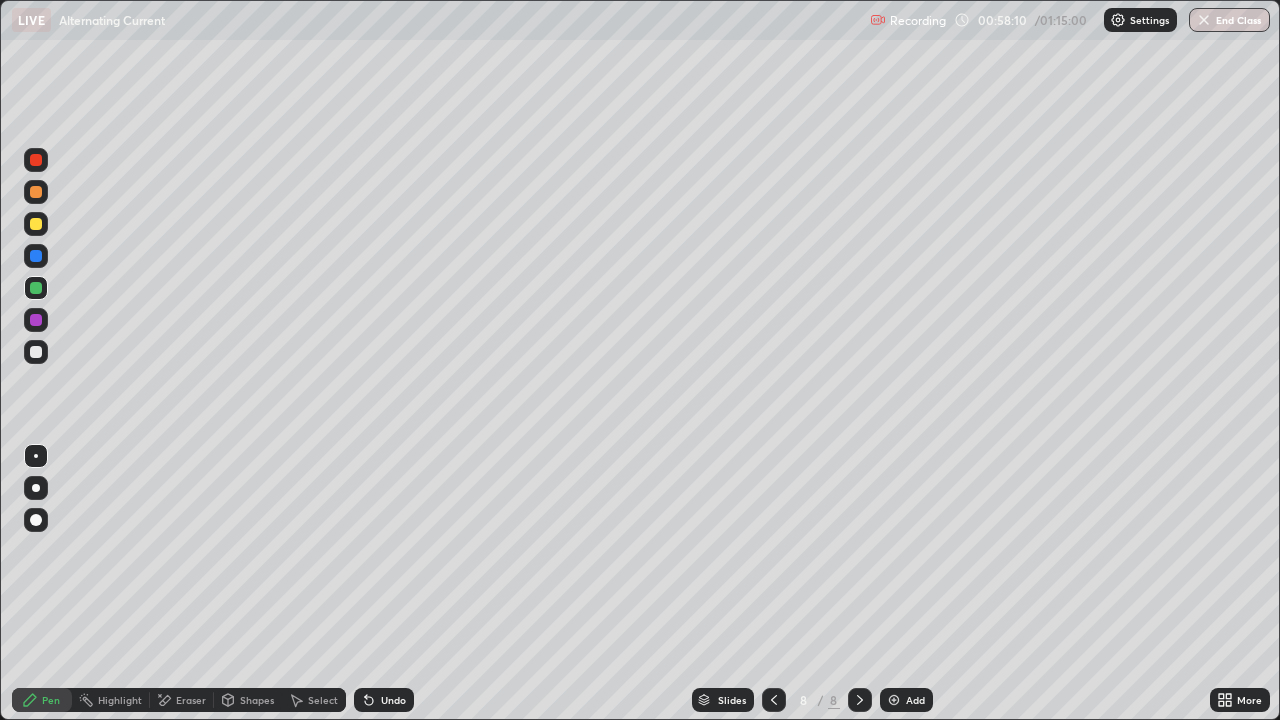 click at bounding box center (894, 700) 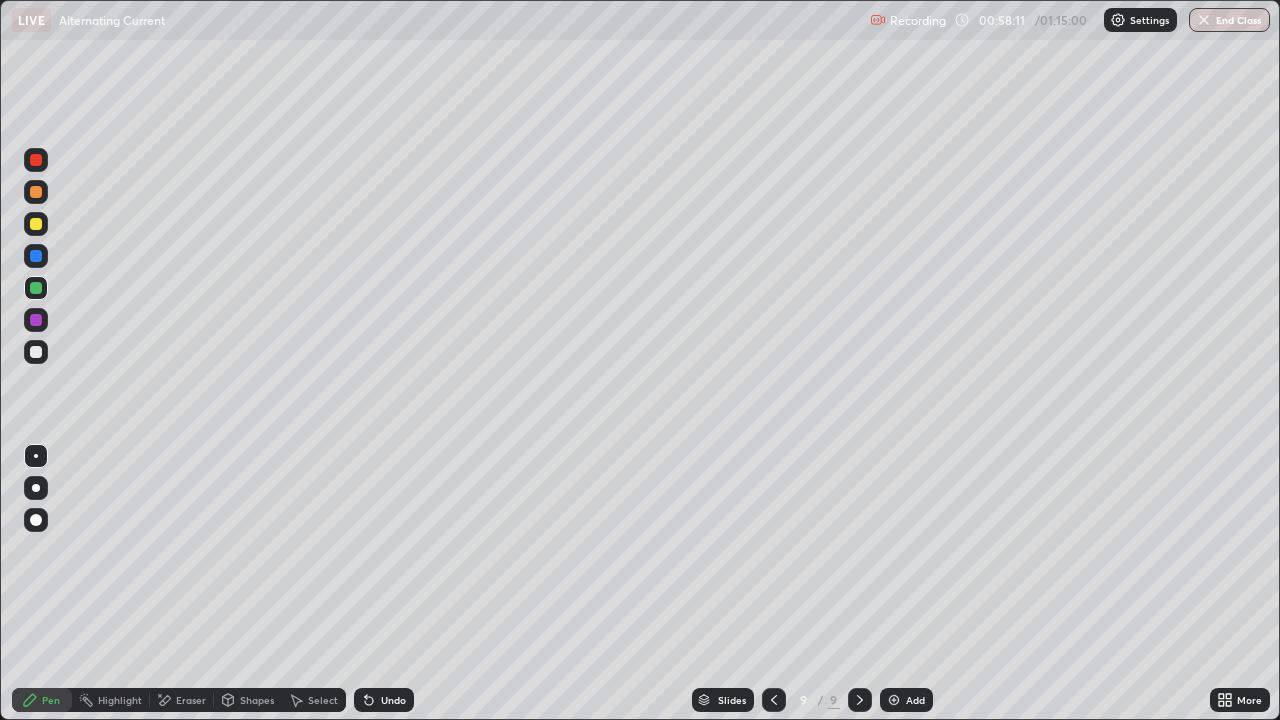 click at bounding box center [36, 352] 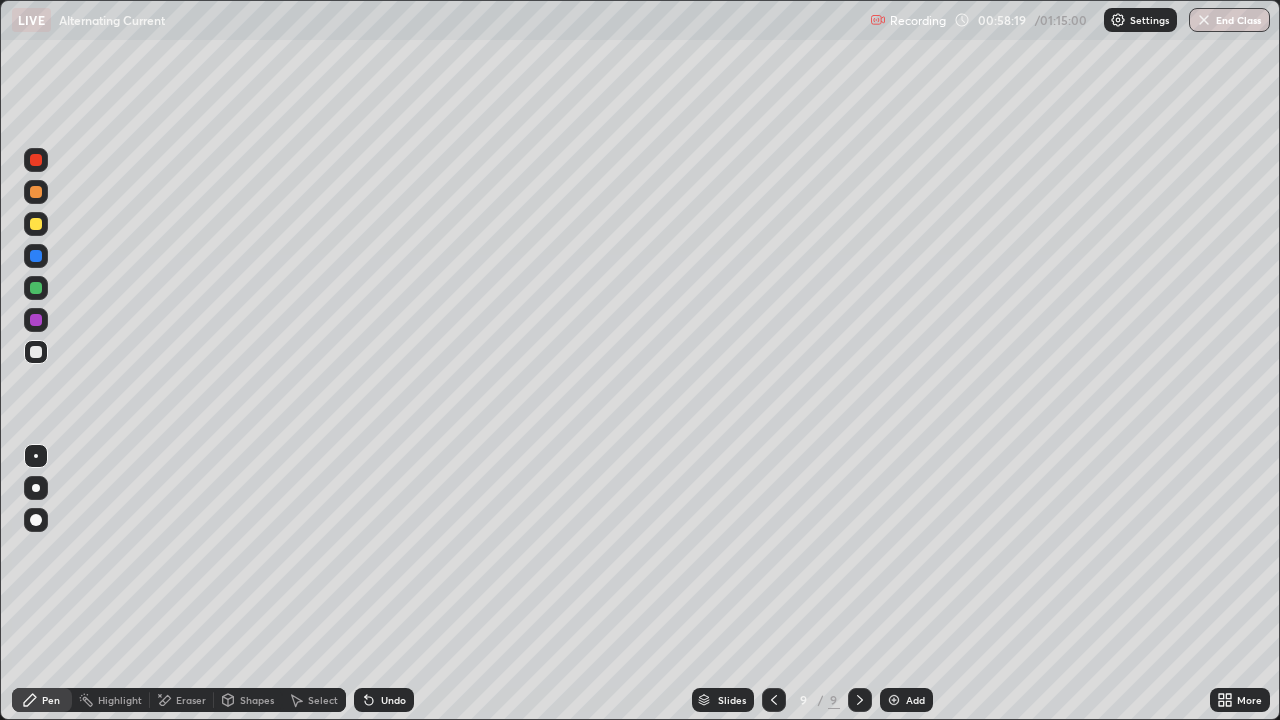 click at bounding box center (36, 224) 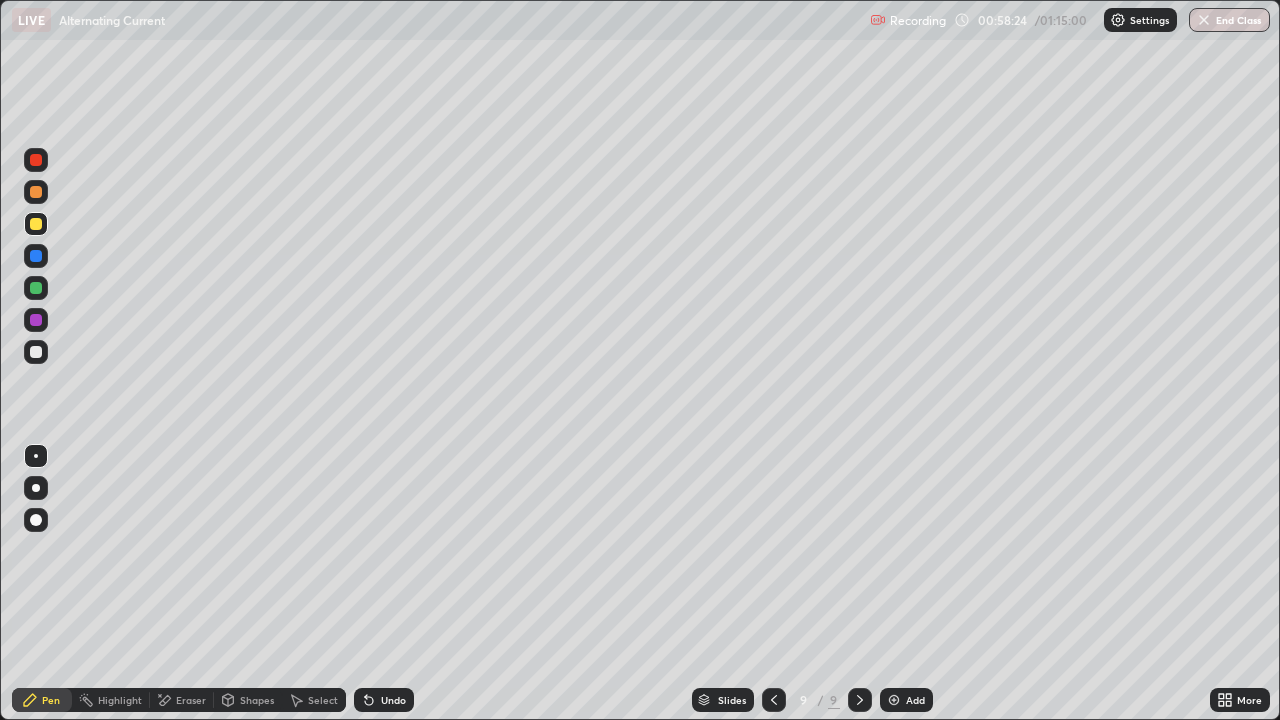 click at bounding box center (36, 192) 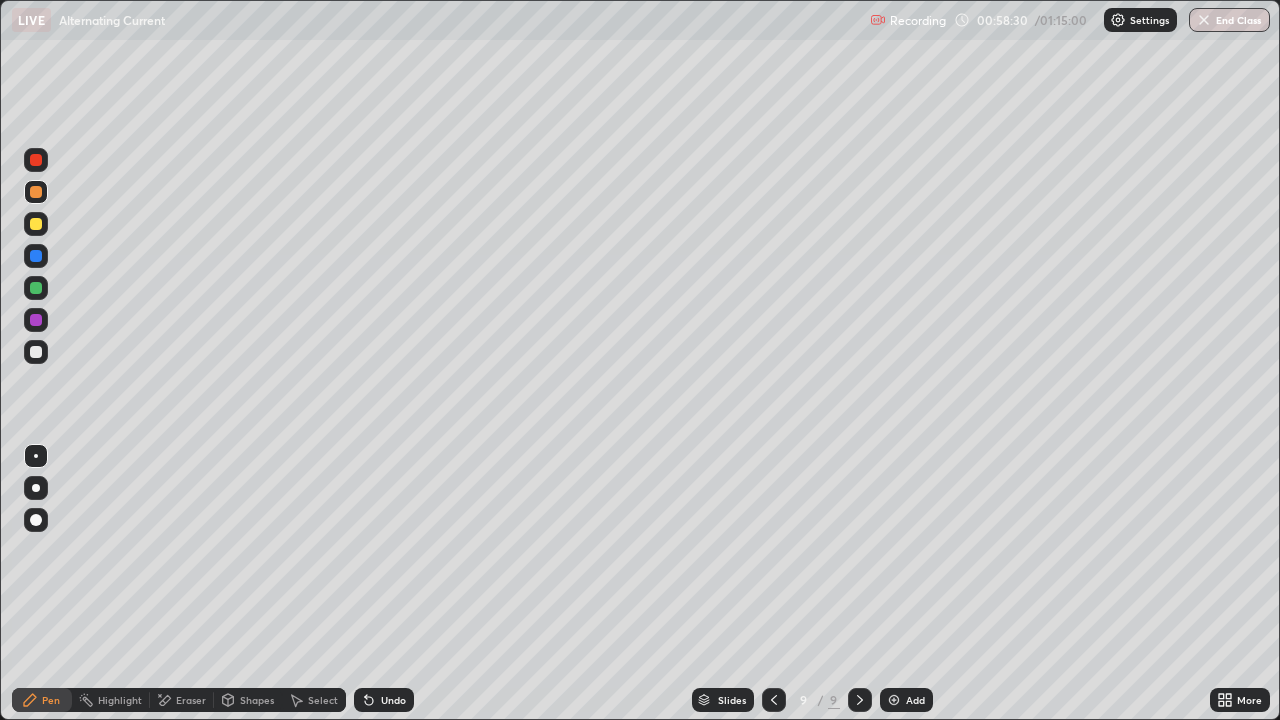 click at bounding box center (36, 224) 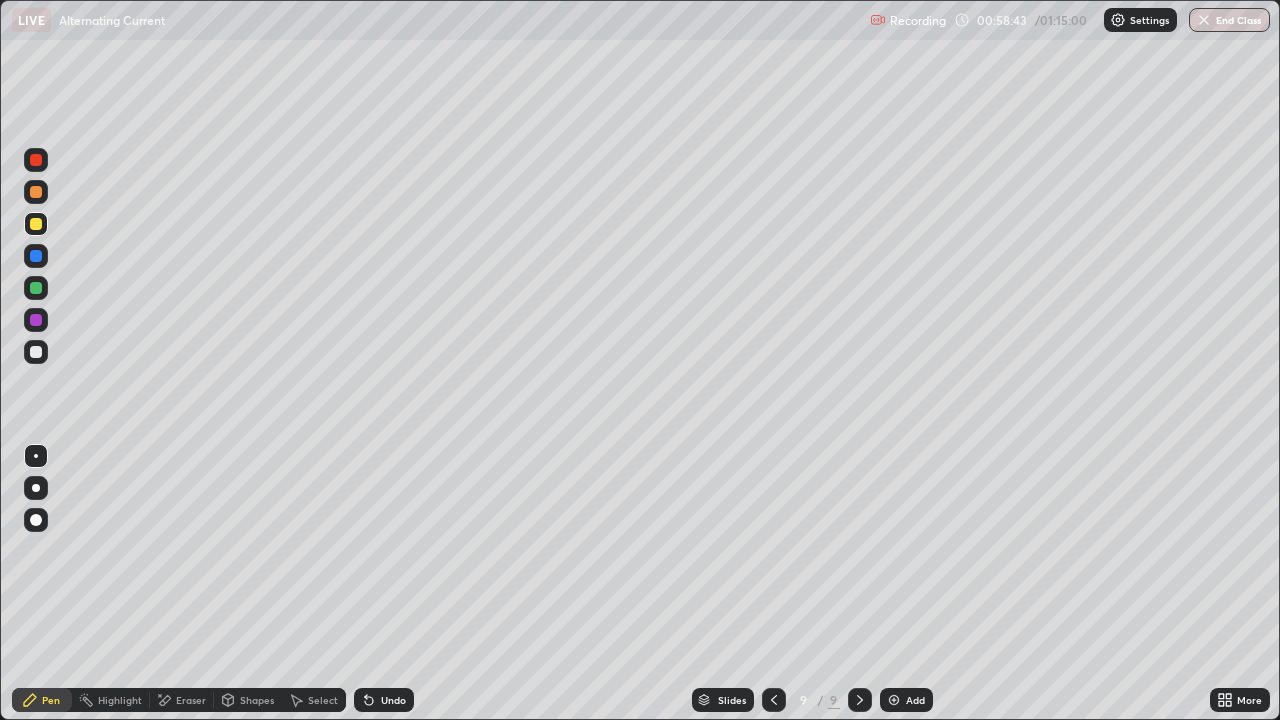 click at bounding box center (36, 352) 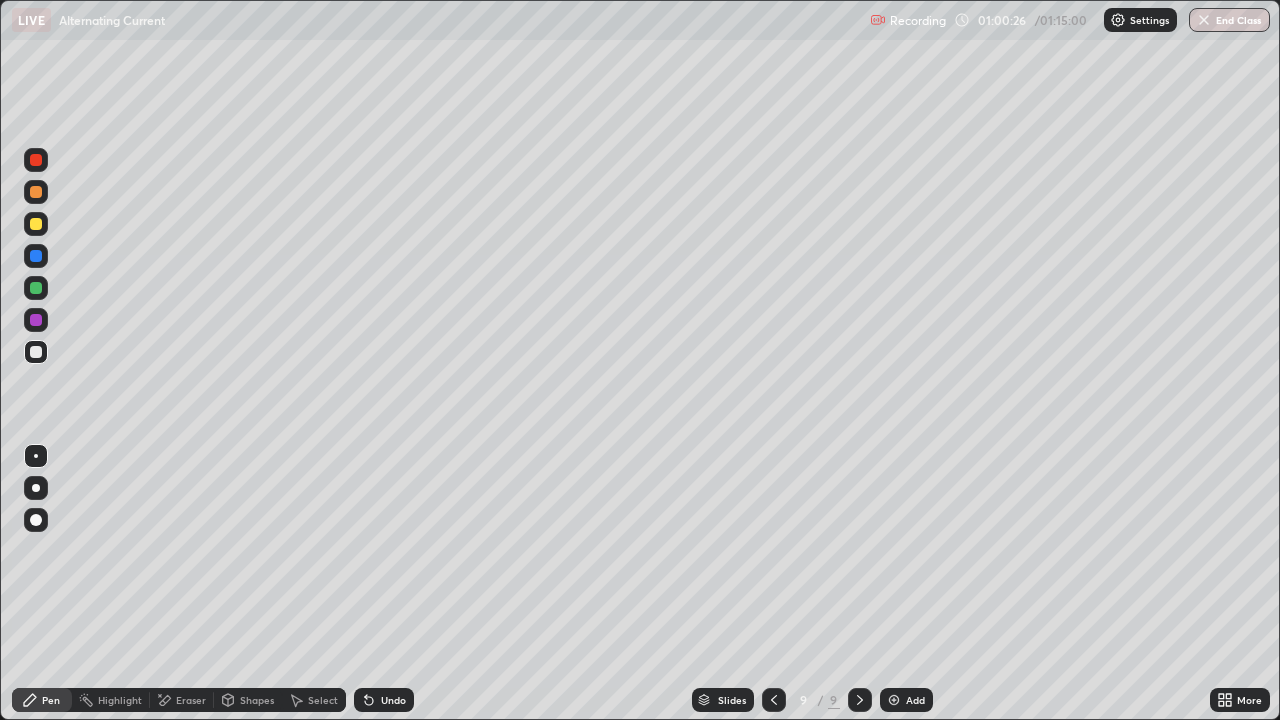click at bounding box center (36, 288) 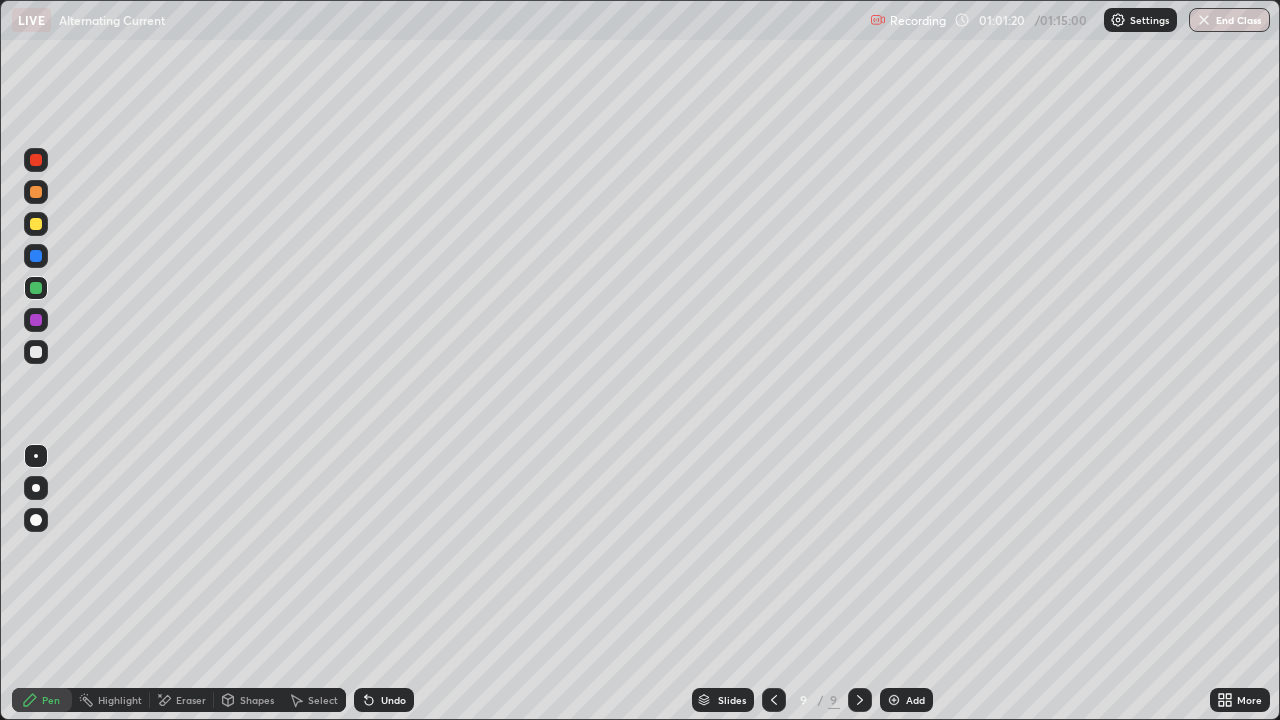 click at bounding box center (36, 352) 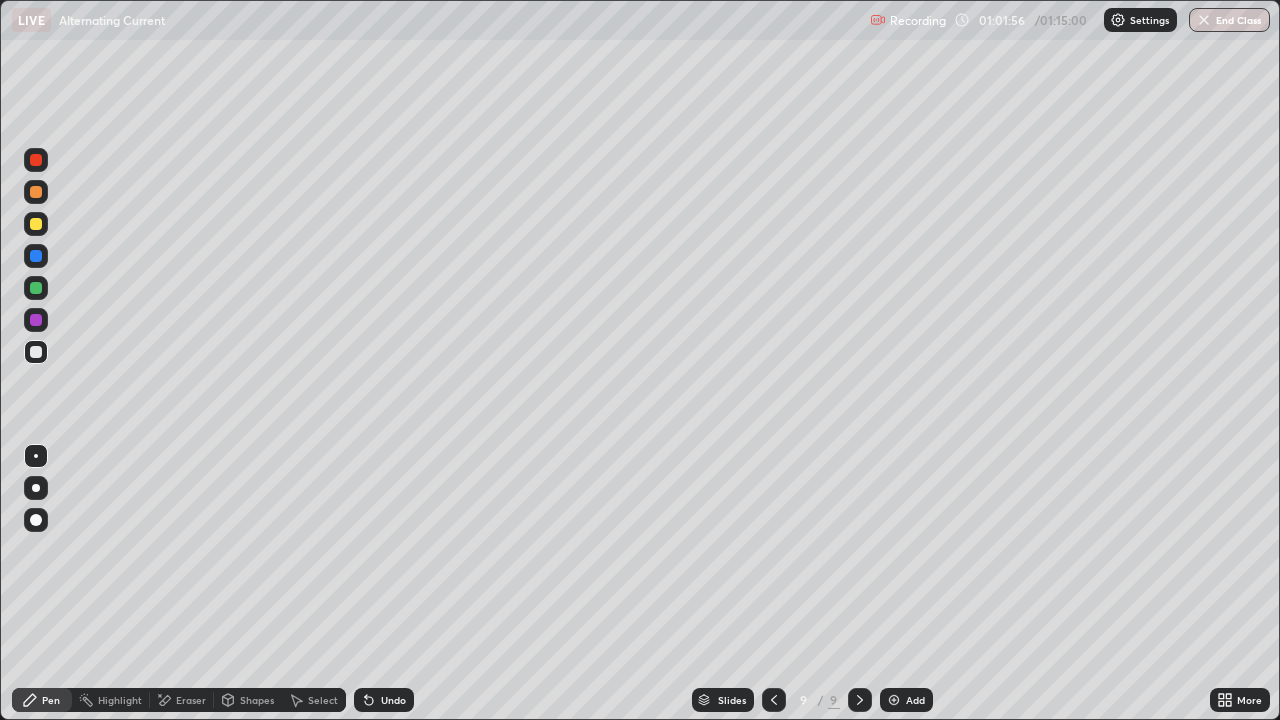 click at bounding box center (36, 288) 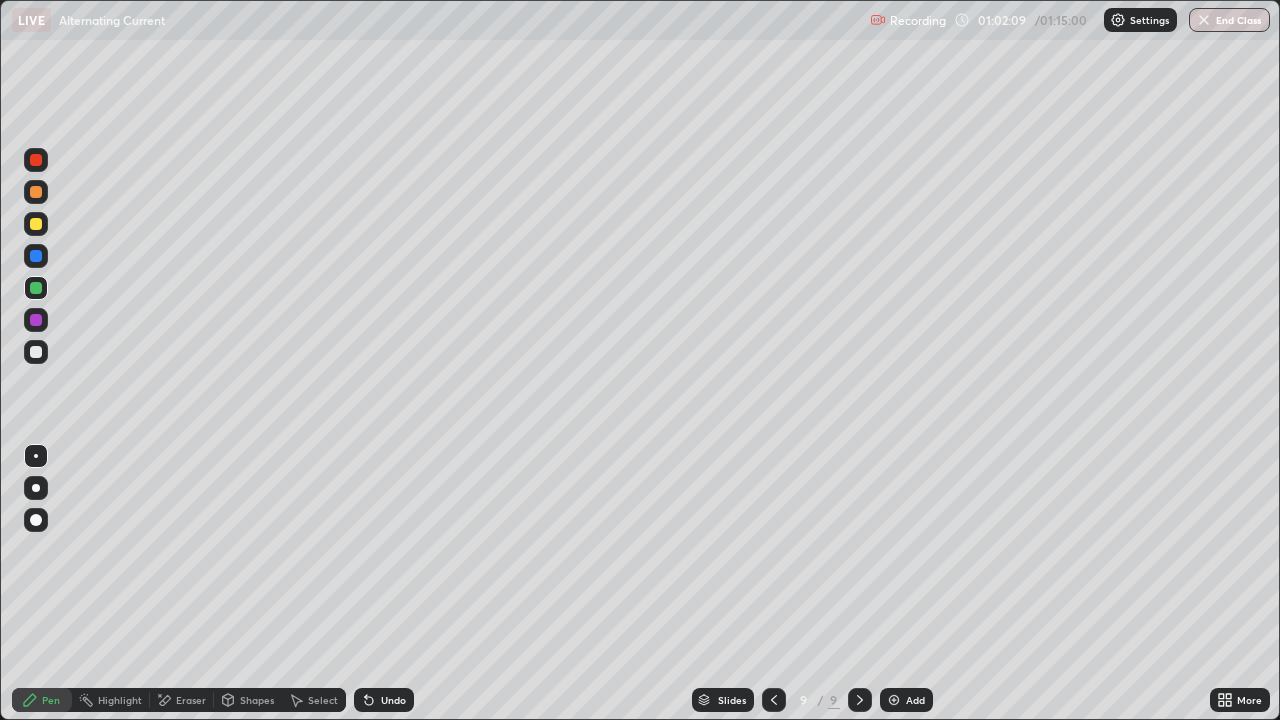 click at bounding box center [36, 352] 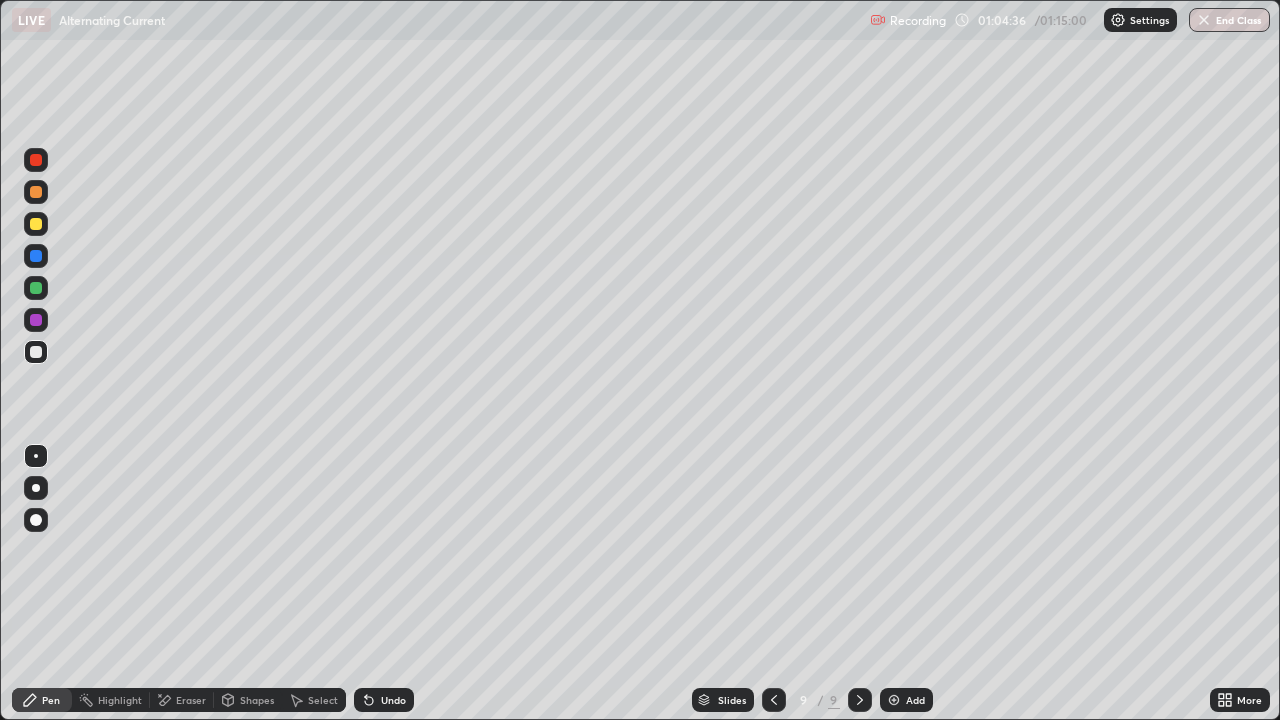 click at bounding box center [36, 352] 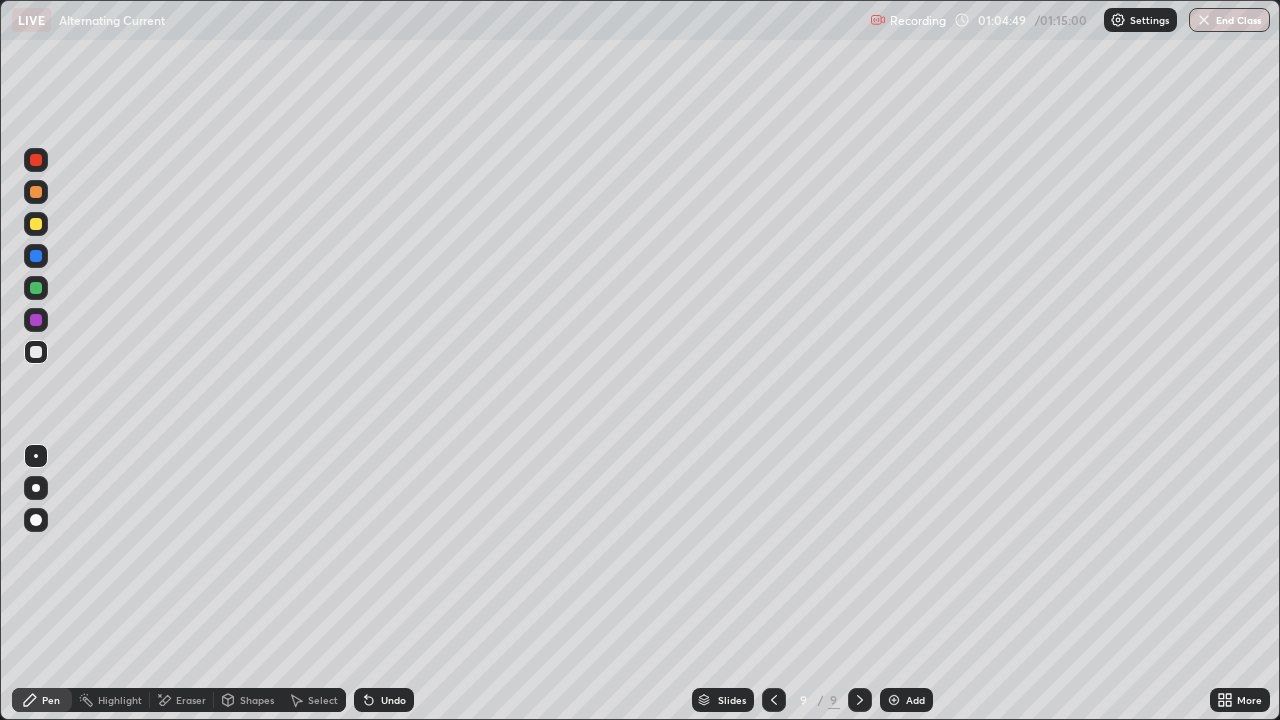 click 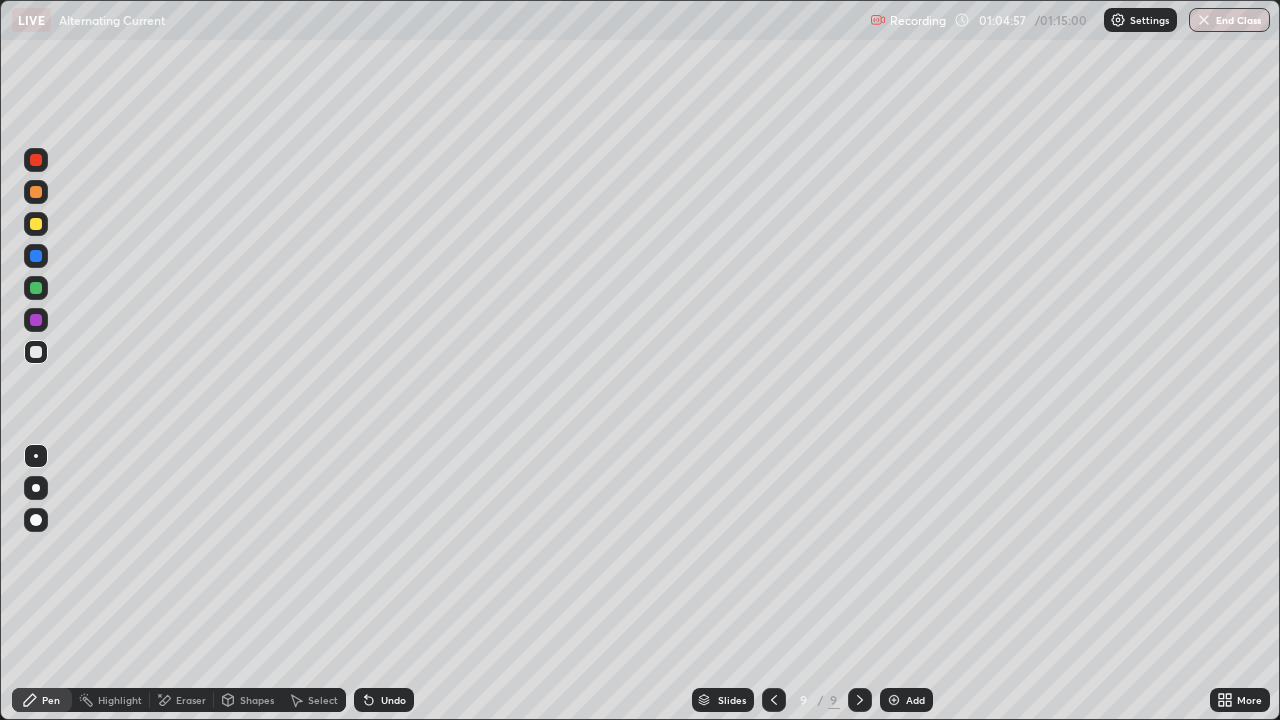 click at bounding box center [36, 352] 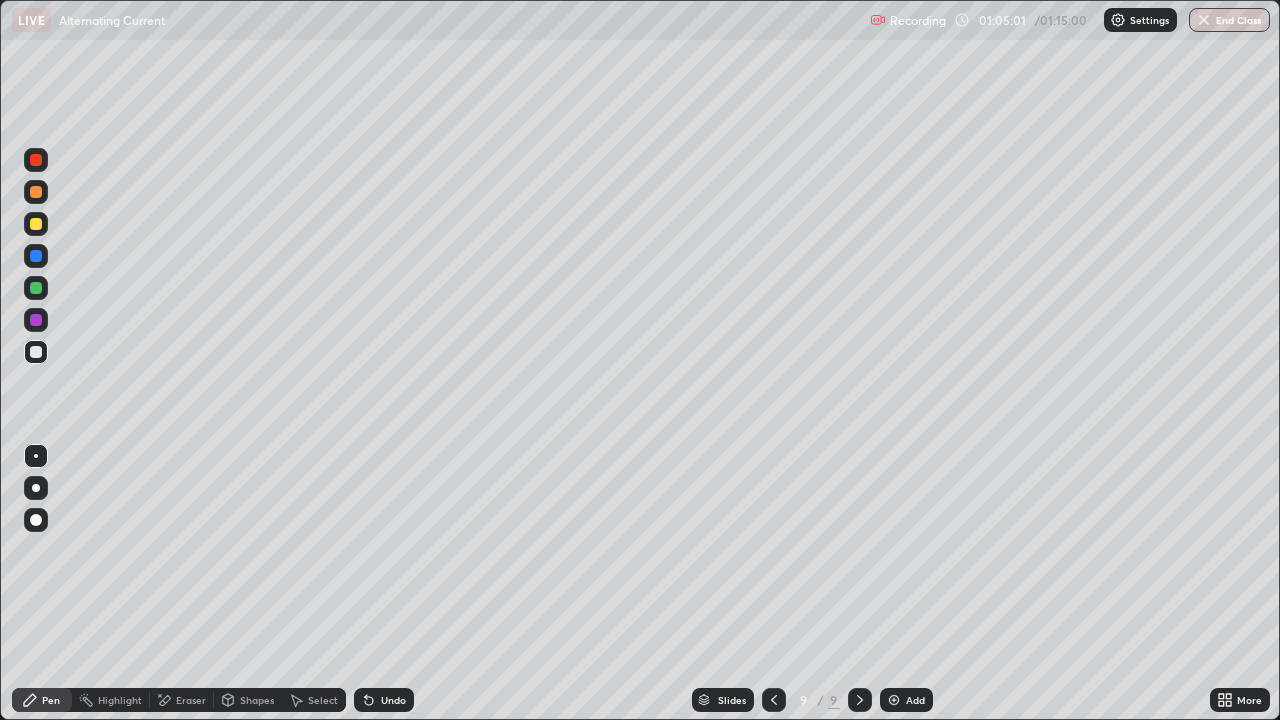 click 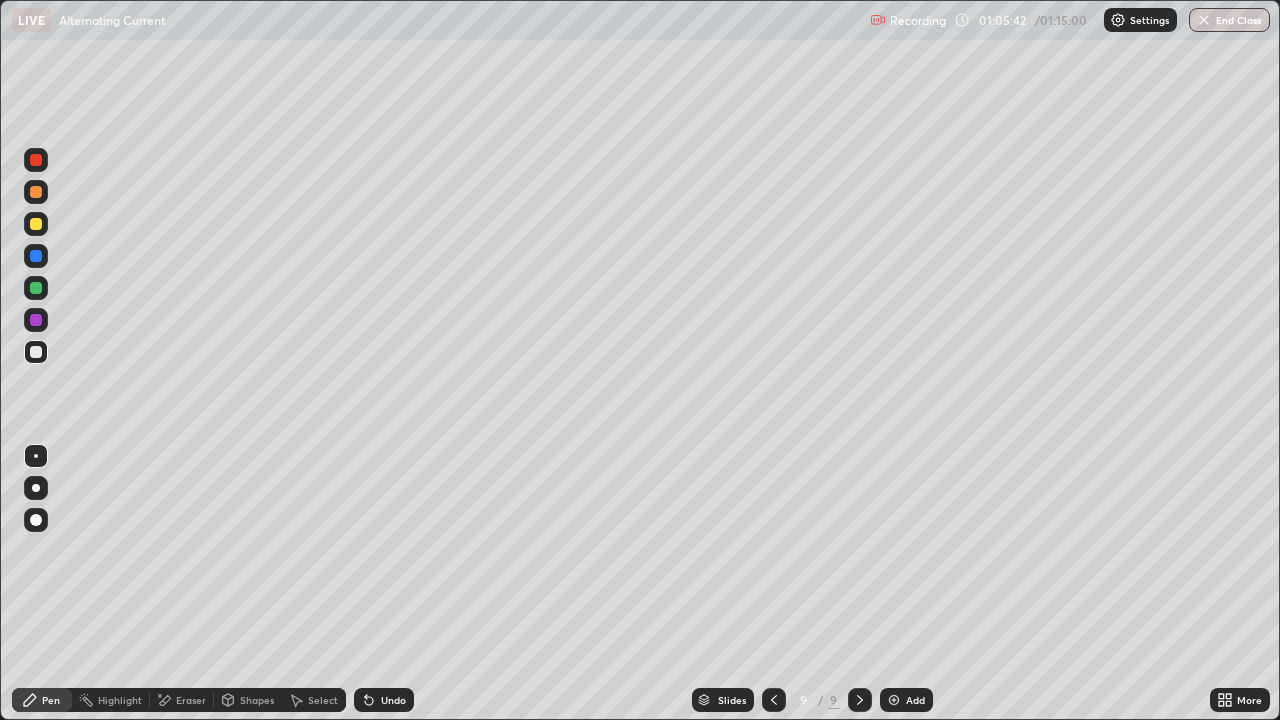 click at bounding box center (36, 320) 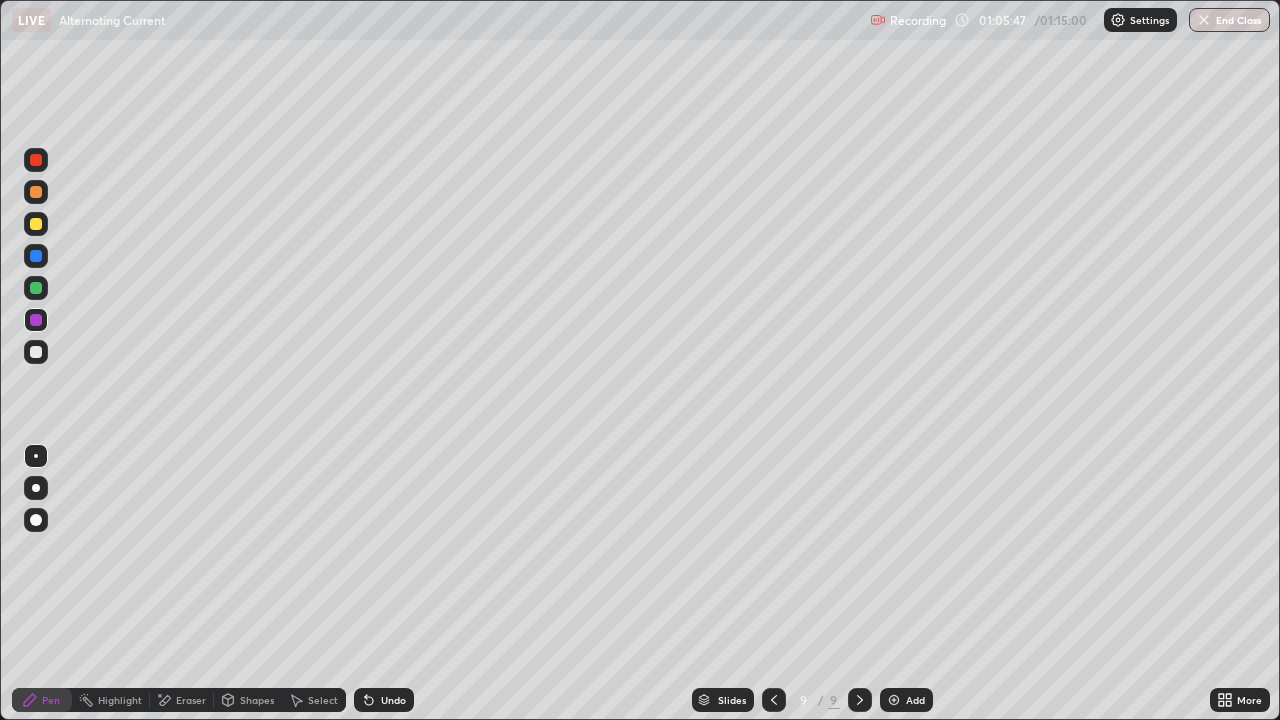 click at bounding box center (36, 288) 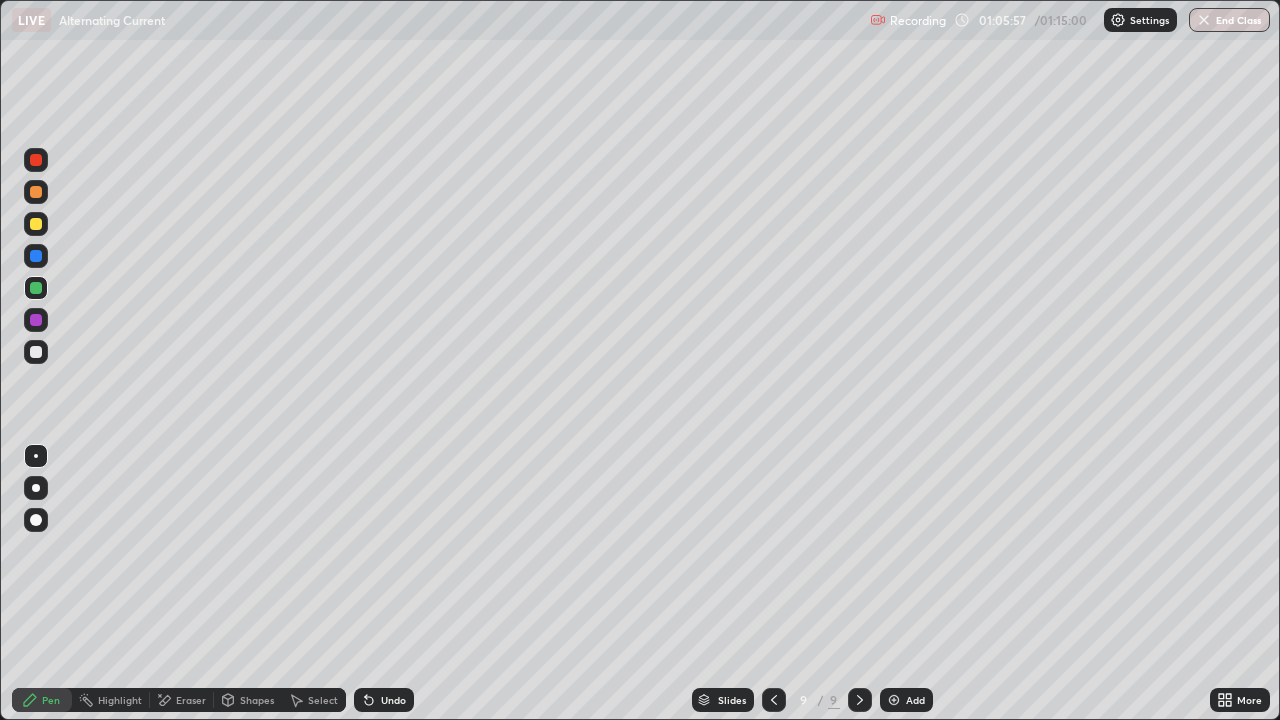 click at bounding box center [36, 256] 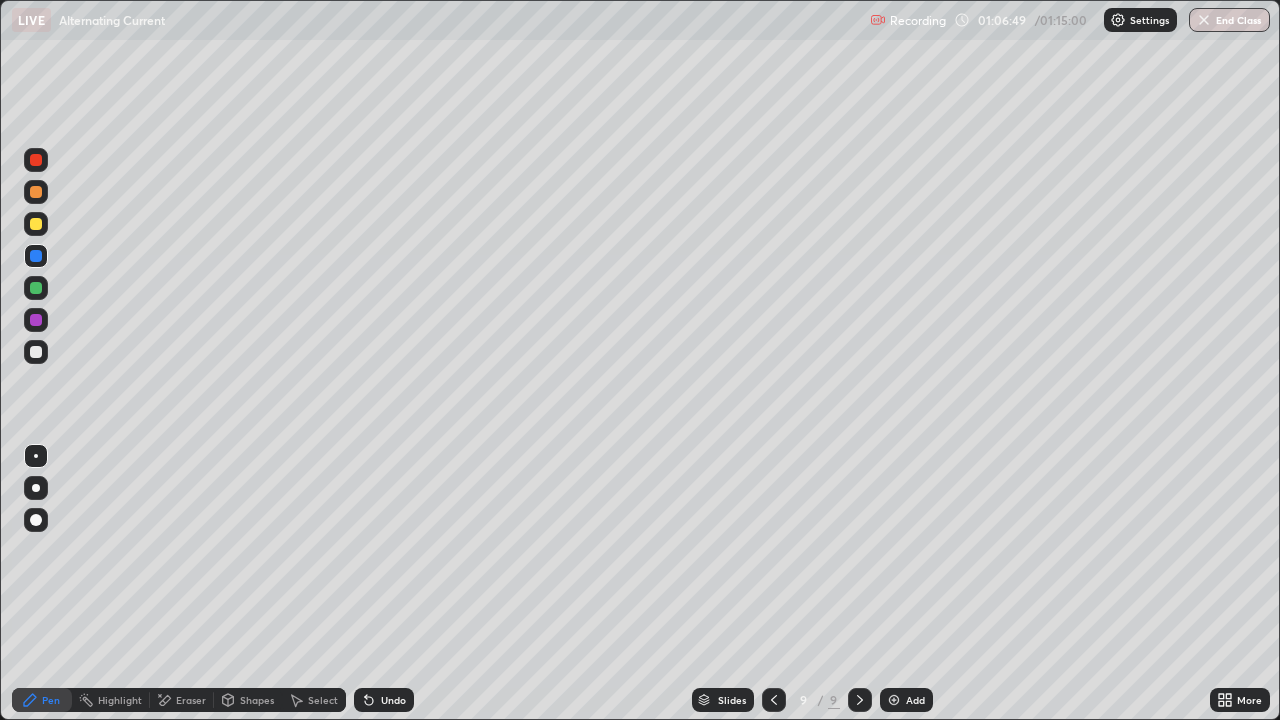 click at bounding box center (36, 352) 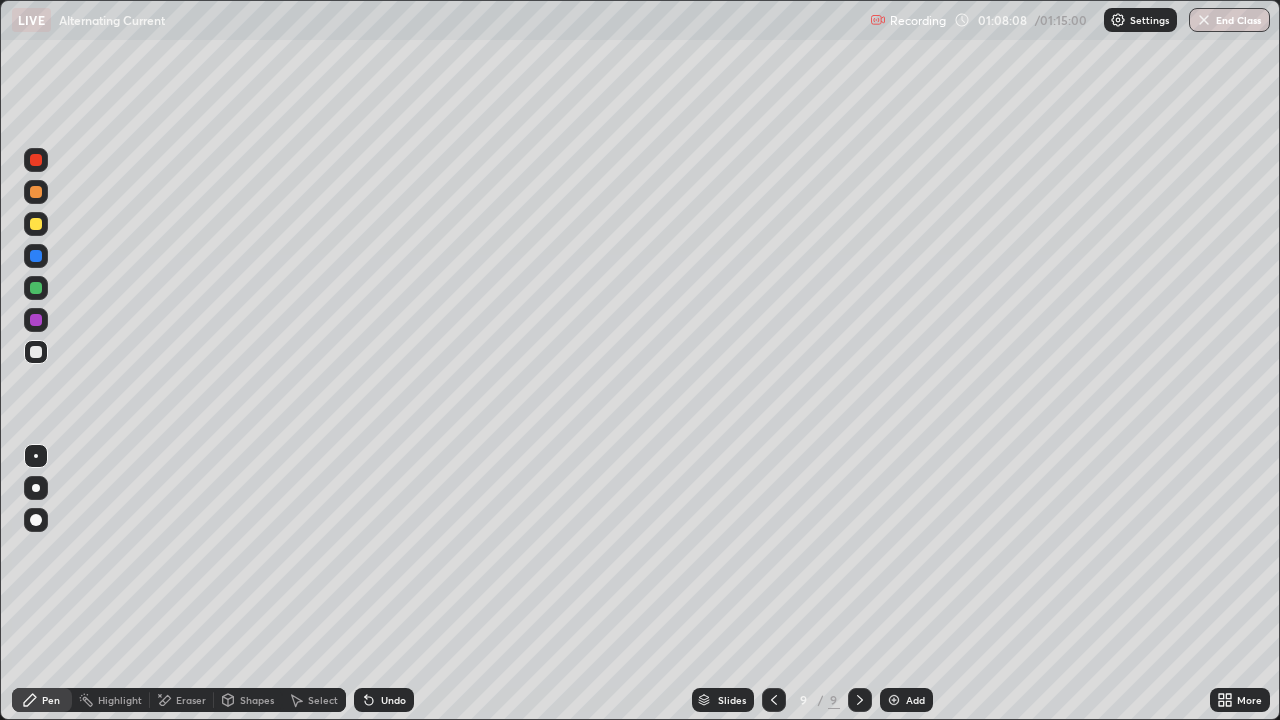 click on "Undo" at bounding box center [393, 700] 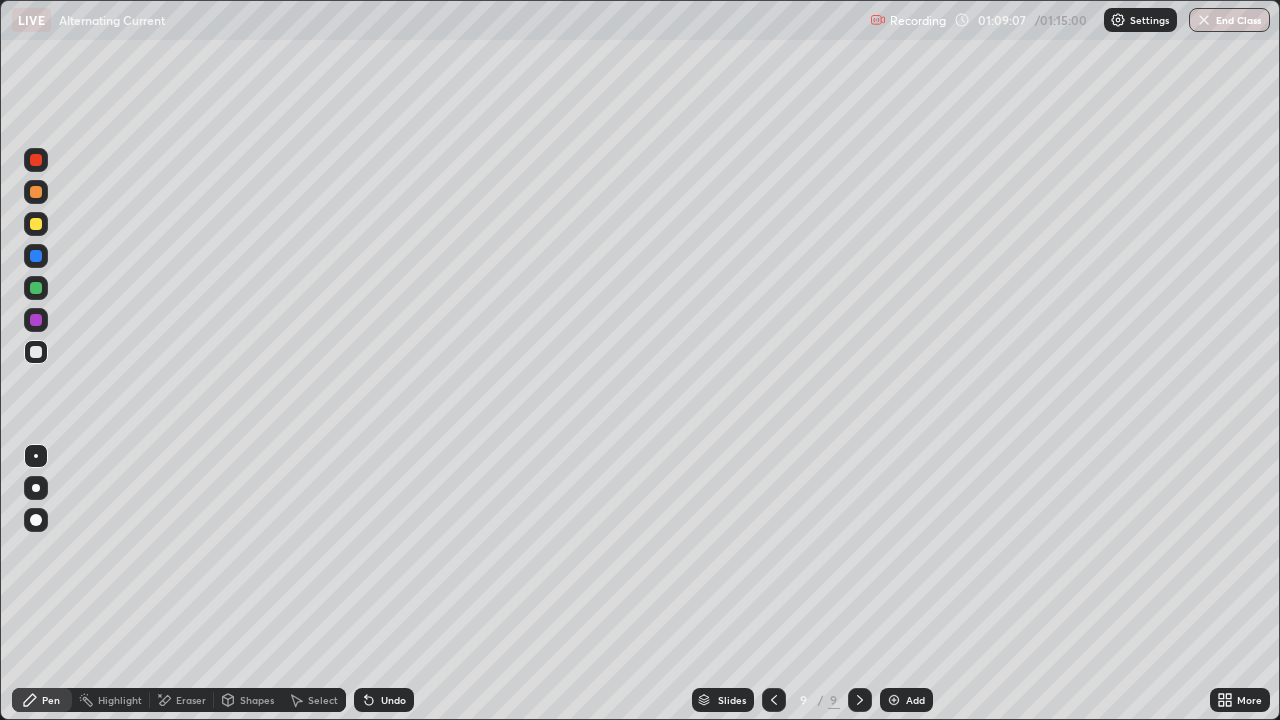 click at bounding box center [36, 256] 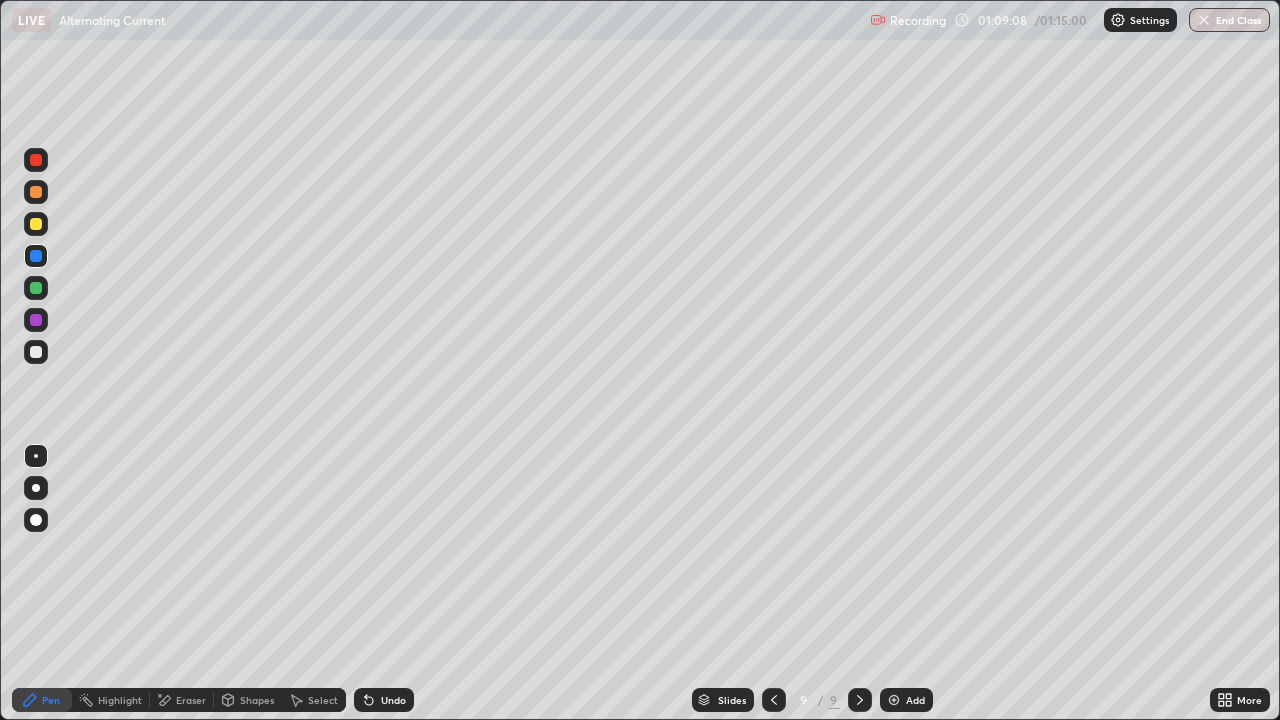 click at bounding box center [36, 192] 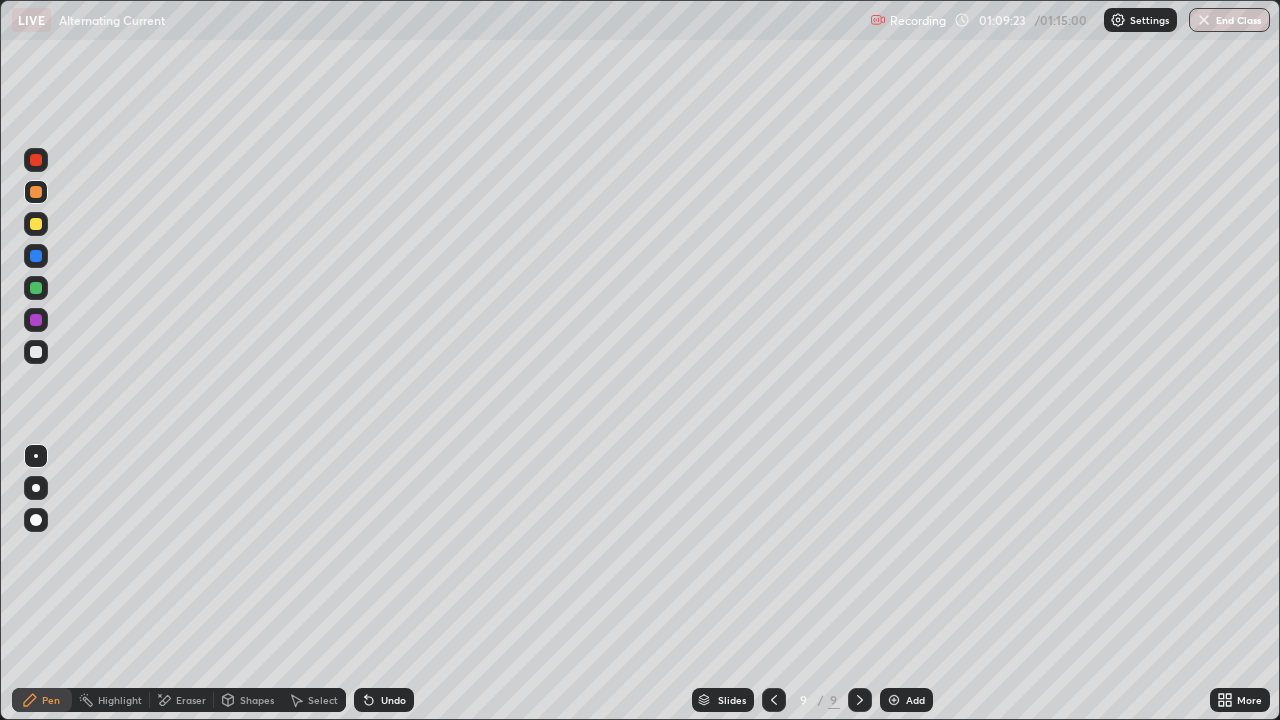 click at bounding box center (36, 224) 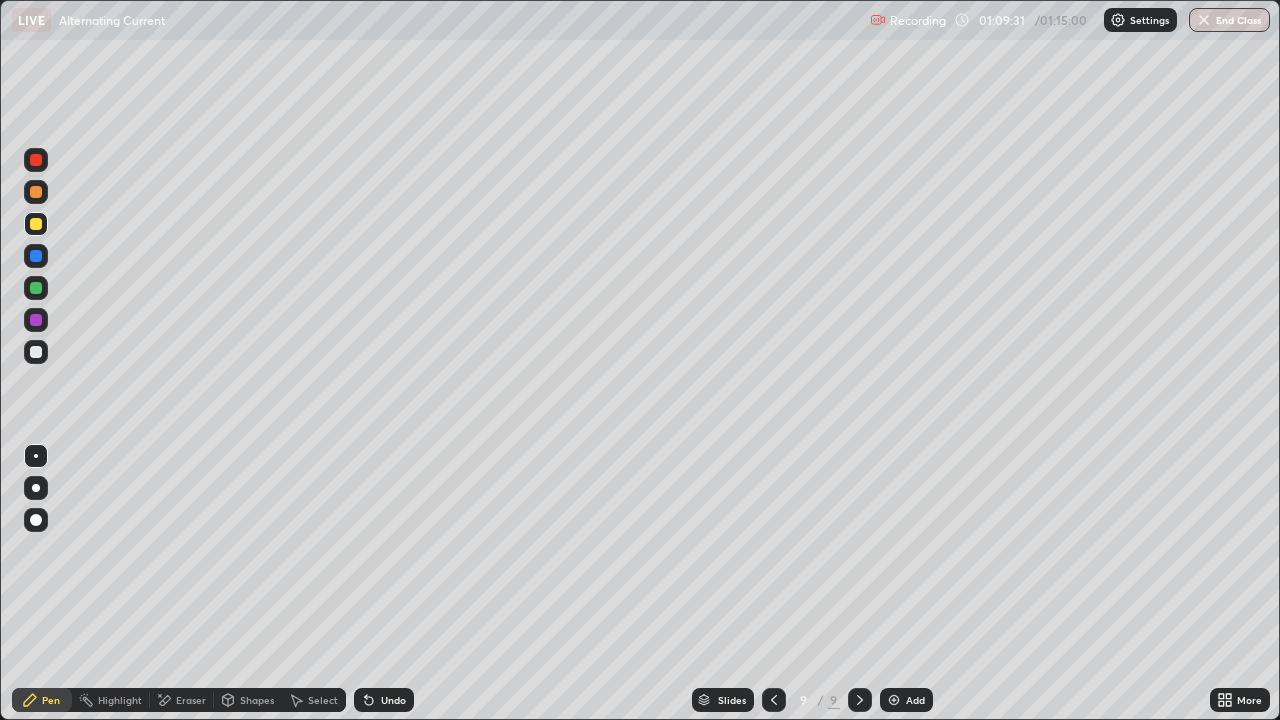 click 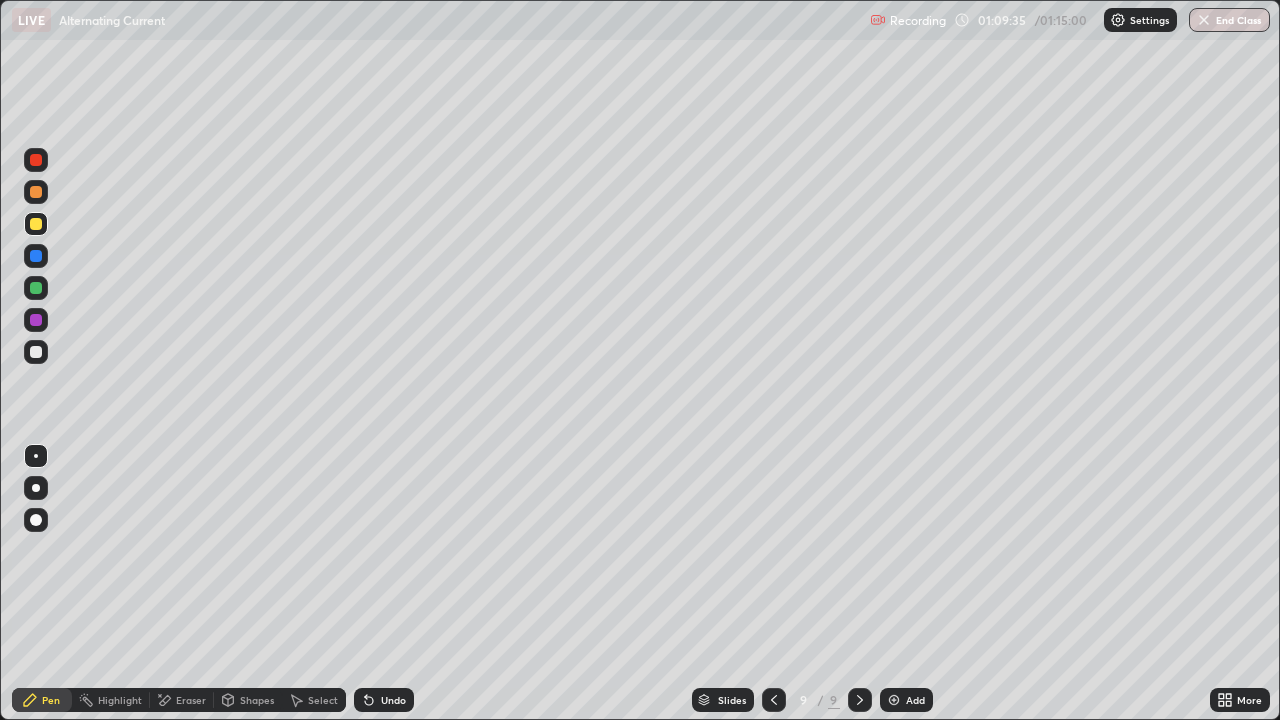 click 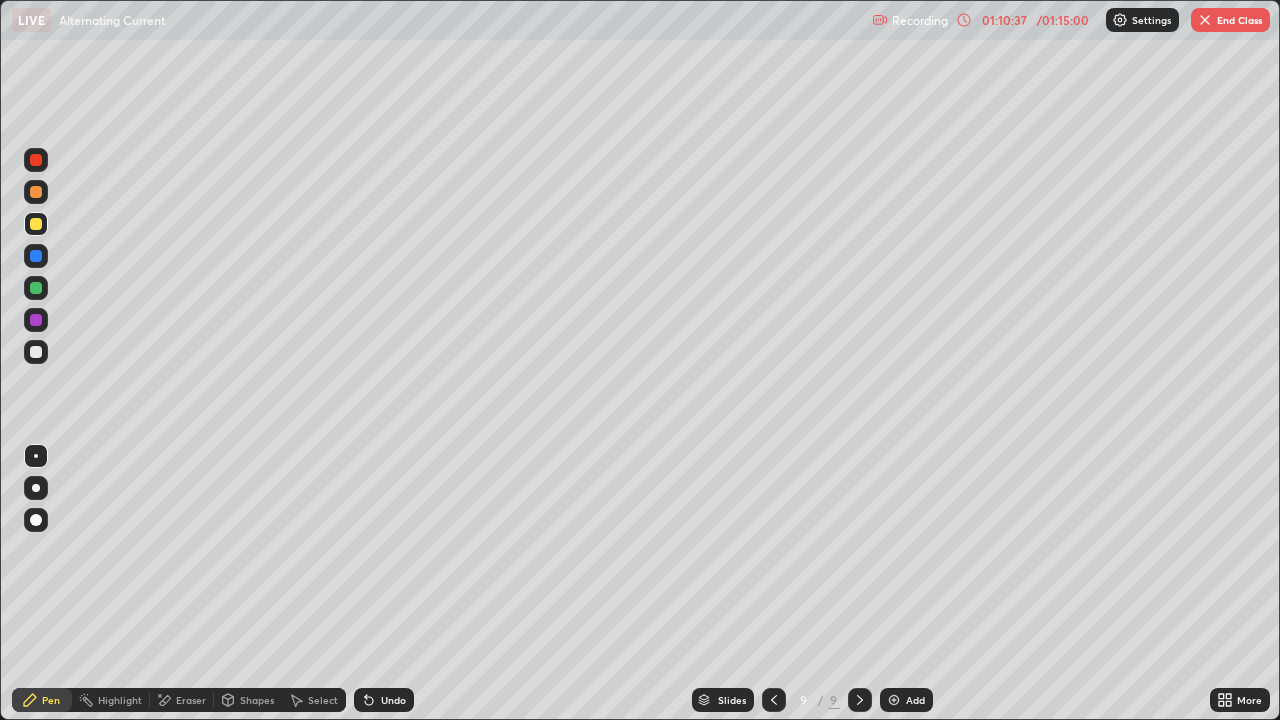 click on "End Class" at bounding box center [1230, 20] 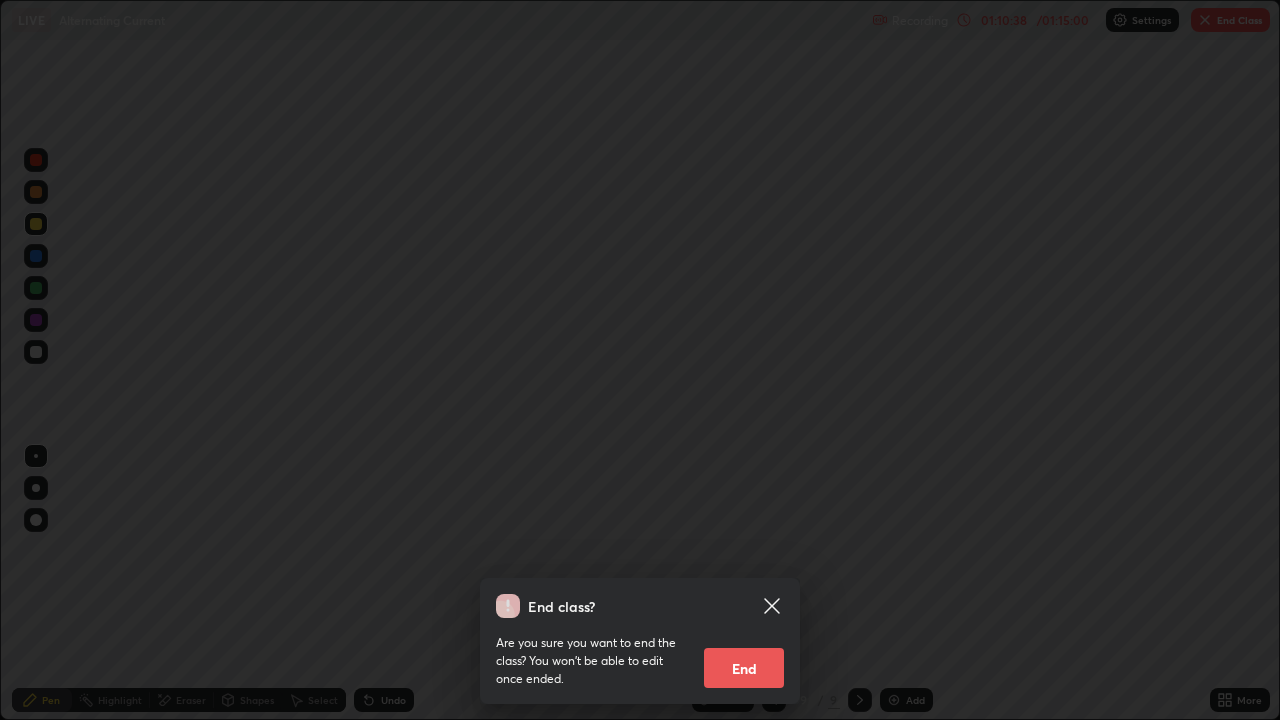 click on "End" at bounding box center (744, 668) 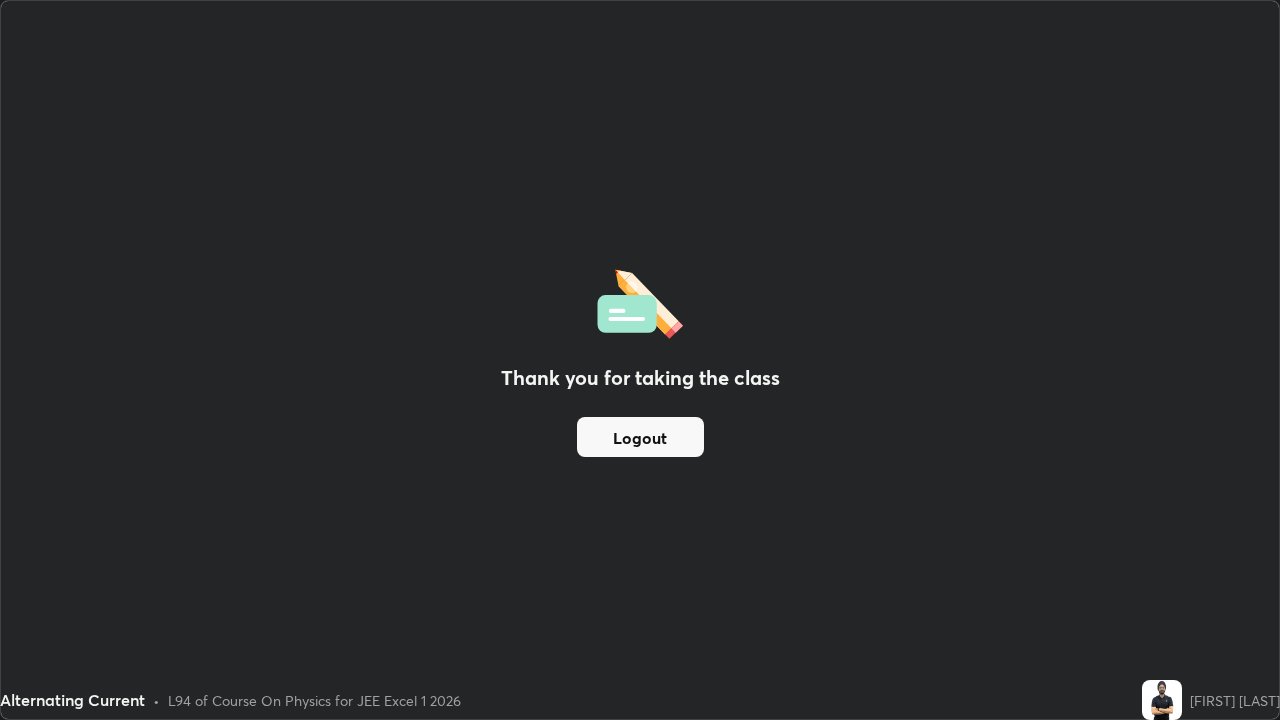 click on "Logout" at bounding box center (640, 437) 